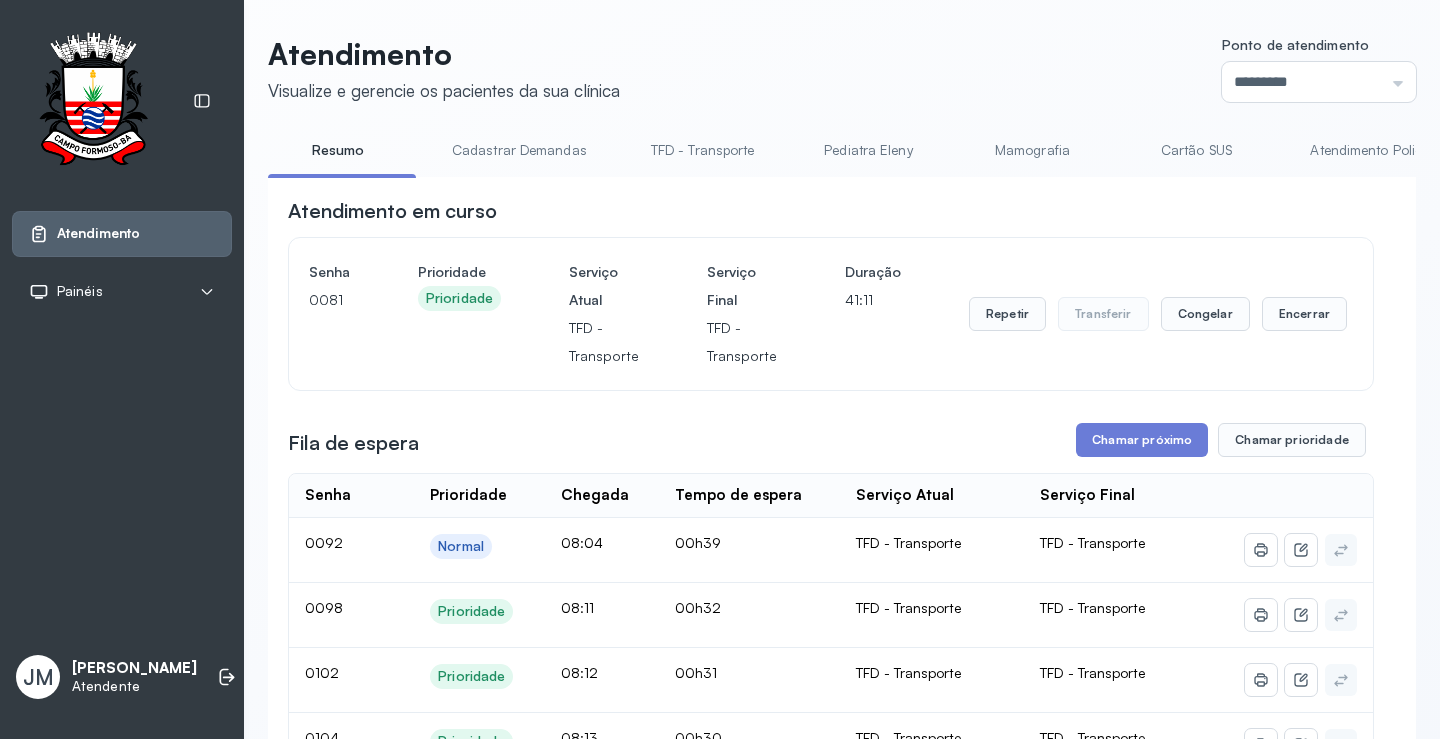 scroll, scrollTop: 0, scrollLeft: 0, axis: both 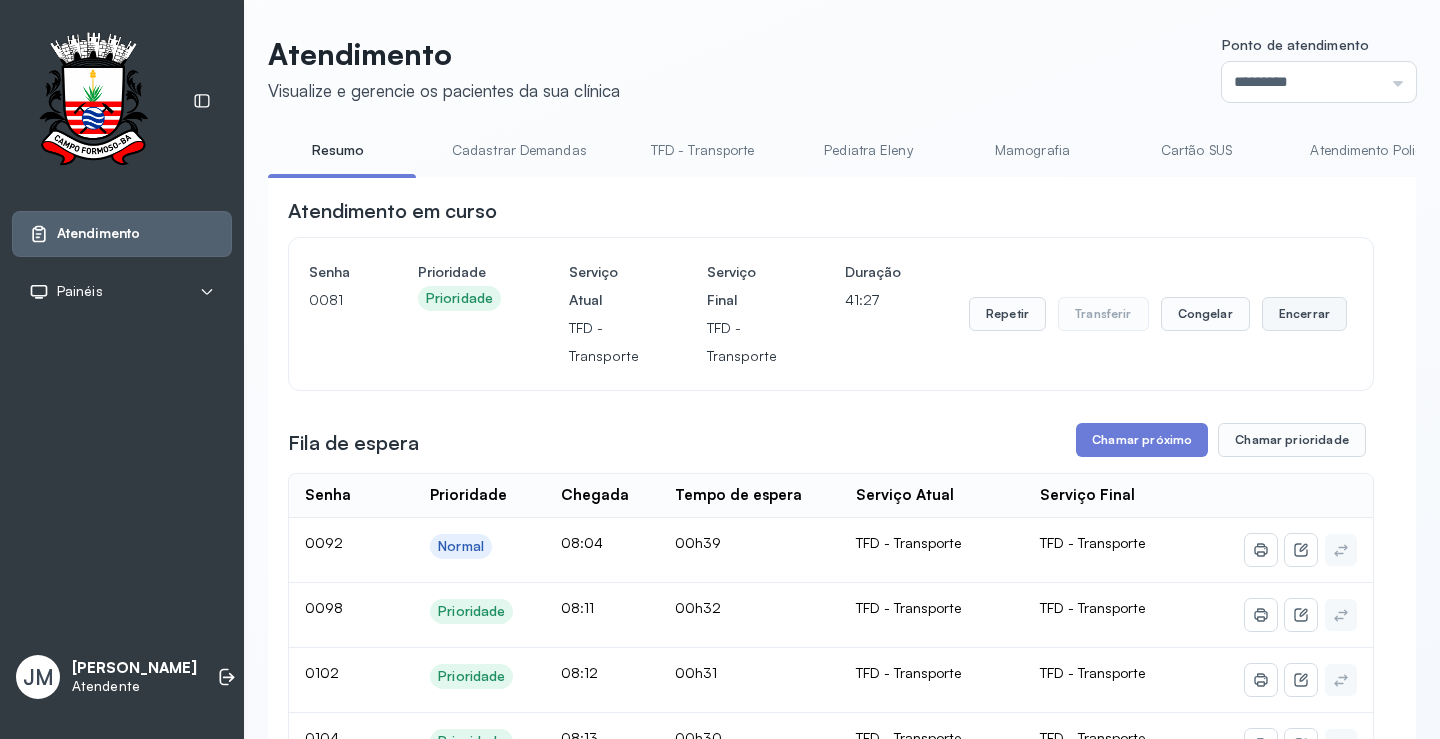 click on "Encerrar" at bounding box center [1304, 314] 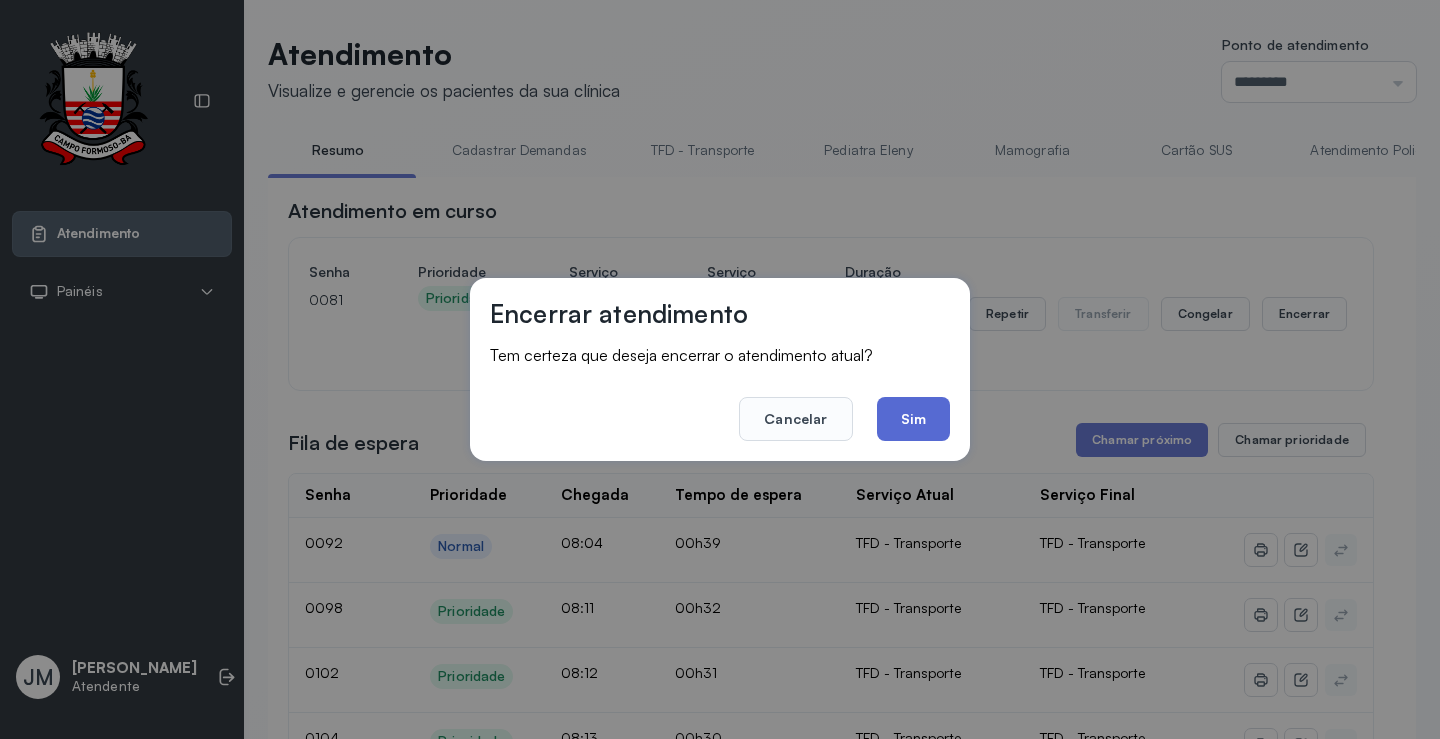 click on "Sim" 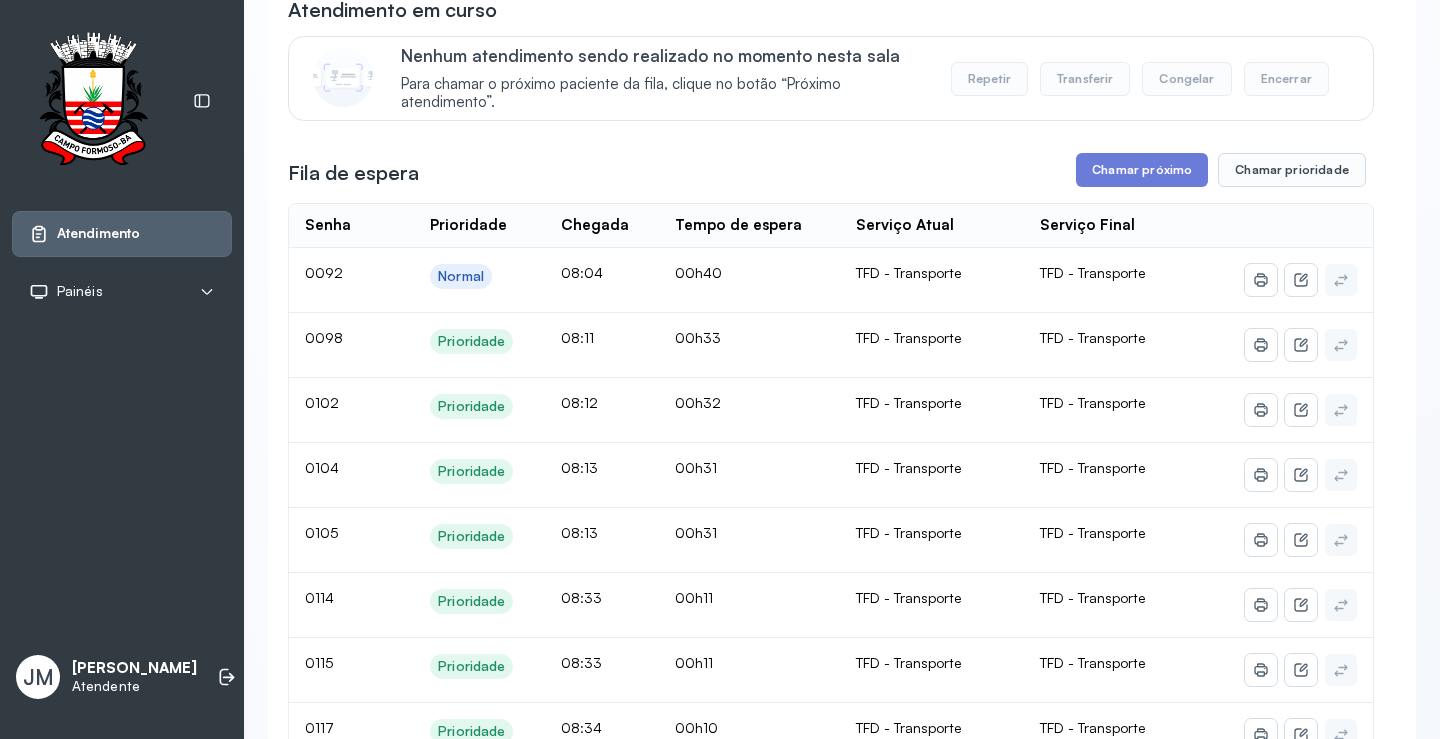scroll, scrollTop: 200, scrollLeft: 0, axis: vertical 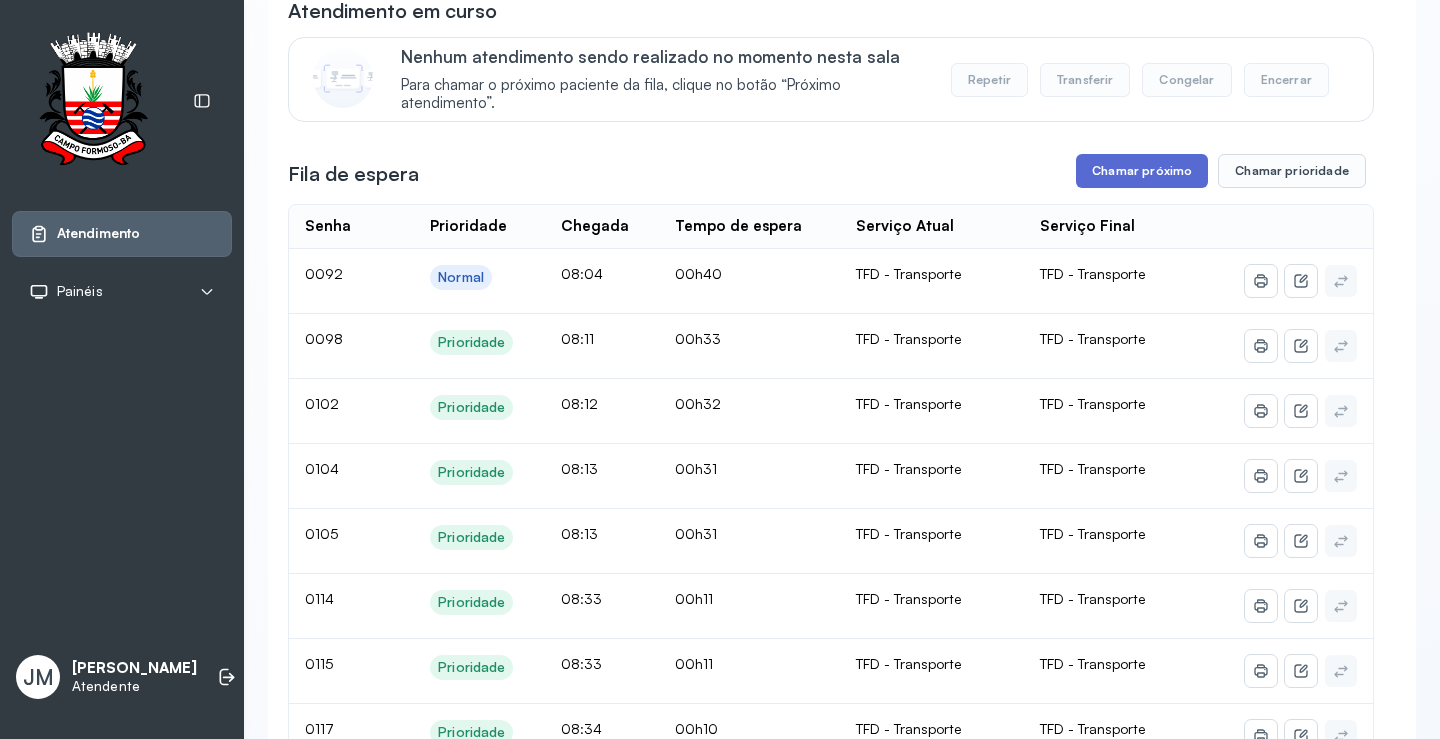 click on "Chamar próximo" at bounding box center (1142, 171) 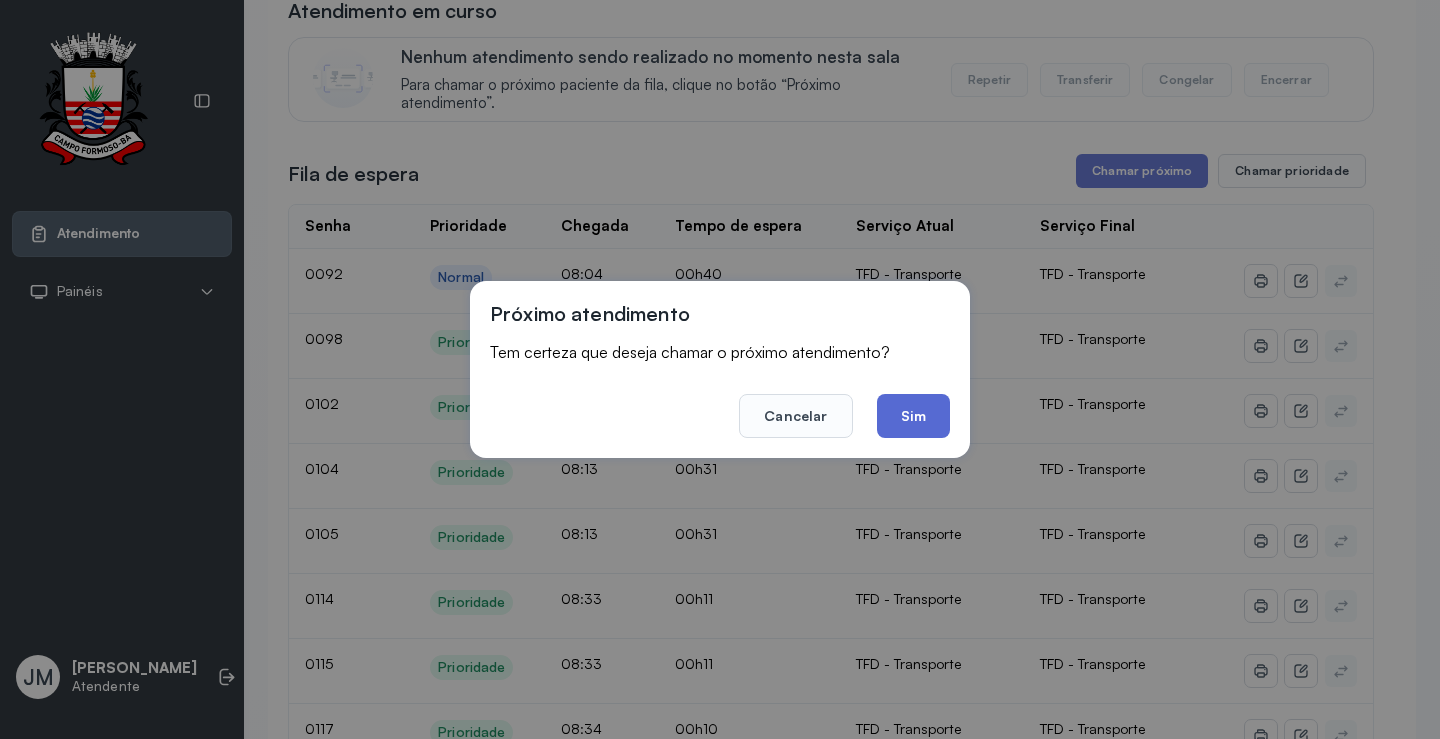 click on "Sim" 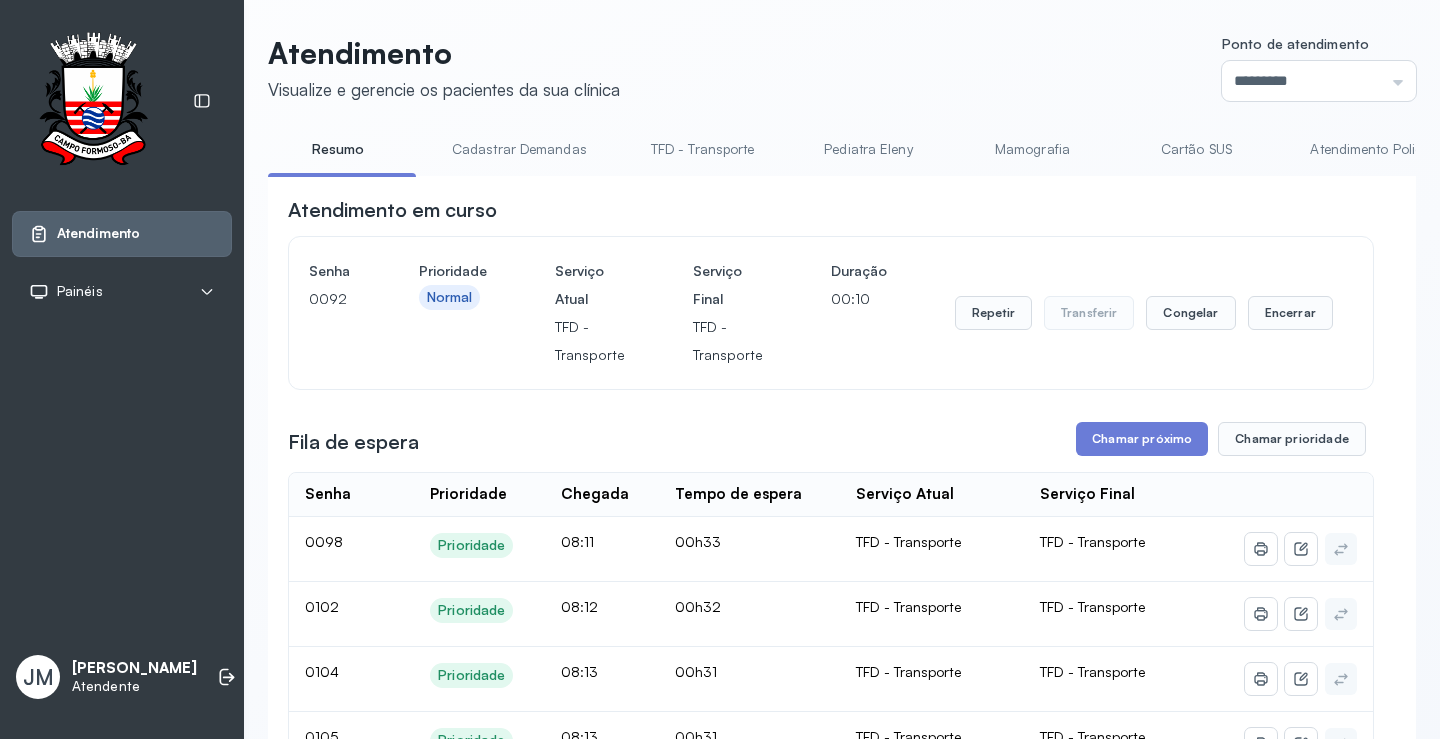 scroll, scrollTop: 200, scrollLeft: 0, axis: vertical 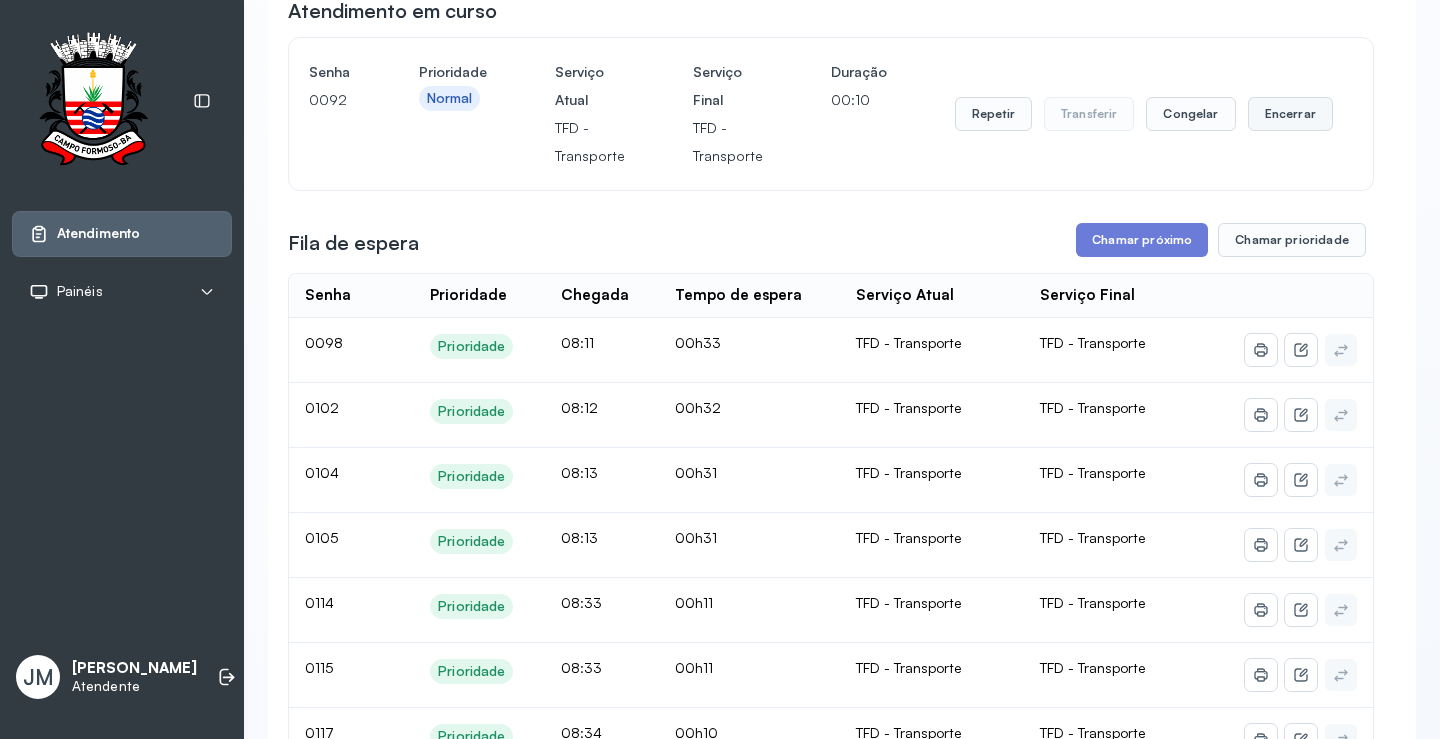 click on "Encerrar" at bounding box center (1290, 114) 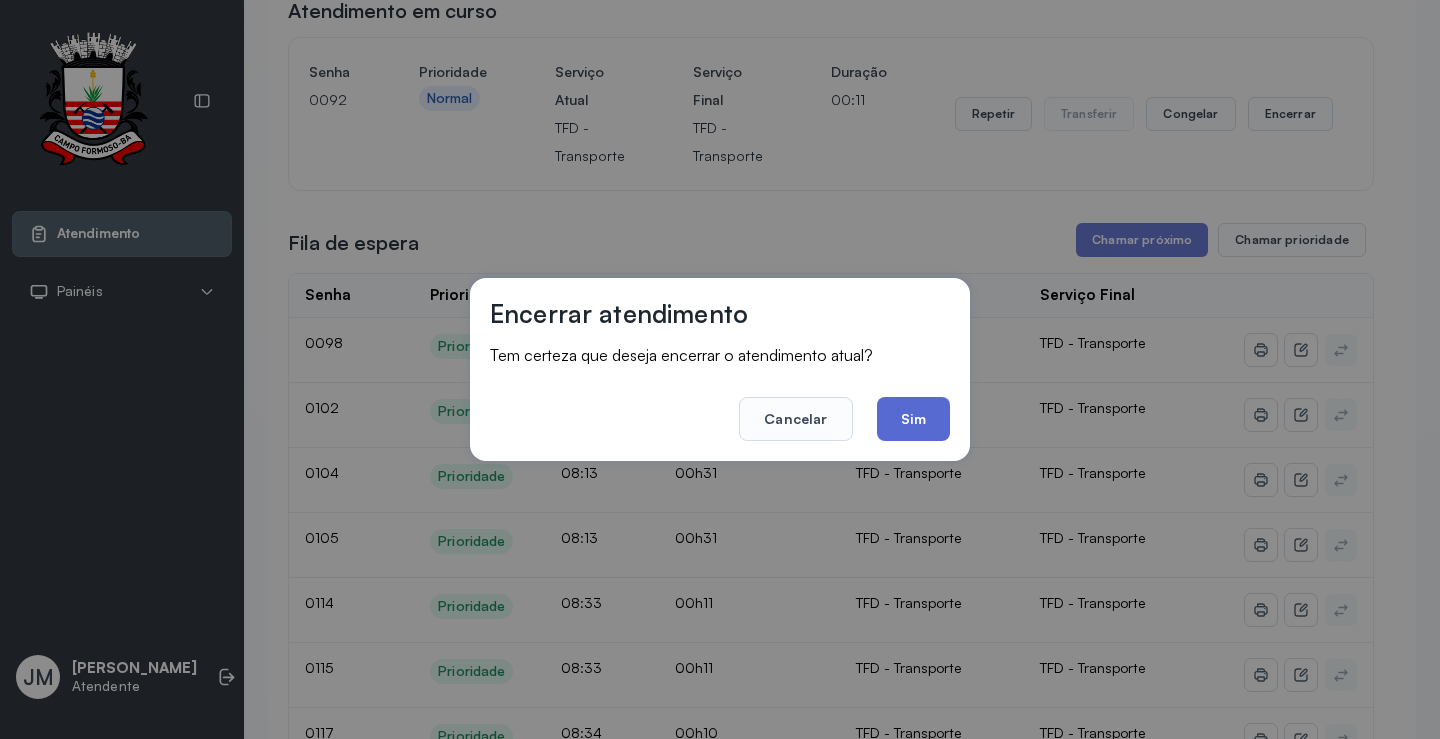 click on "Sim" 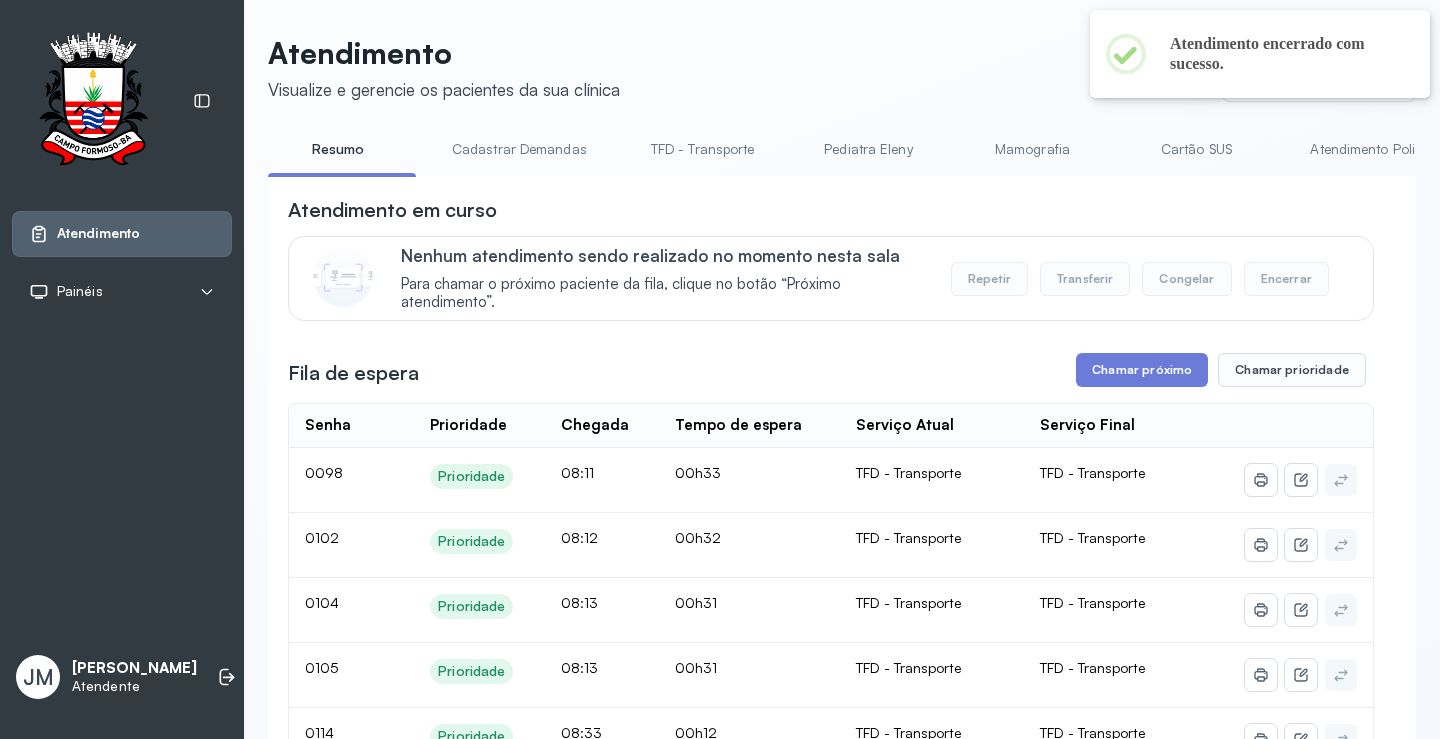 scroll, scrollTop: 200, scrollLeft: 0, axis: vertical 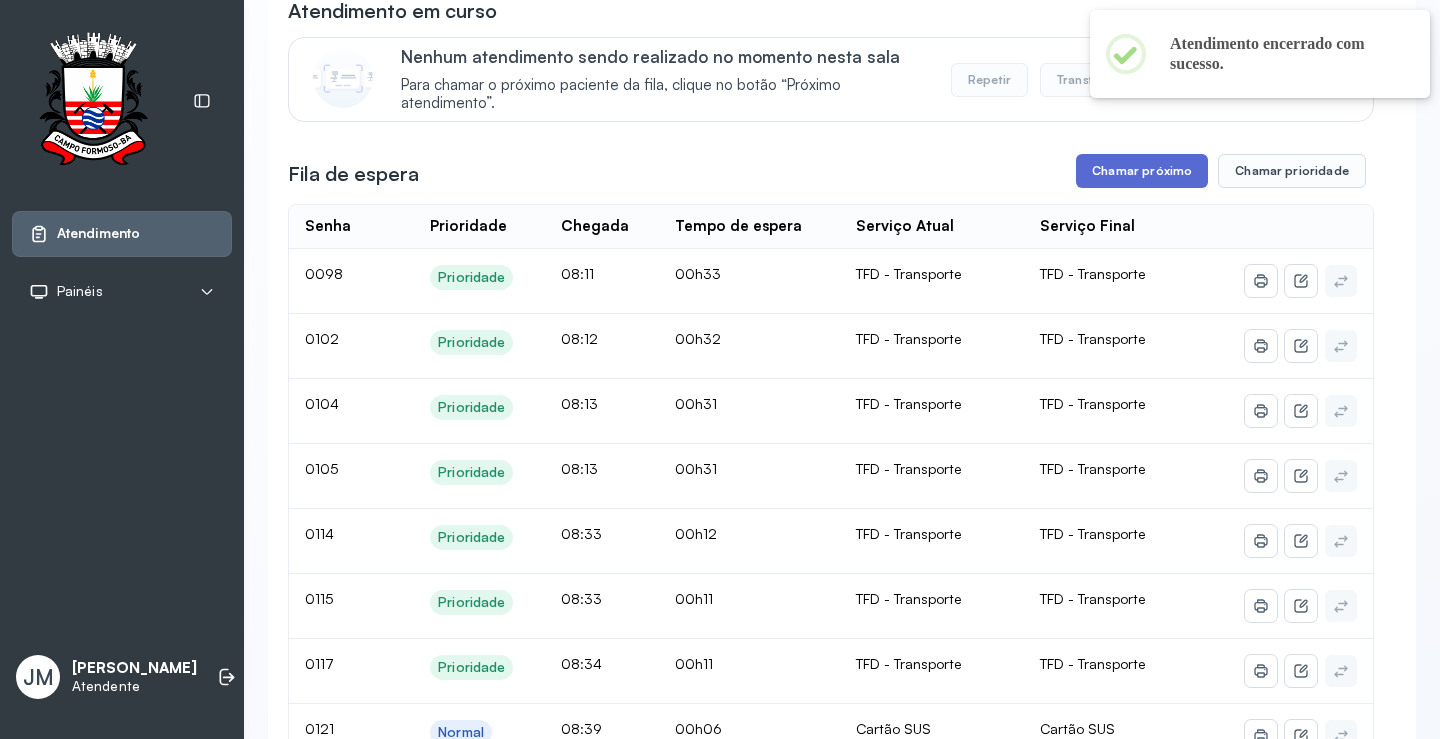 click on "Chamar próximo" at bounding box center [1142, 171] 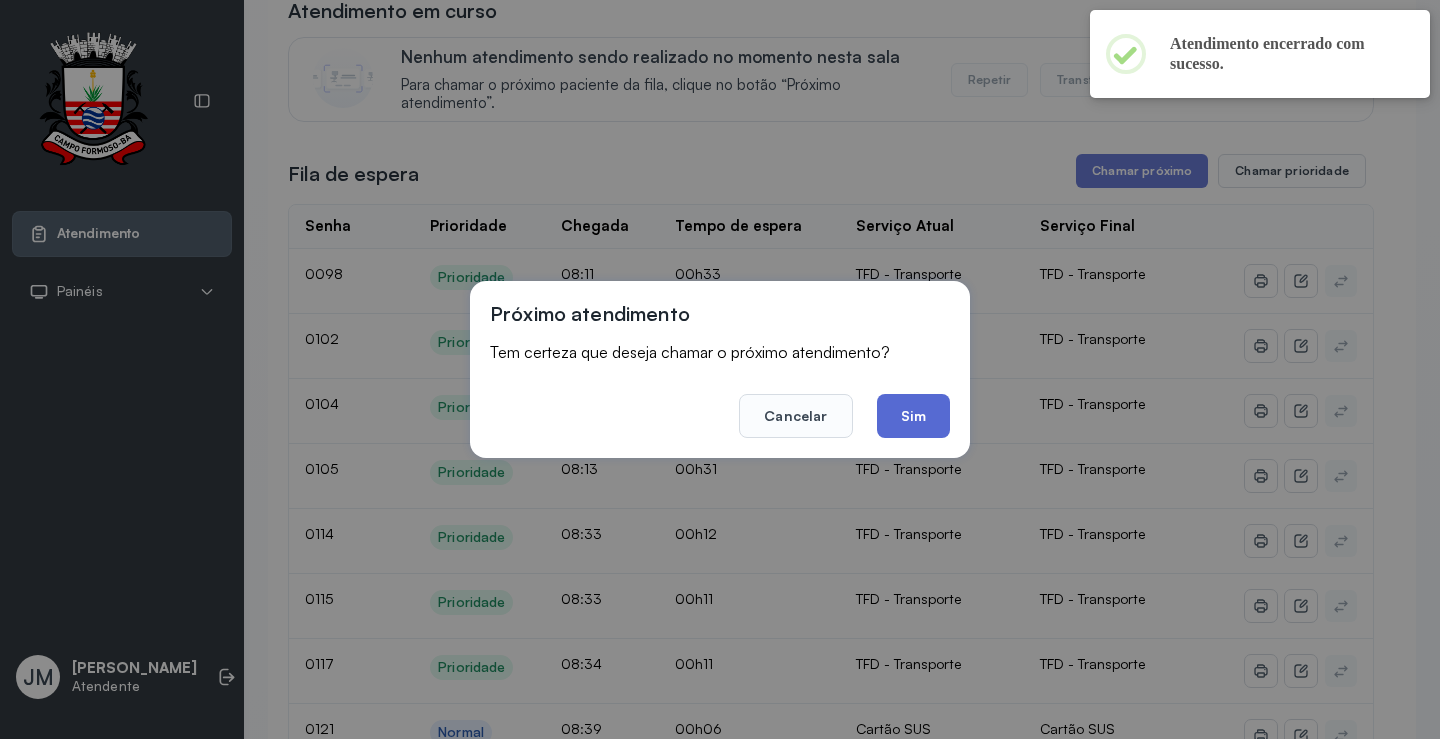 click on "Sim" 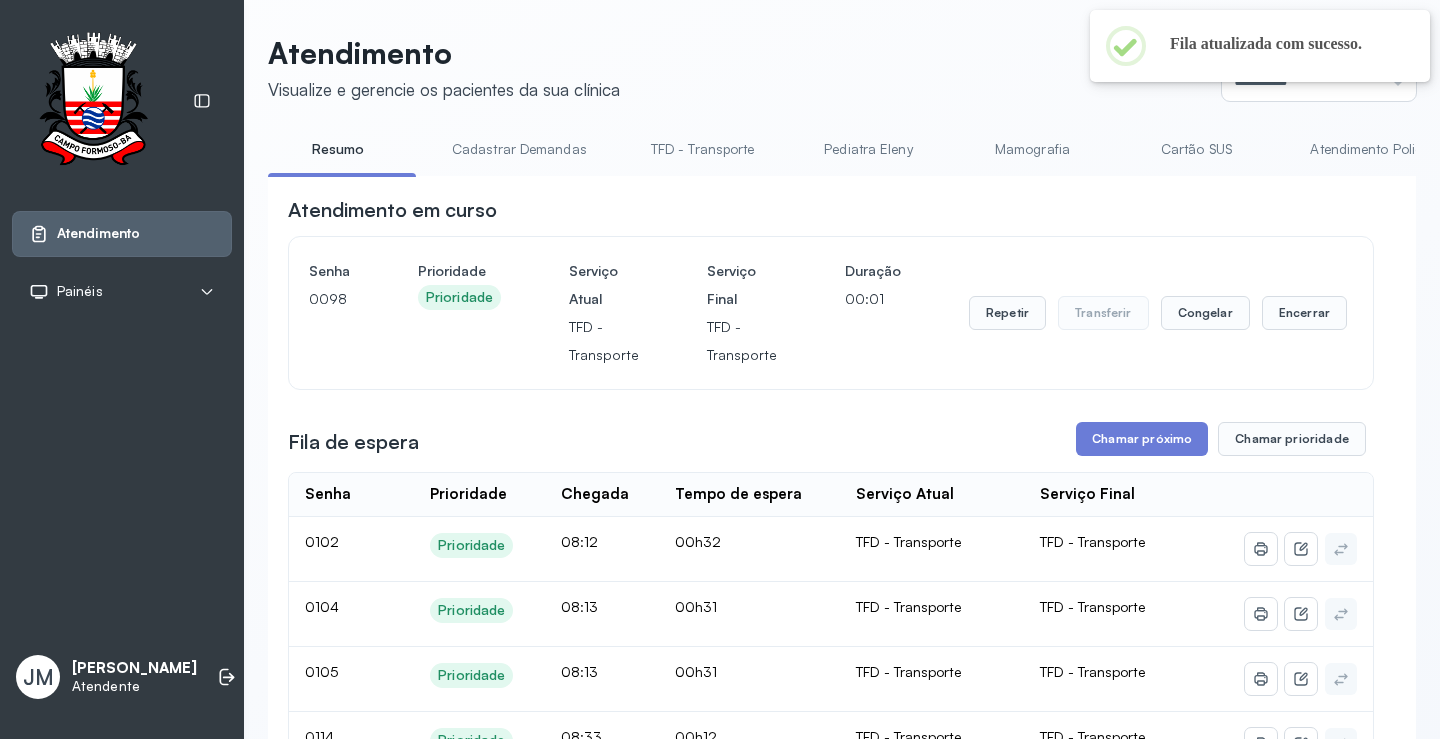 scroll, scrollTop: 200, scrollLeft: 0, axis: vertical 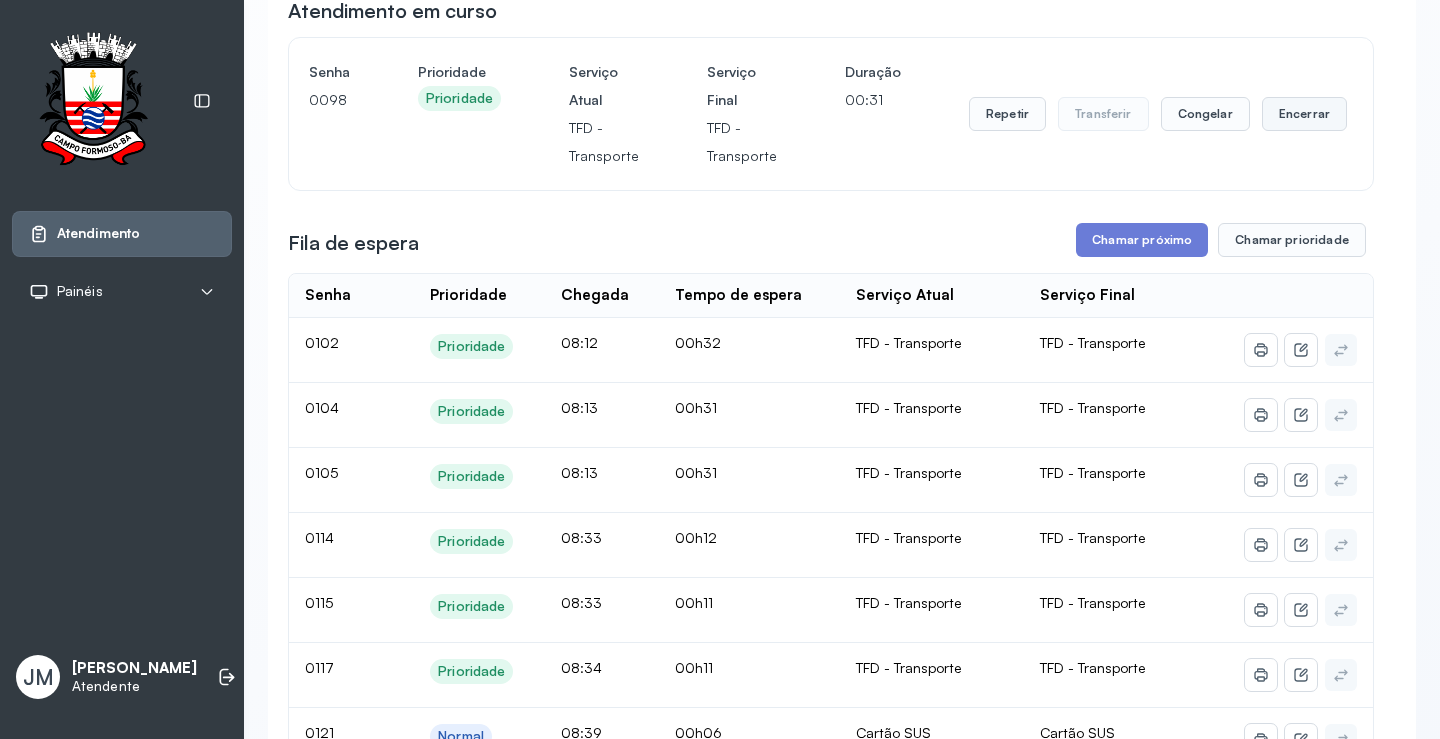 click on "Encerrar" at bounding box center (1304, 114) 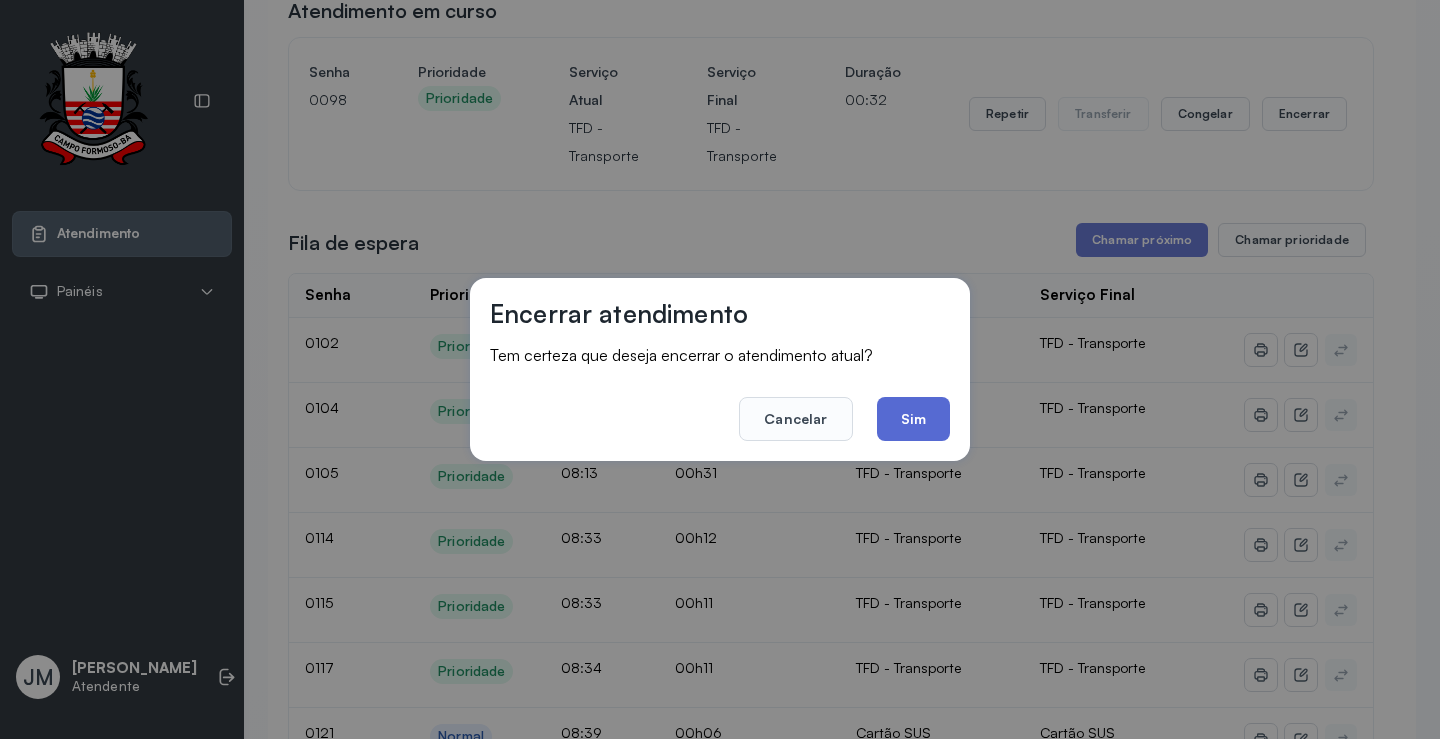 click on "Sim" 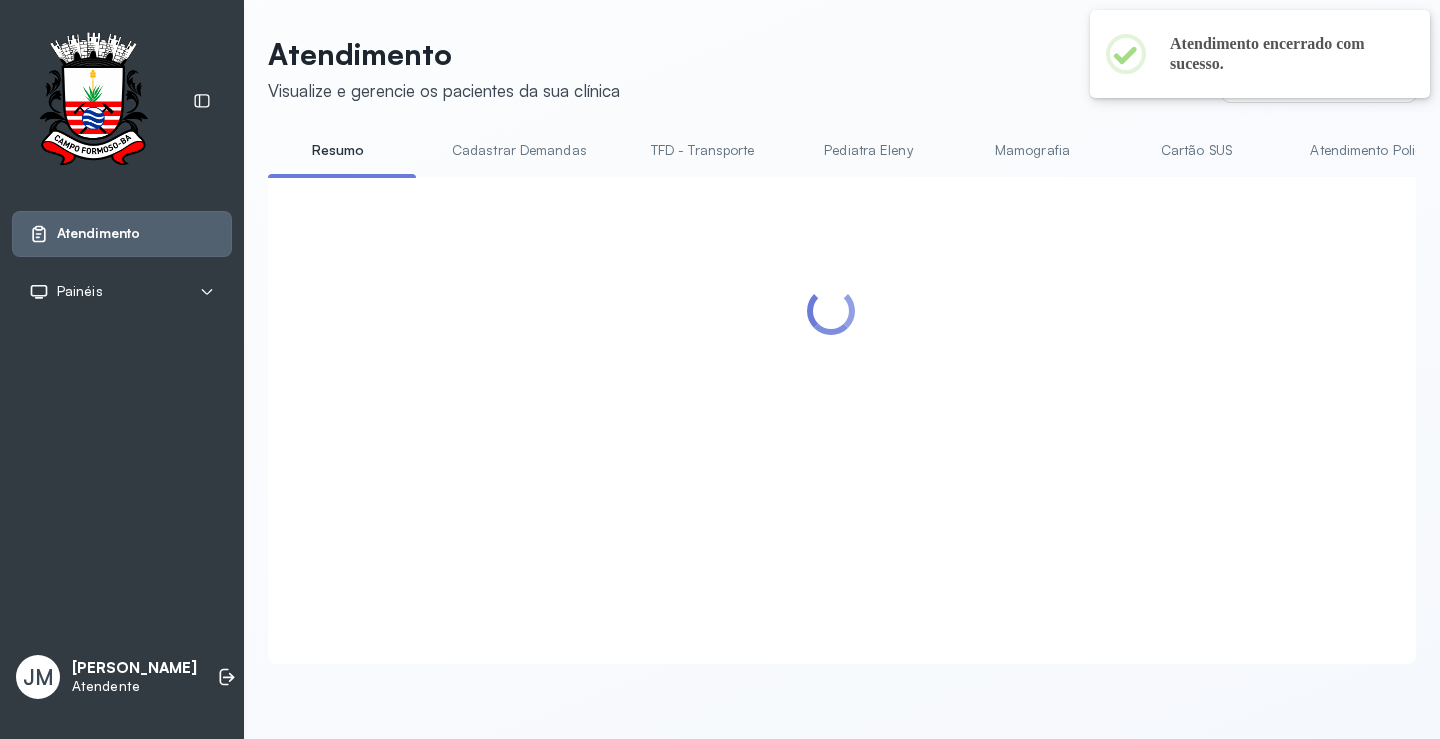 scroll, scrollTop: 200, scrollLeft: 0, axis: vertical 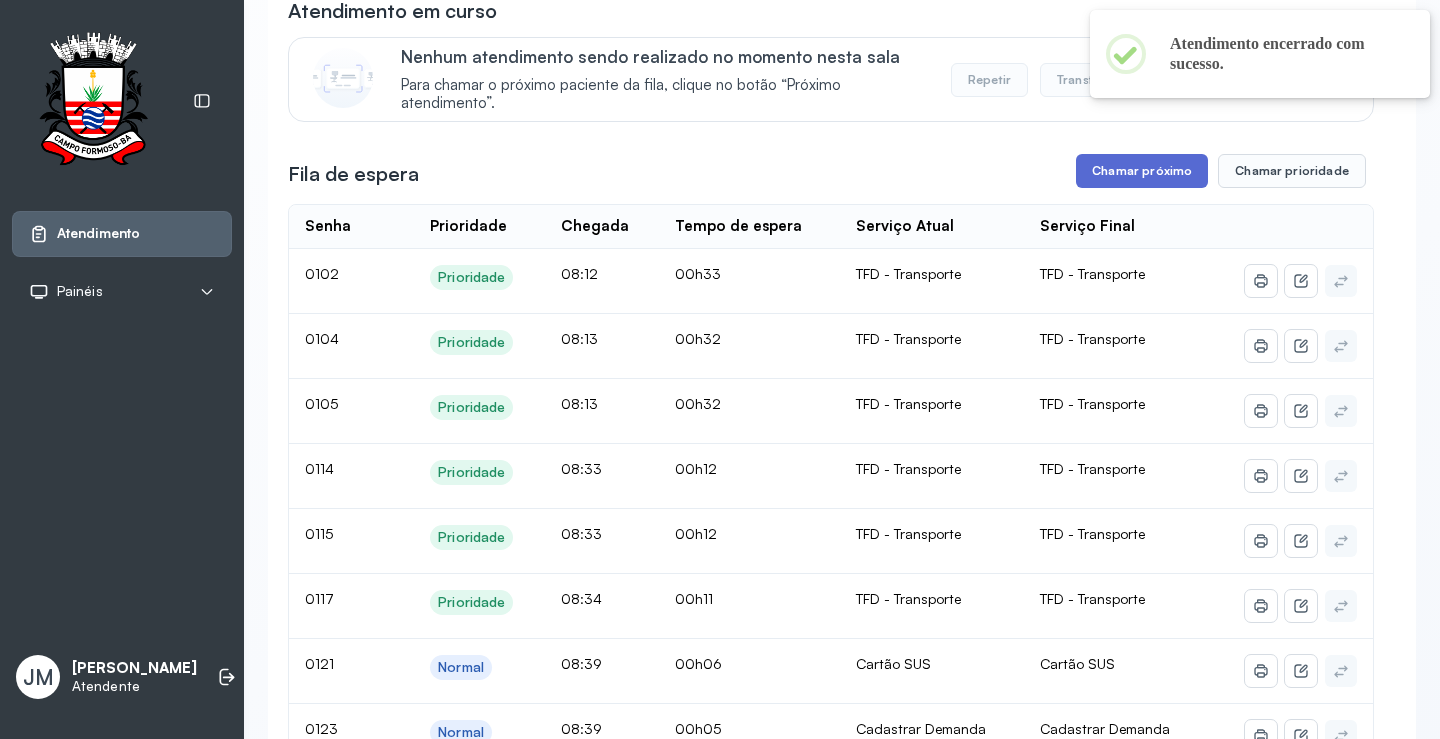 click on "Chamar próximo" at bounding box center [1142, 171] 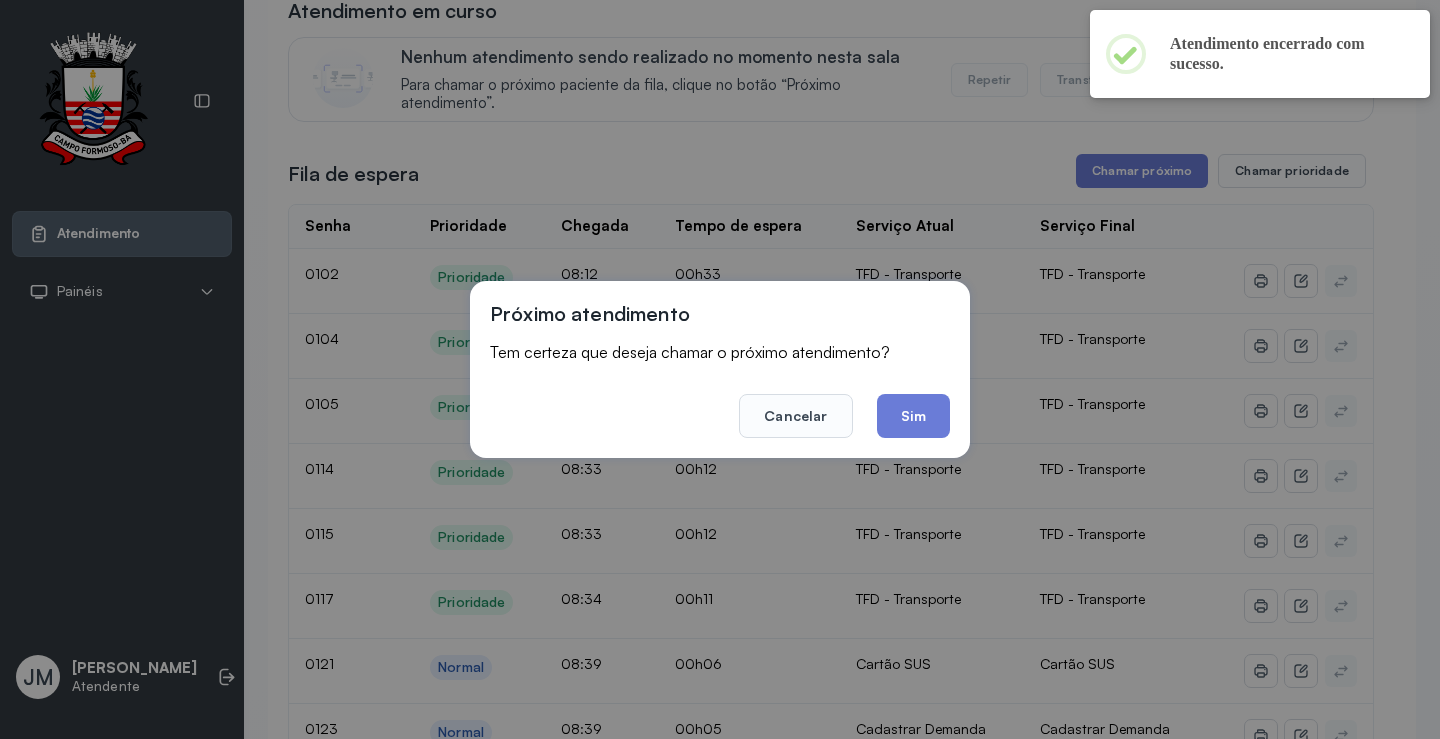 click on "Sim" 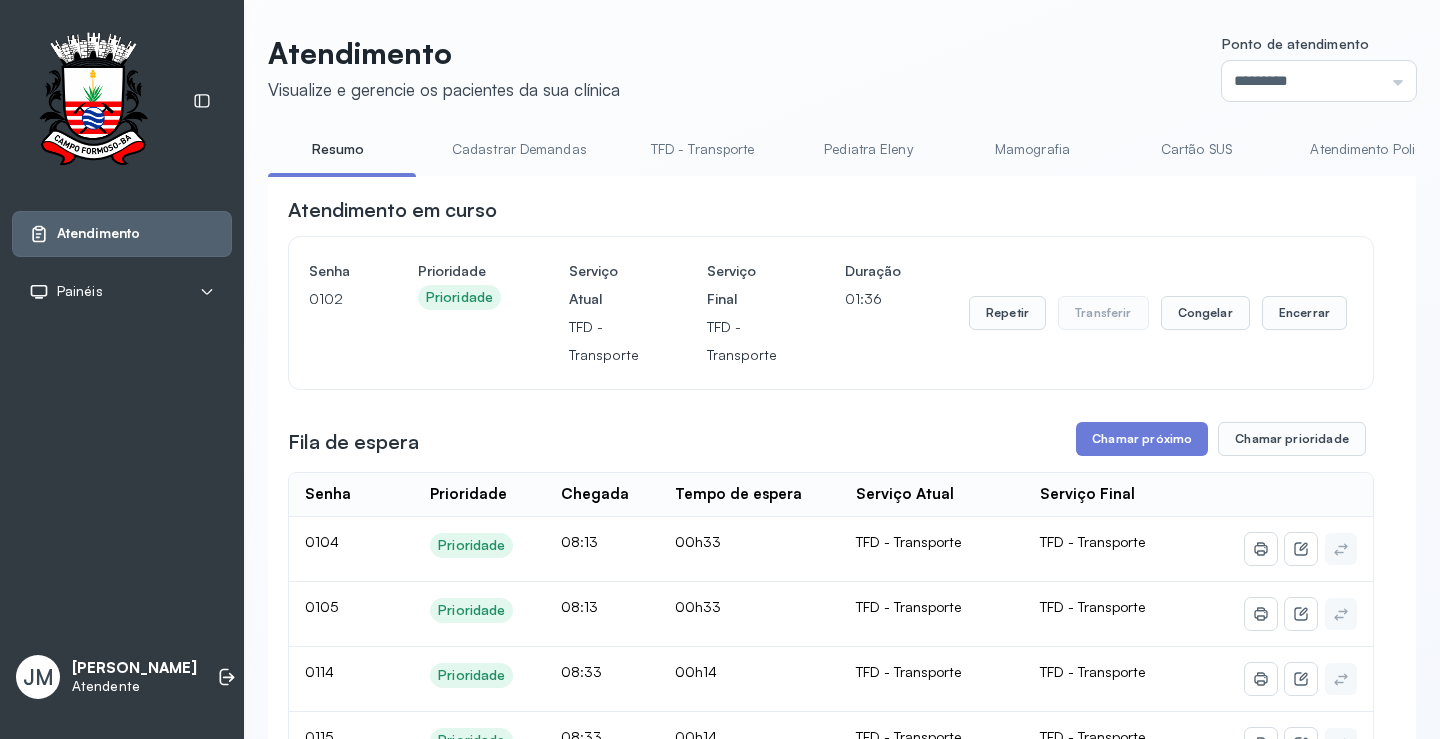 scroll, scrollTop: 200, scrollLeft: 0, axis: vertical 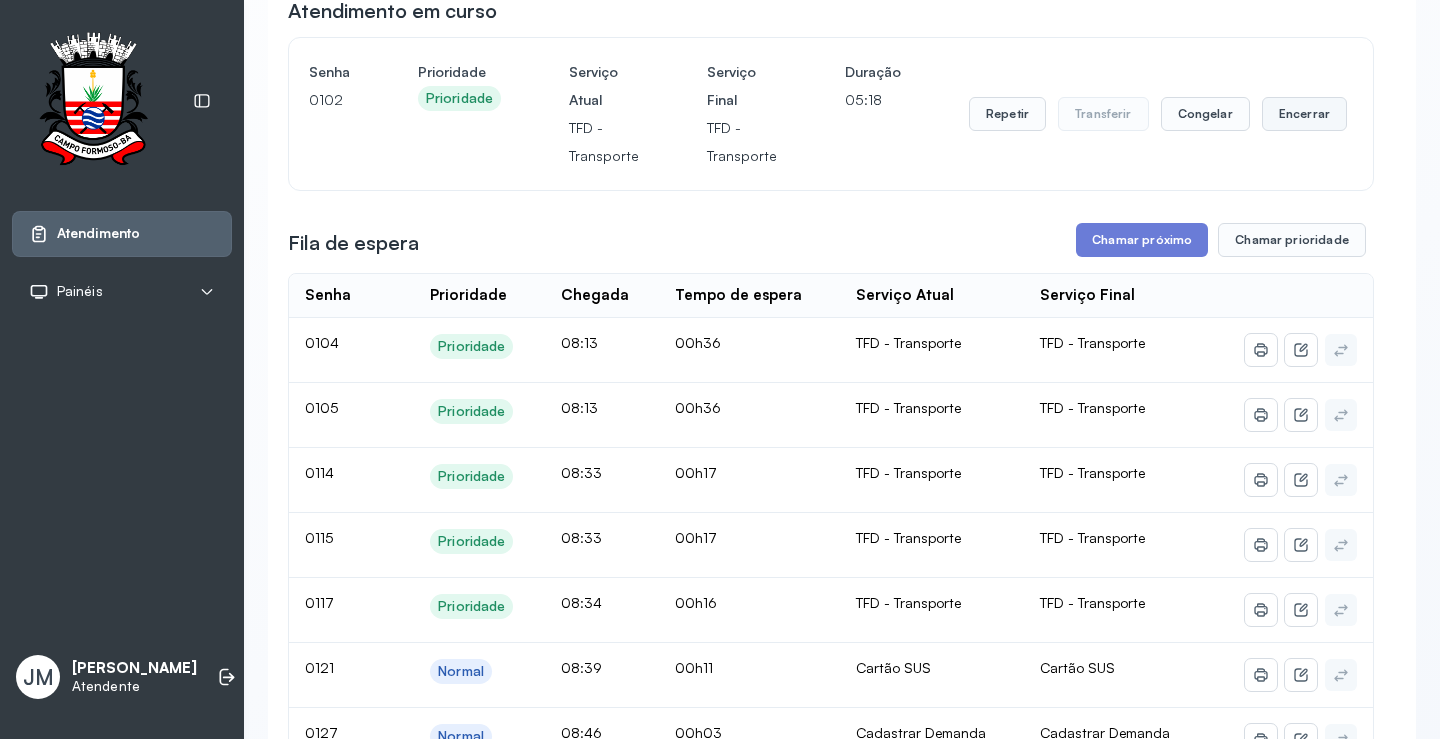 click on "Encerrar" at bounding box center [1304, 114] 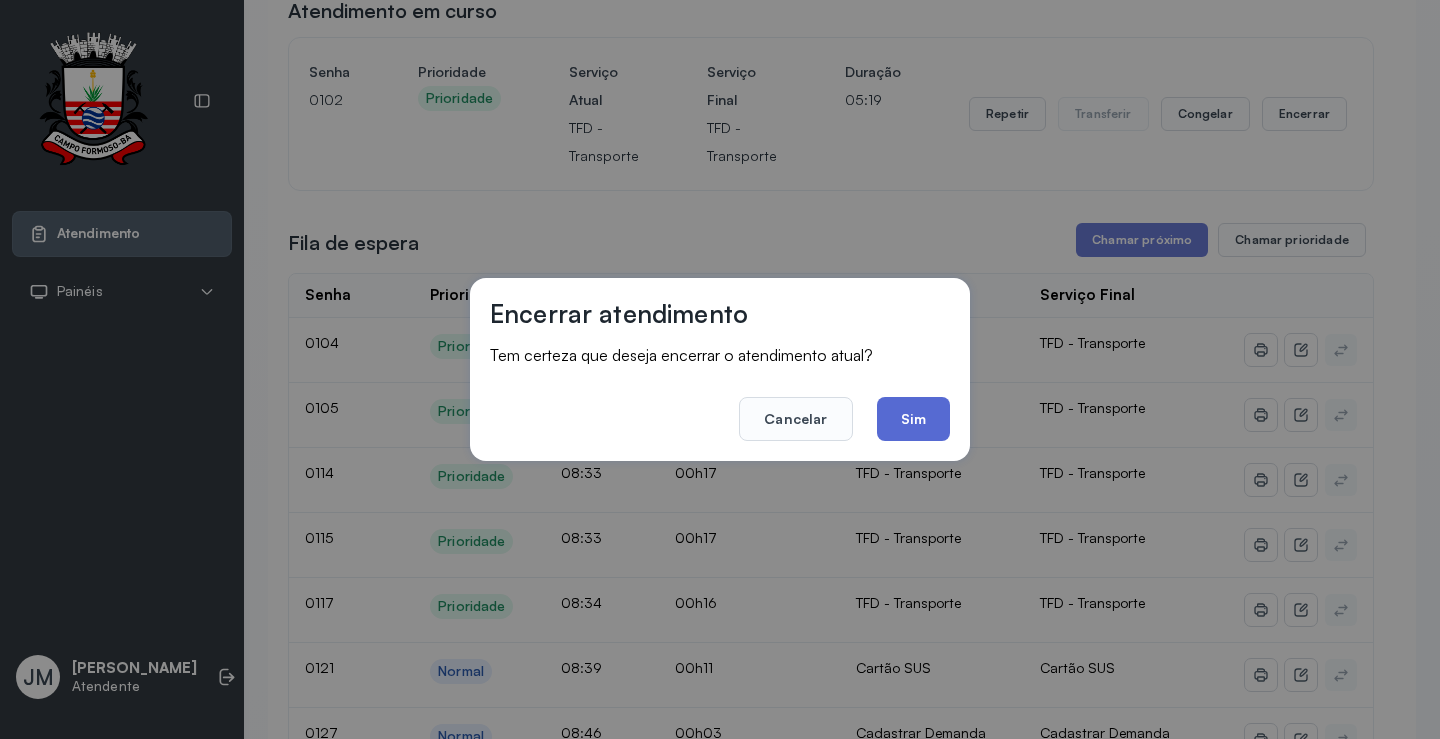 click on "Sim" 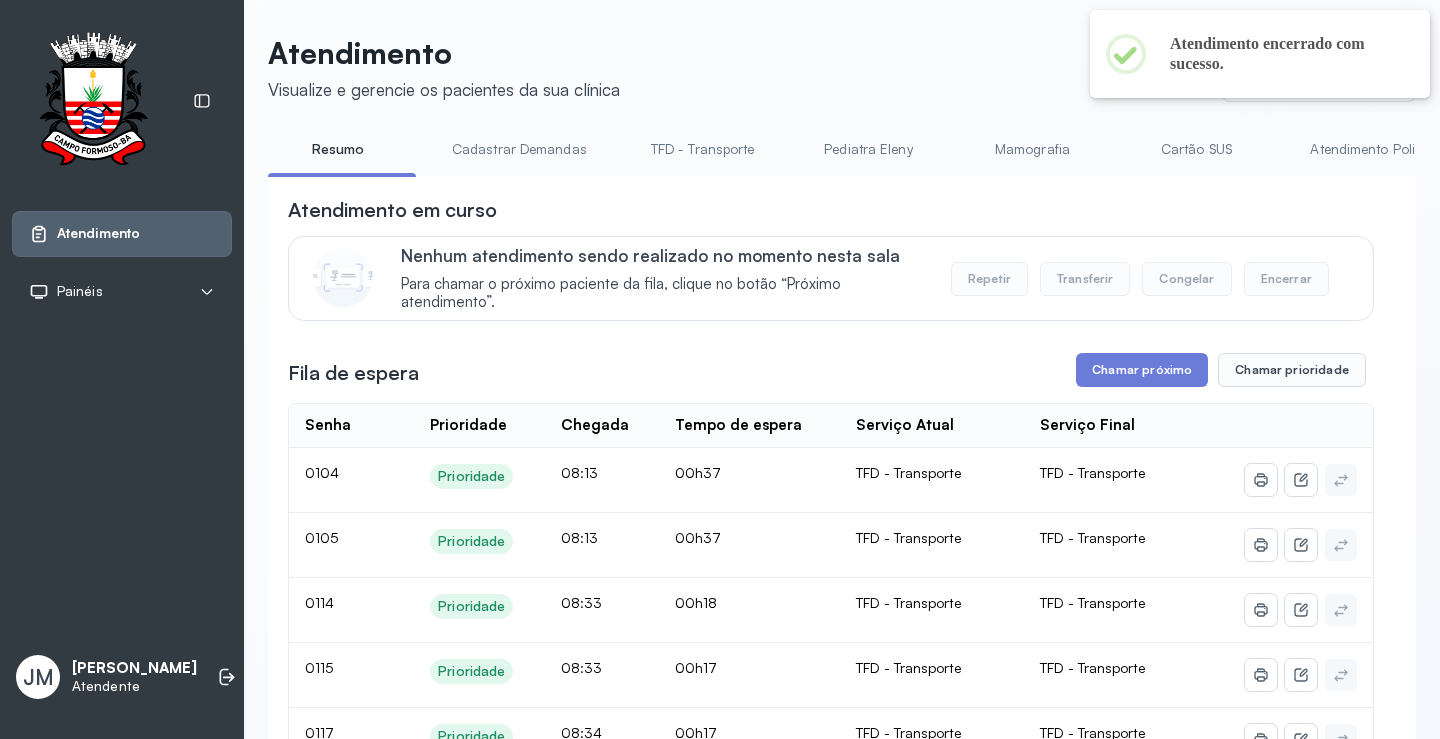 scroll, scrollTop: 200, scrollLeft: 0, axis: vertical 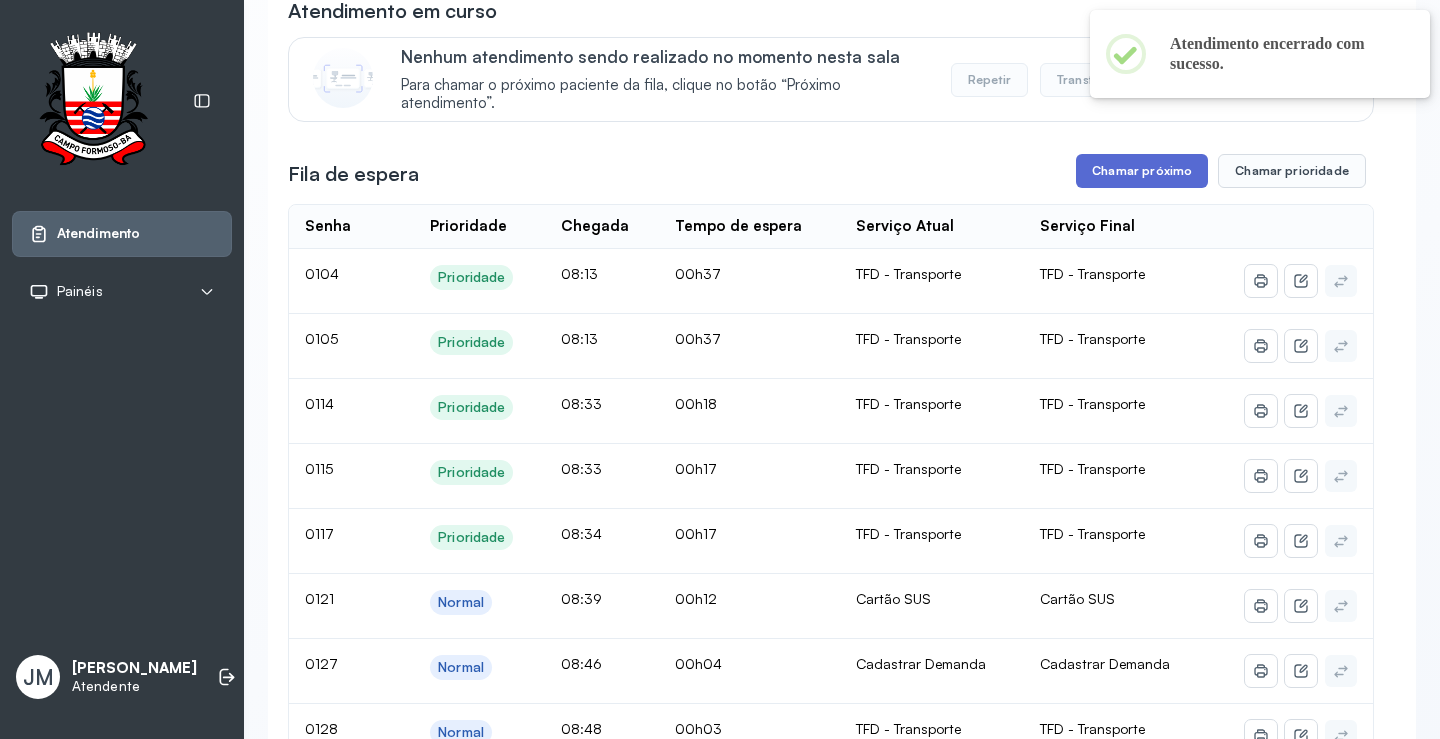 click on "Chamar próximo" at bounding box center (1142, 171) 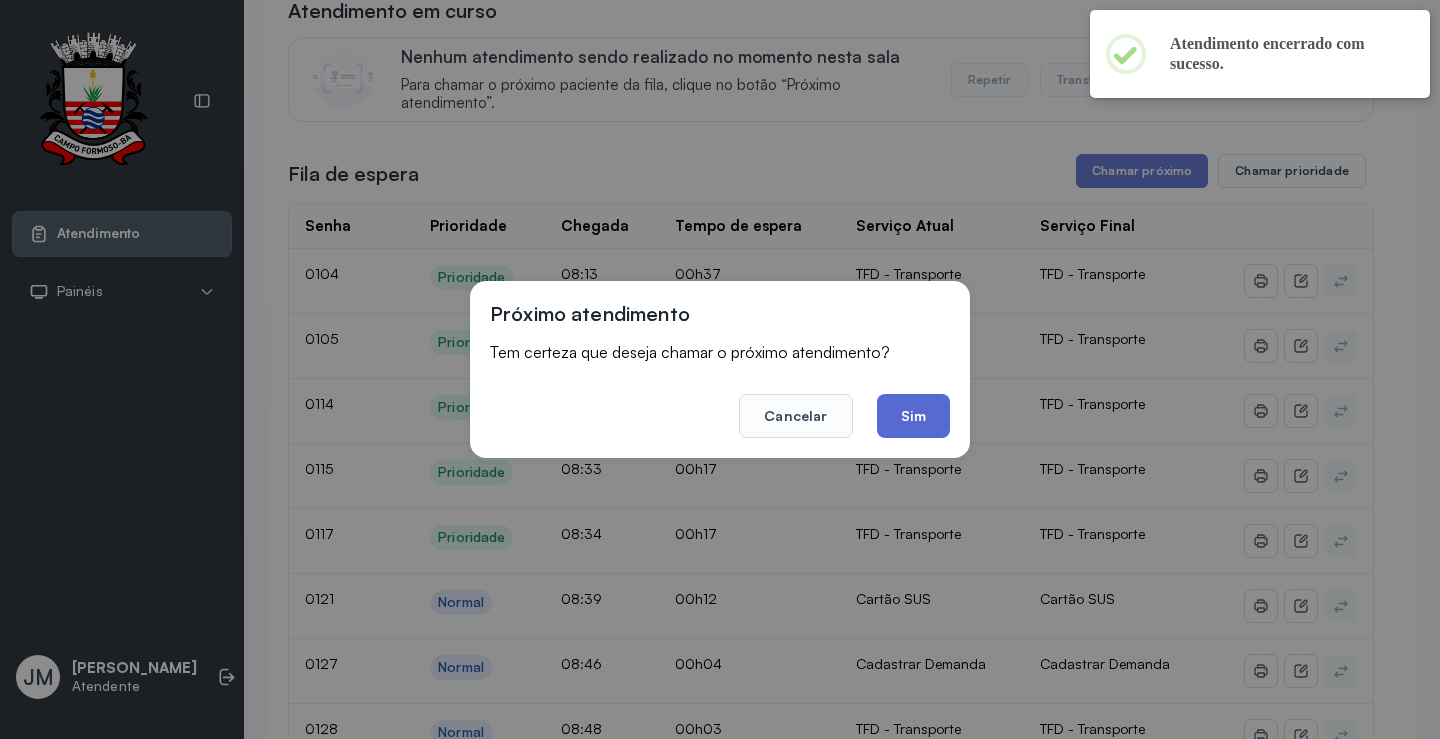 click on "Sim" 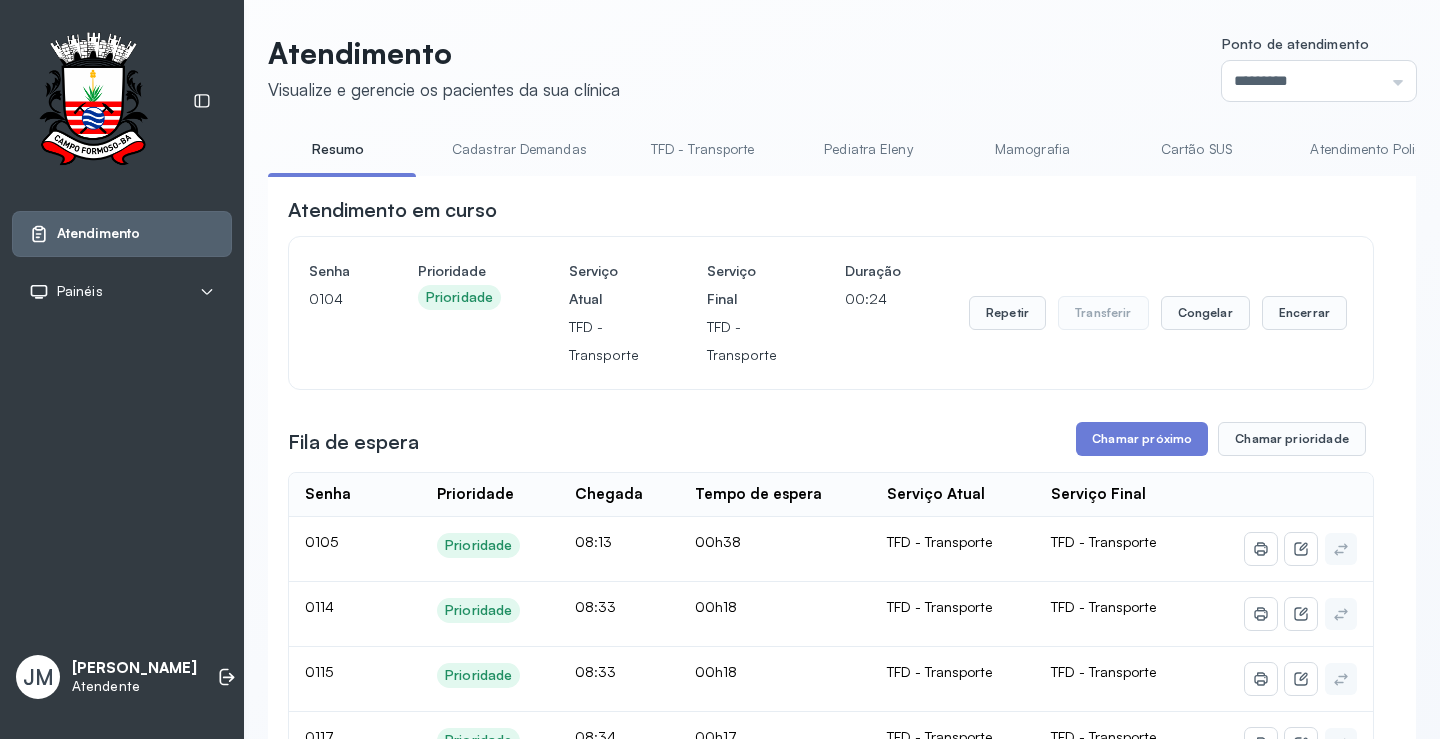 scroll, scrollTop: 200, scrollLeft: 0, axis: vertical 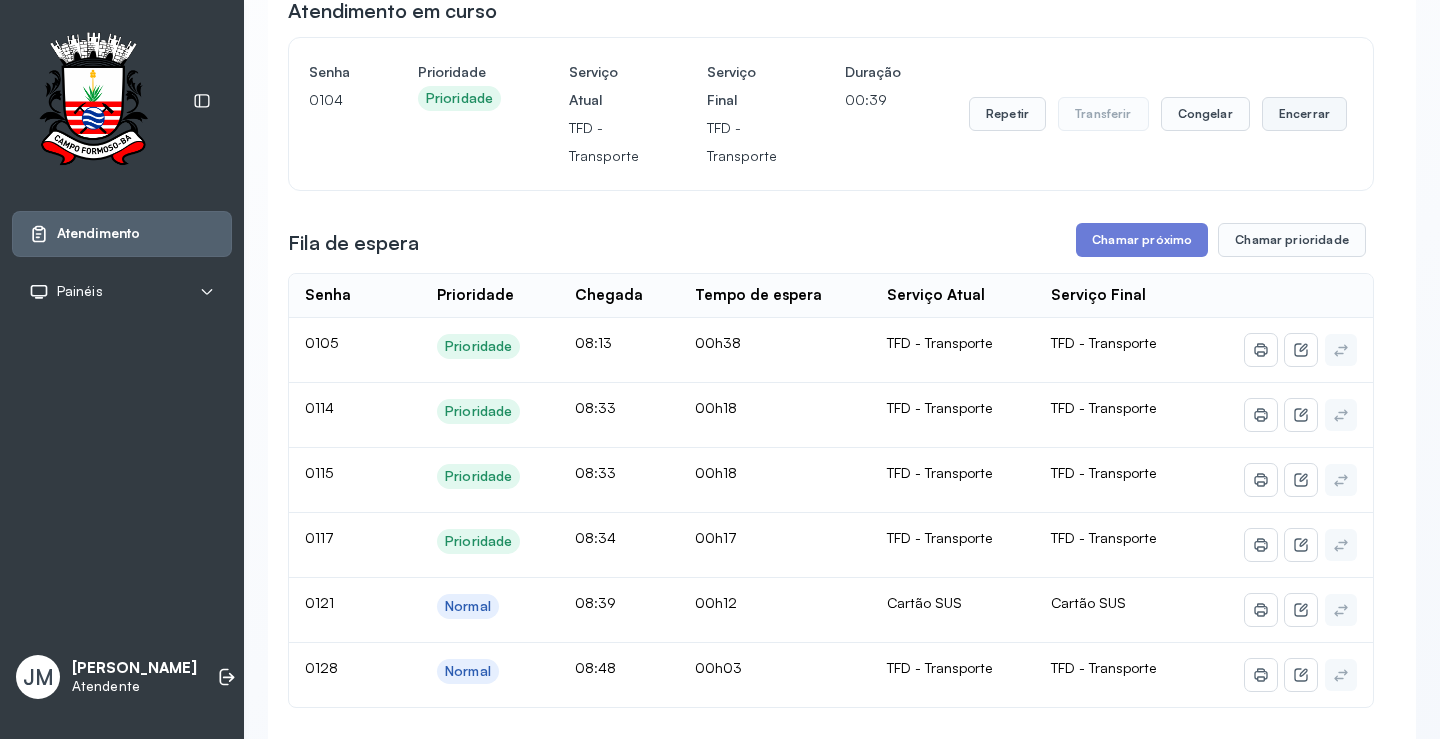 click on "Encerrar" at bounding box center (1304, 114) 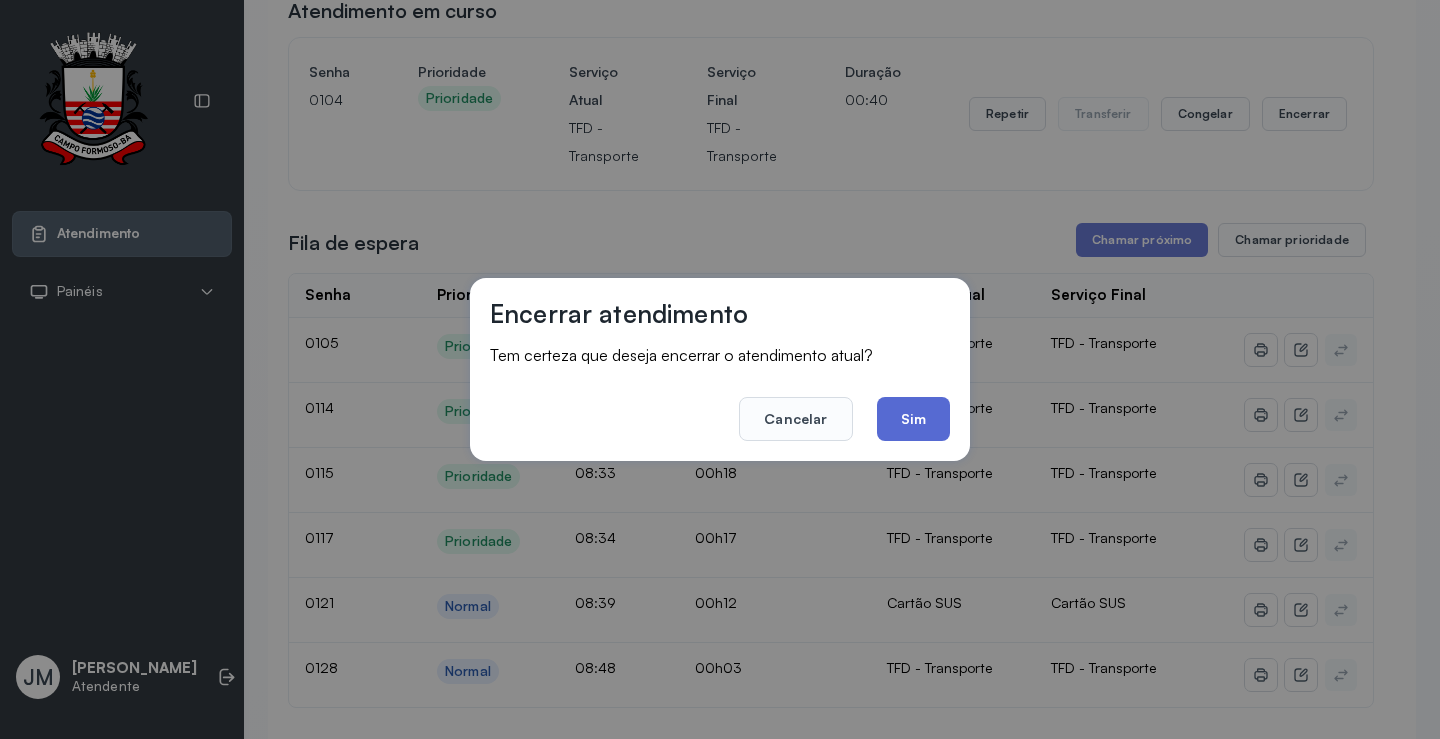 click on "Sim" 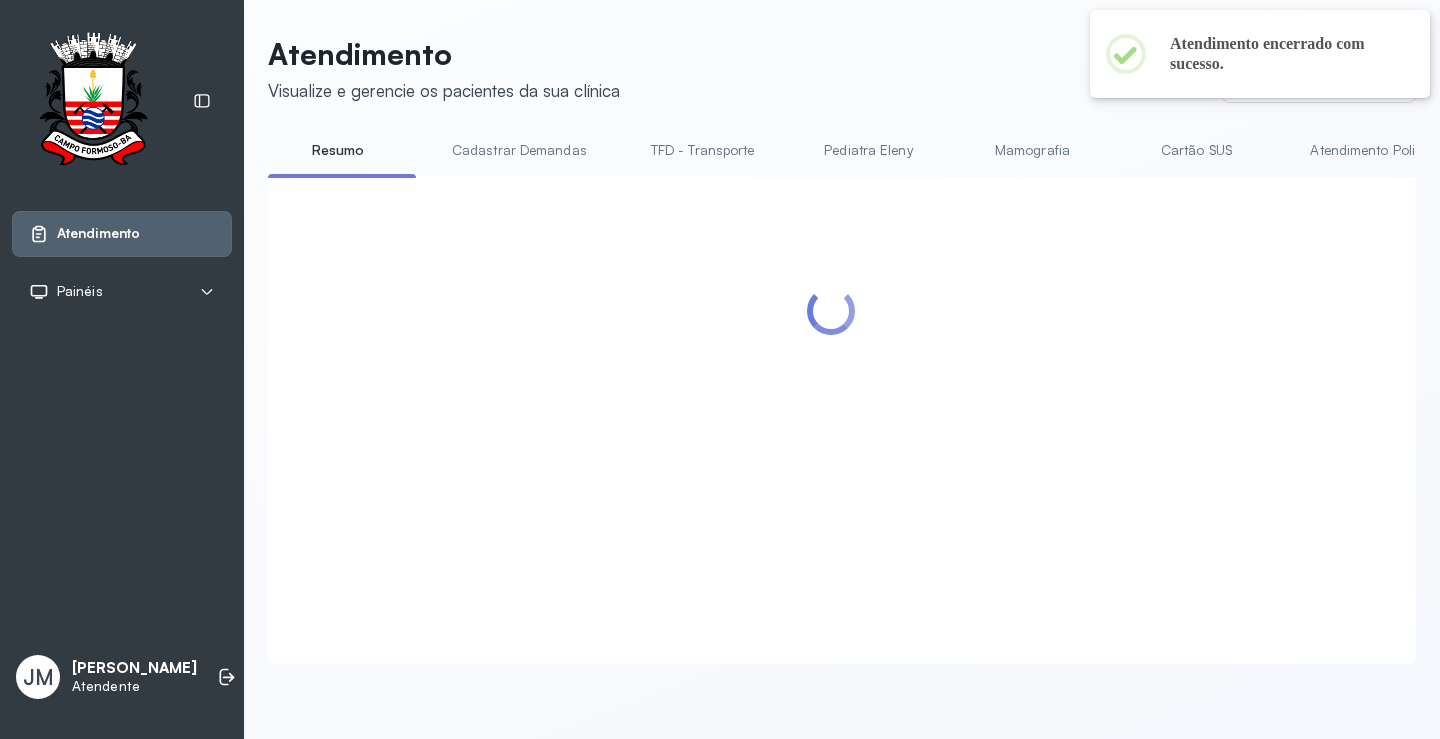 scroll, scrollTop: 1, scrollLeft: 0, axis: vertical 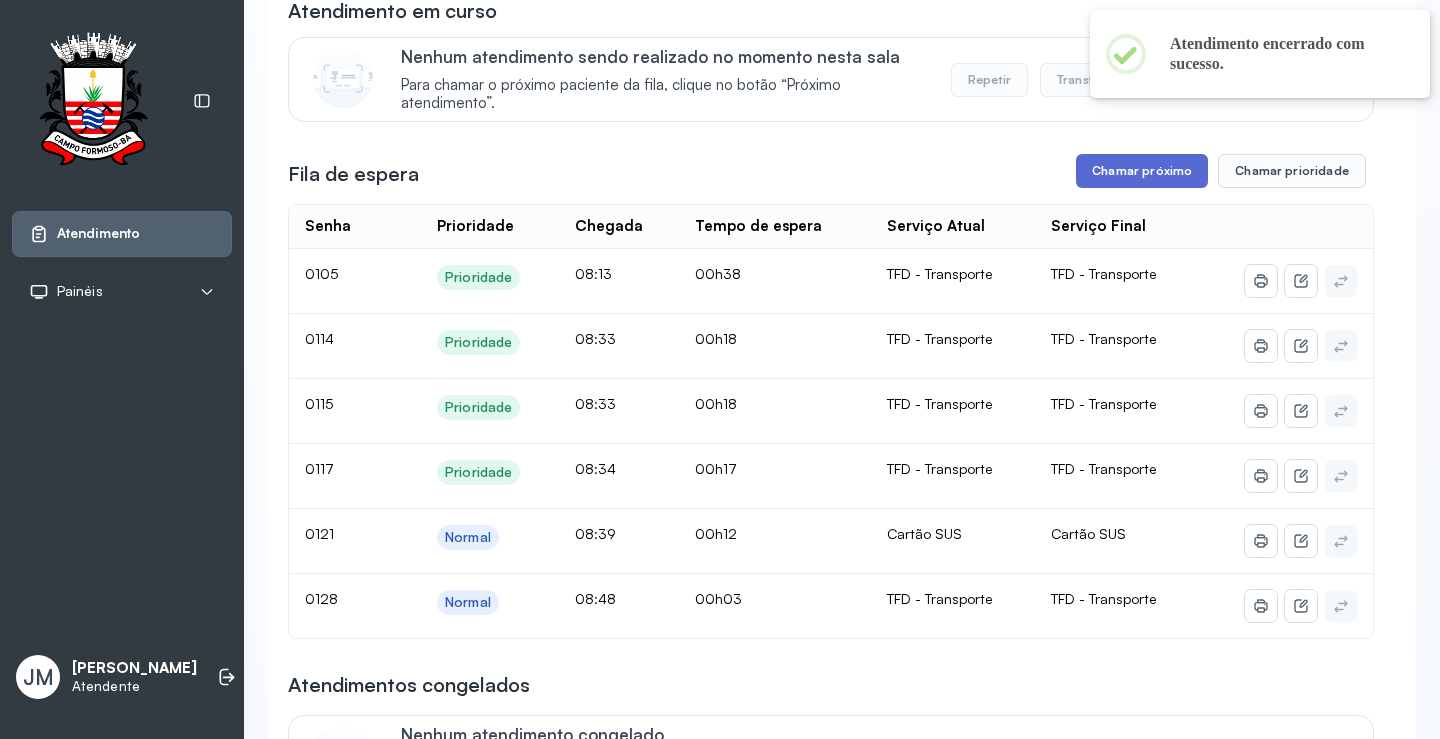 click on "Chamar próximo" at bounding box center [1142, 171] 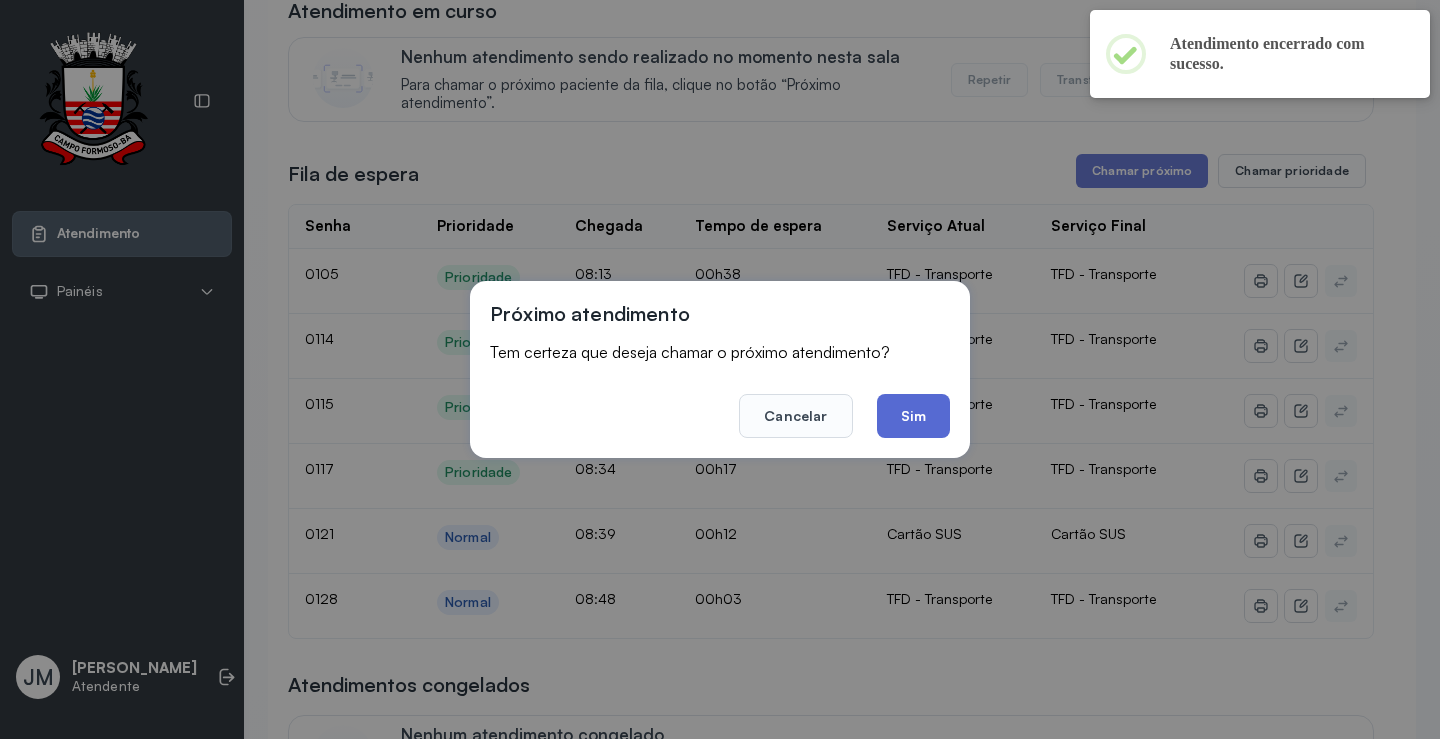 click on "Sim" 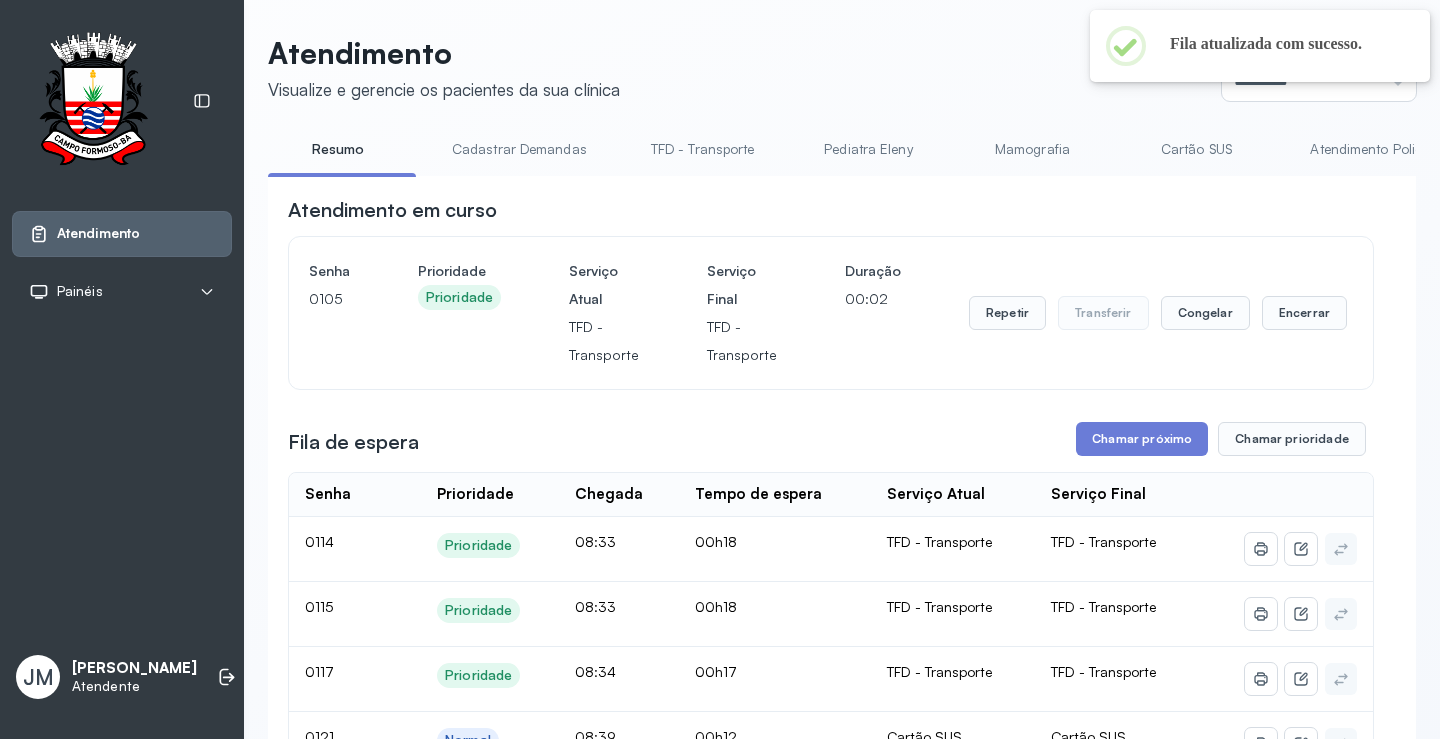scroll, scrollTop: 200, scrollLeft: 0, axis: vertical 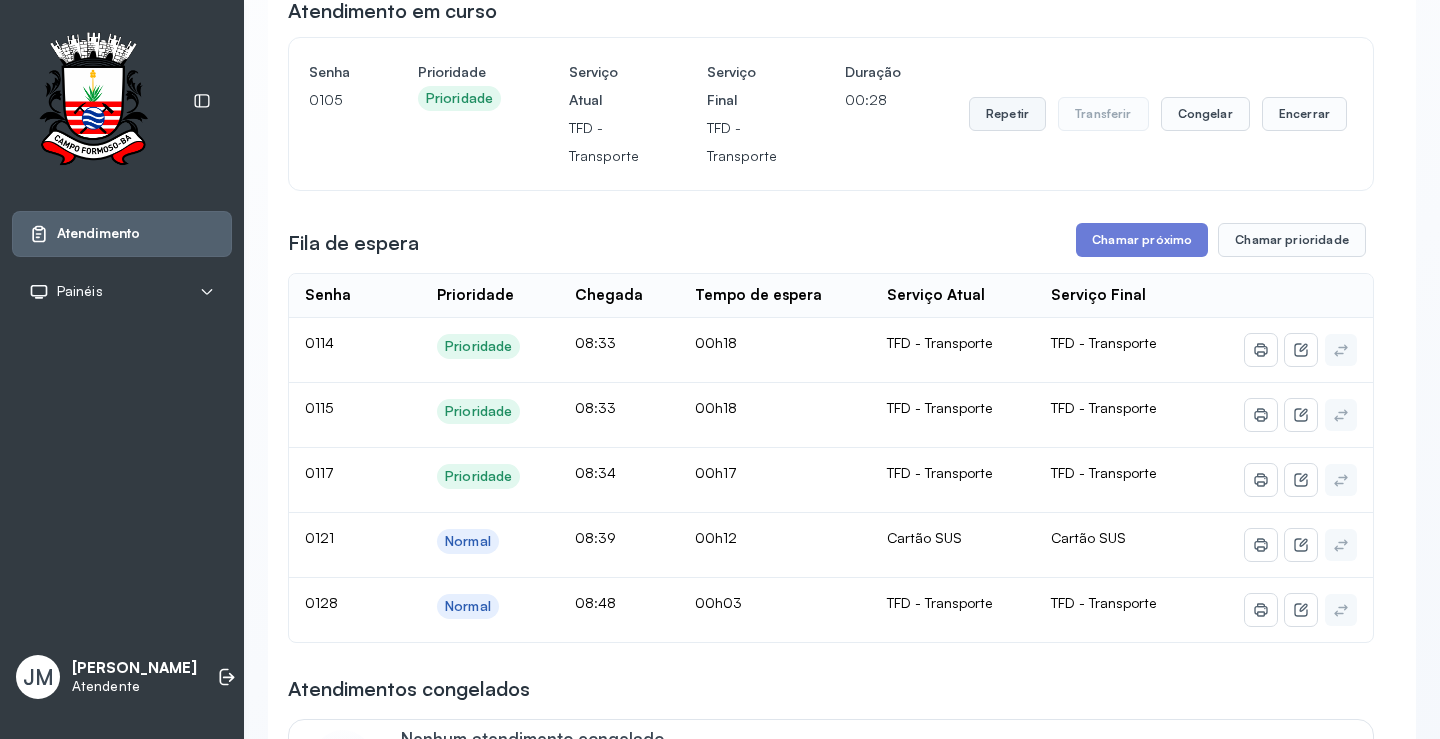 click on "Repetir" at bounding box center [1007, 114] 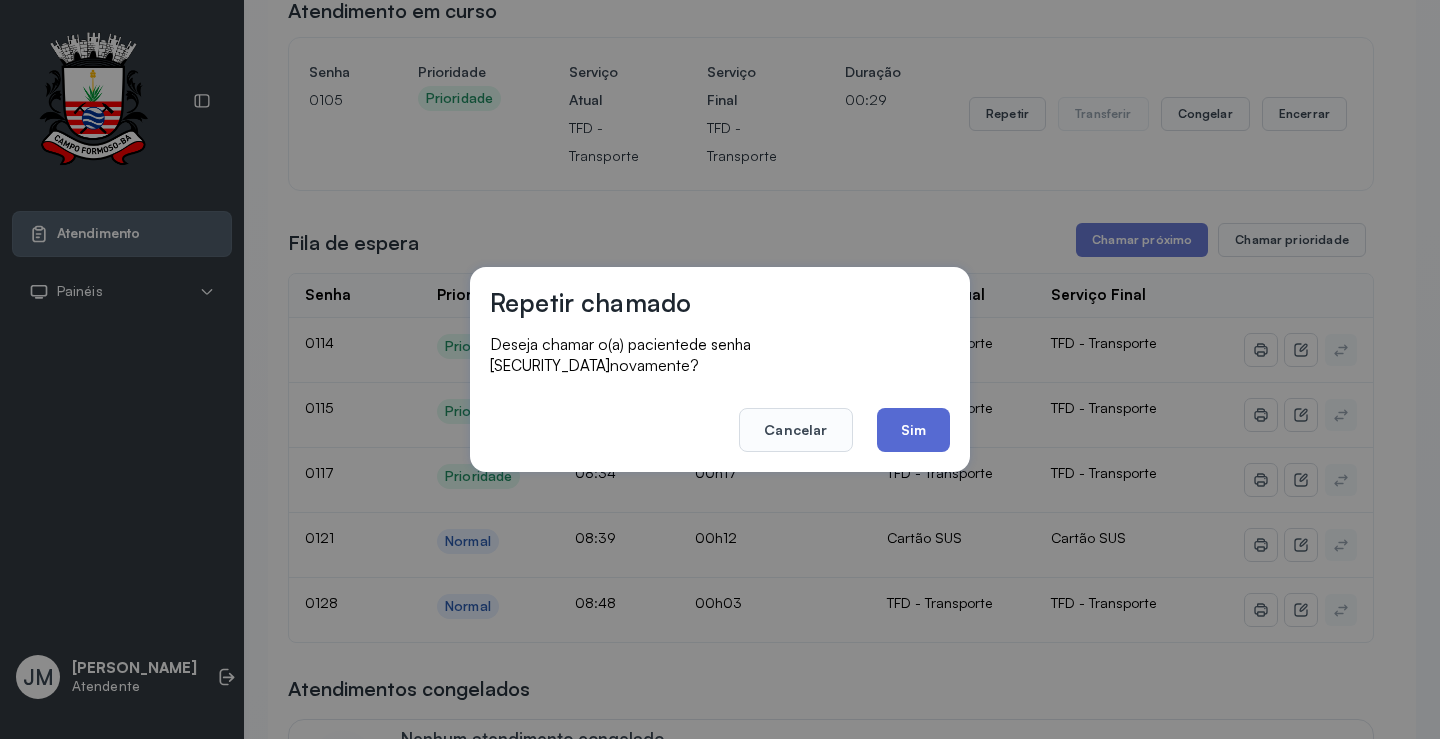 click on "Sim" 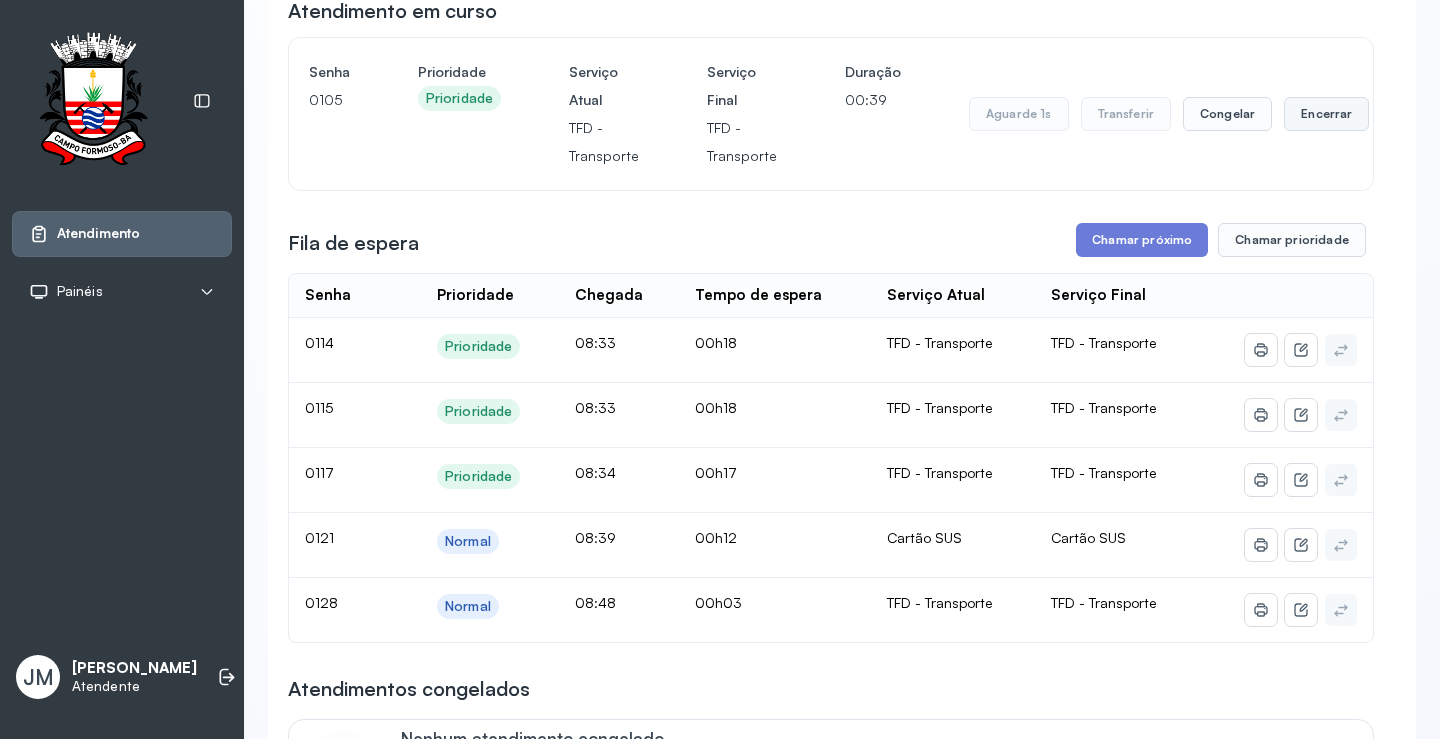 click on "Encerrar" at bounding box center [1326, 114] 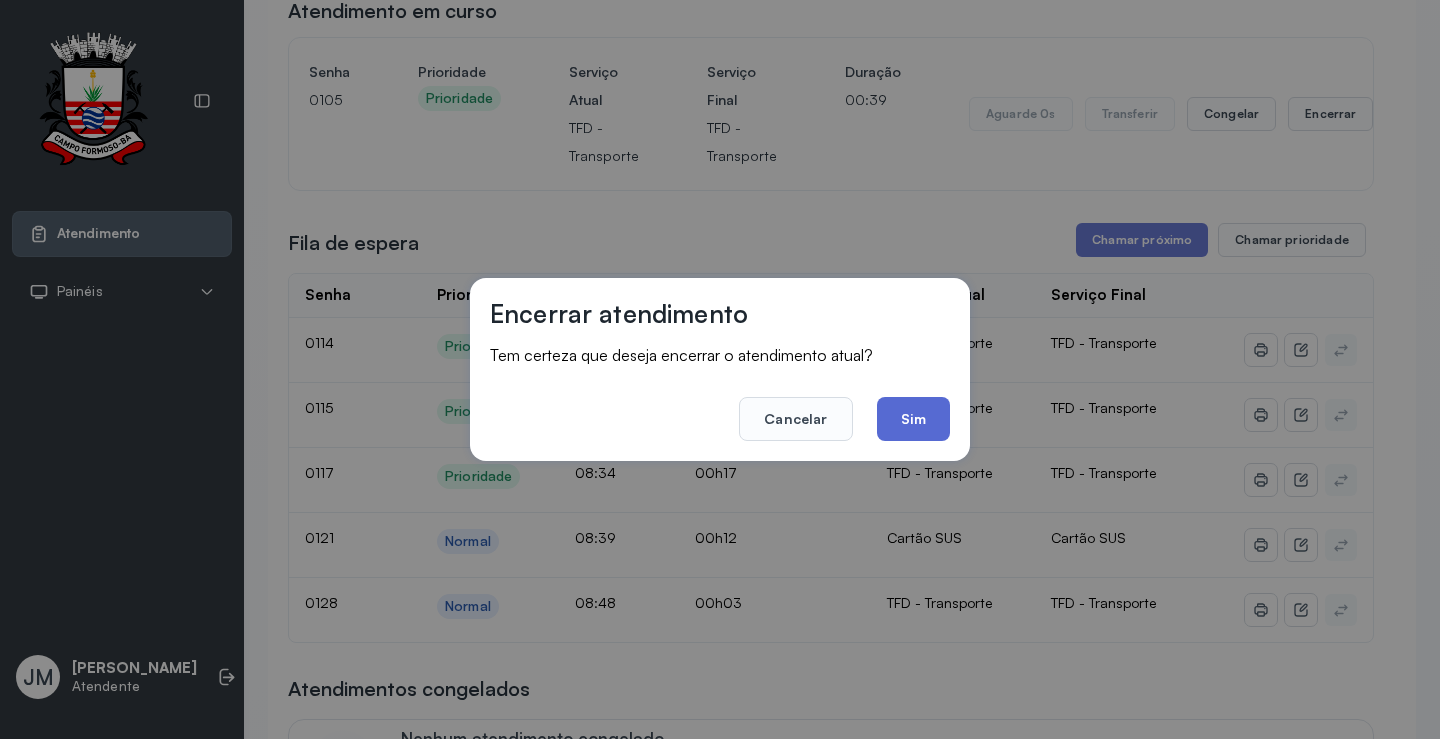 click on "Sim" 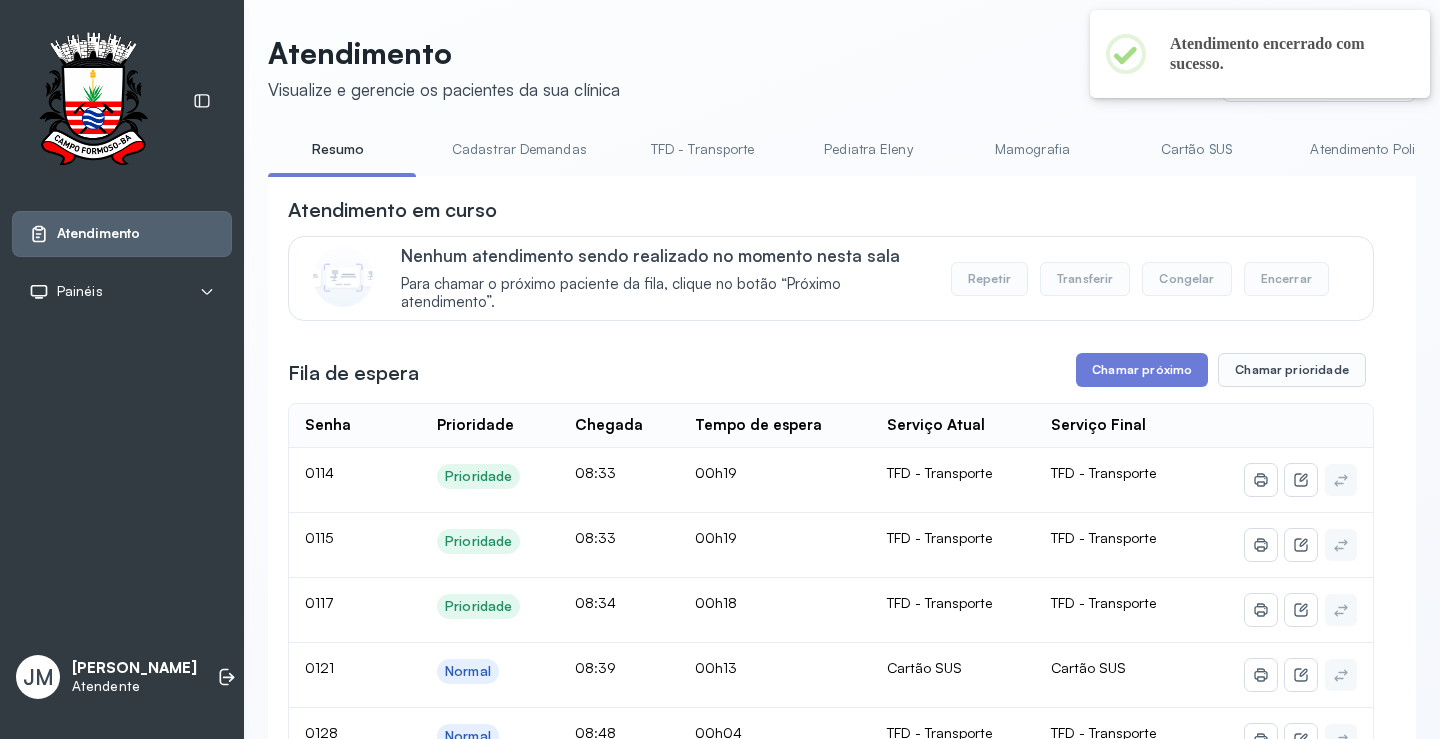scroll, scrollTop: 200, scrollLeft: 0, axis: vertical 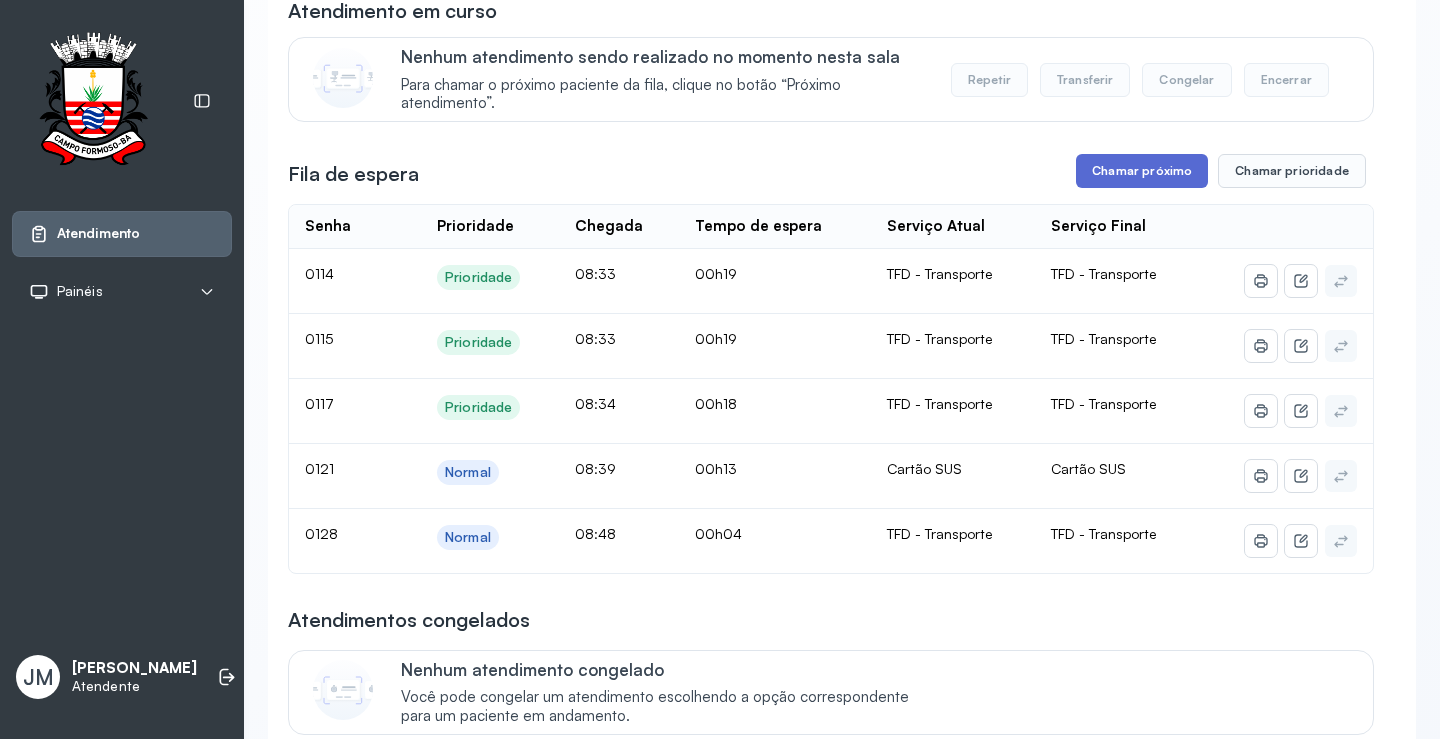 click on "Chamar próximo" at bounding box center [1142, 171] 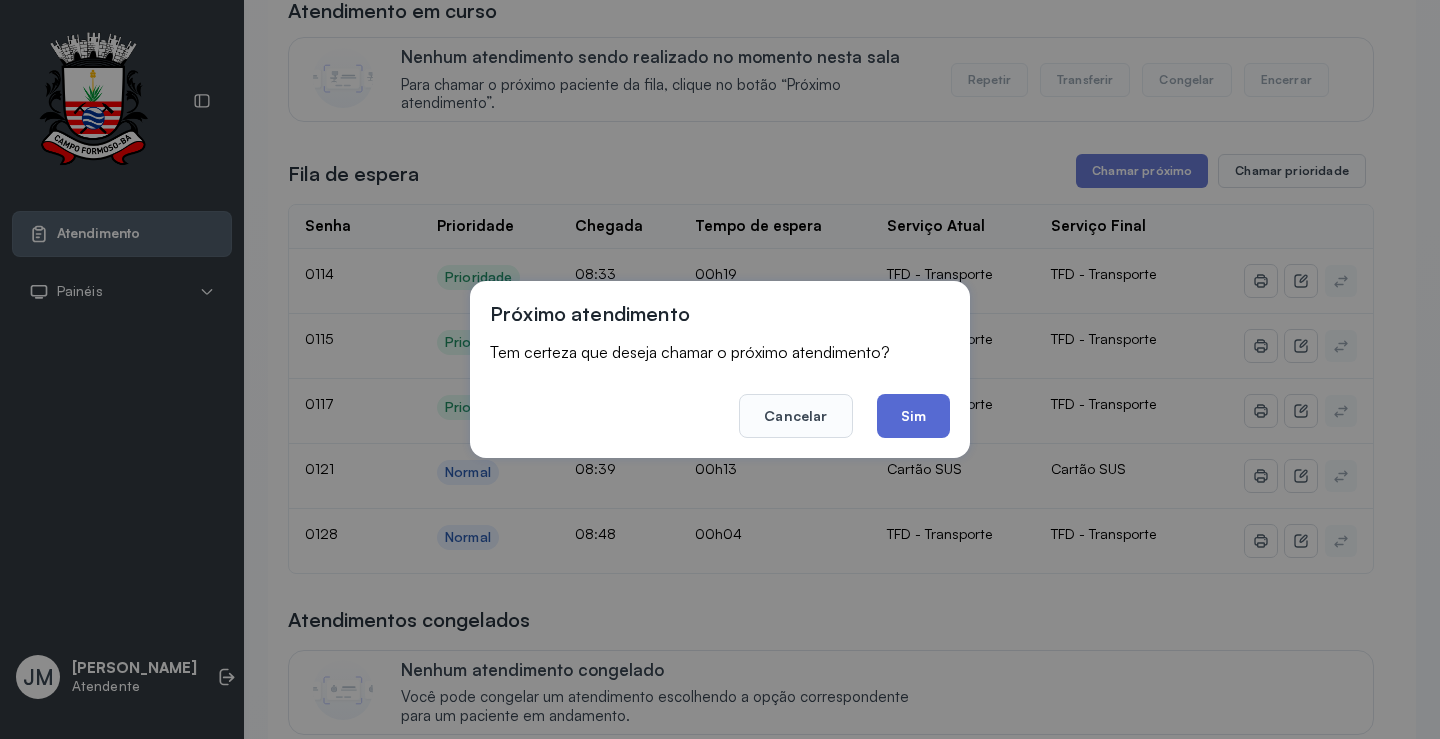 click on "Sim" 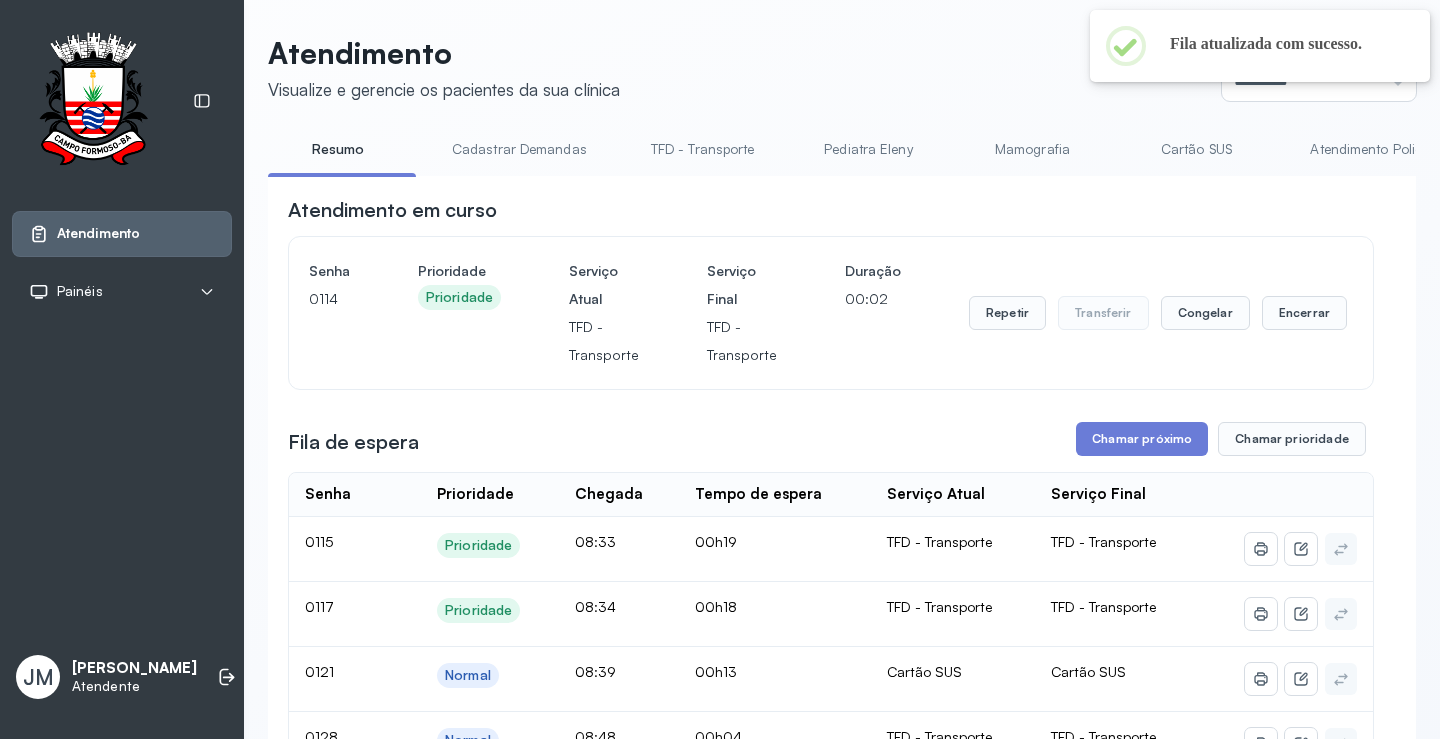 scroll, scrollTop: 200, scrollLeft: 0, axis: vertical 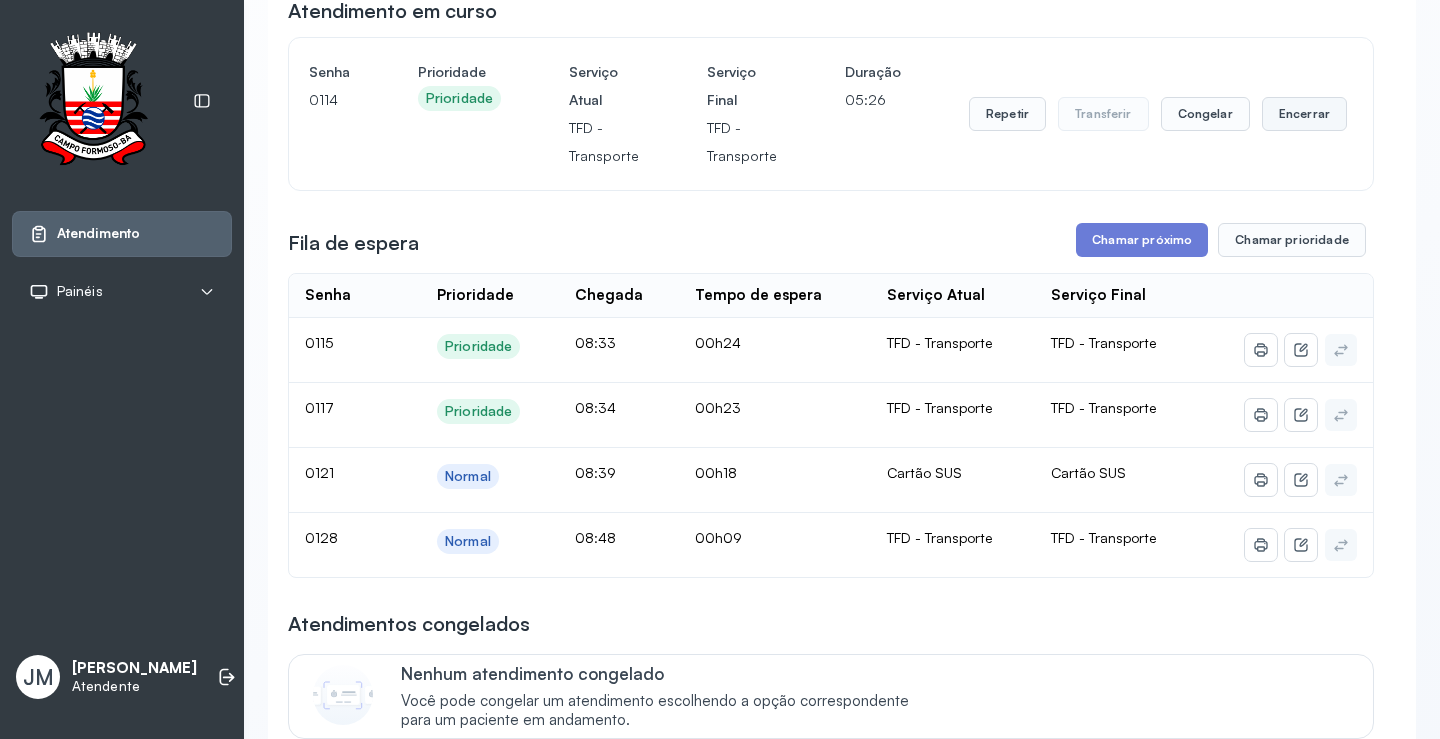 click on "Encerrar" at bounding box center [1304, 114] 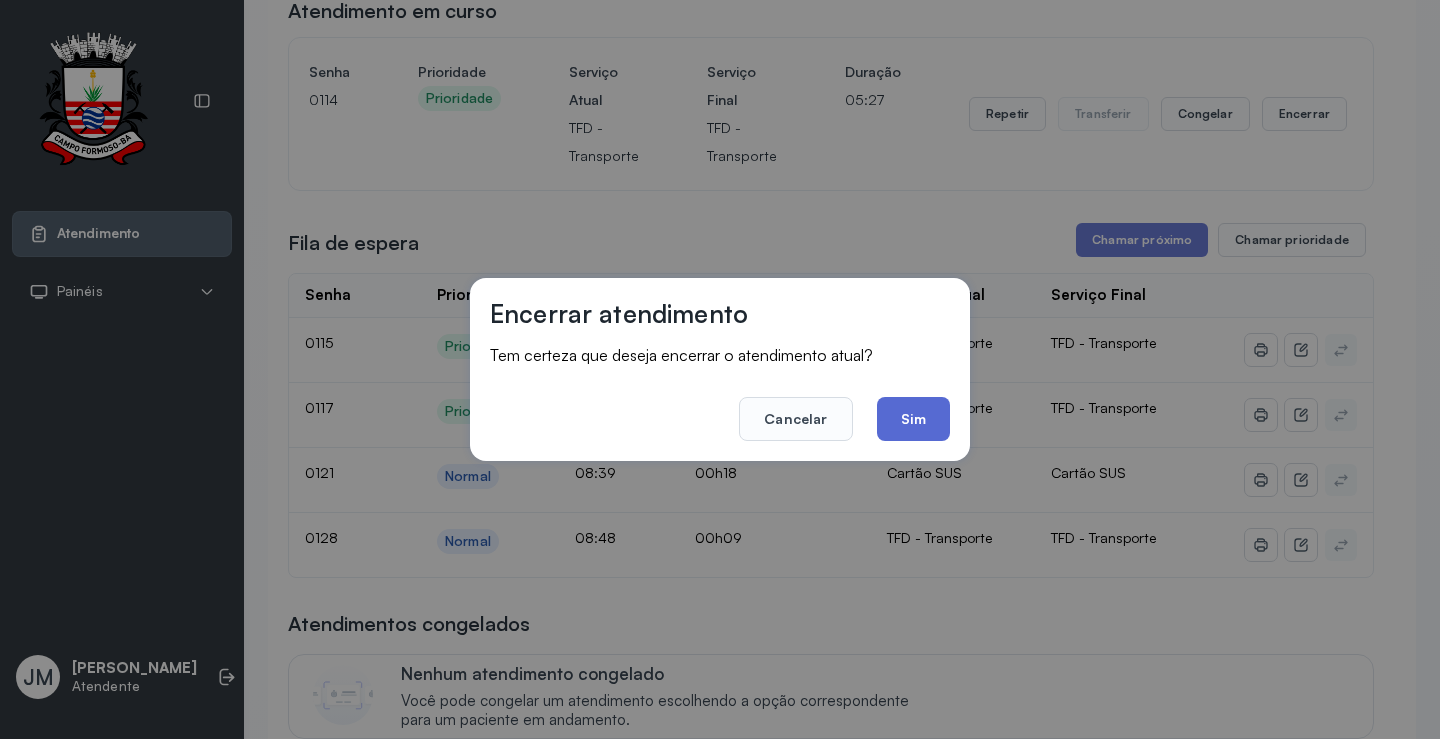 click on "Sim" 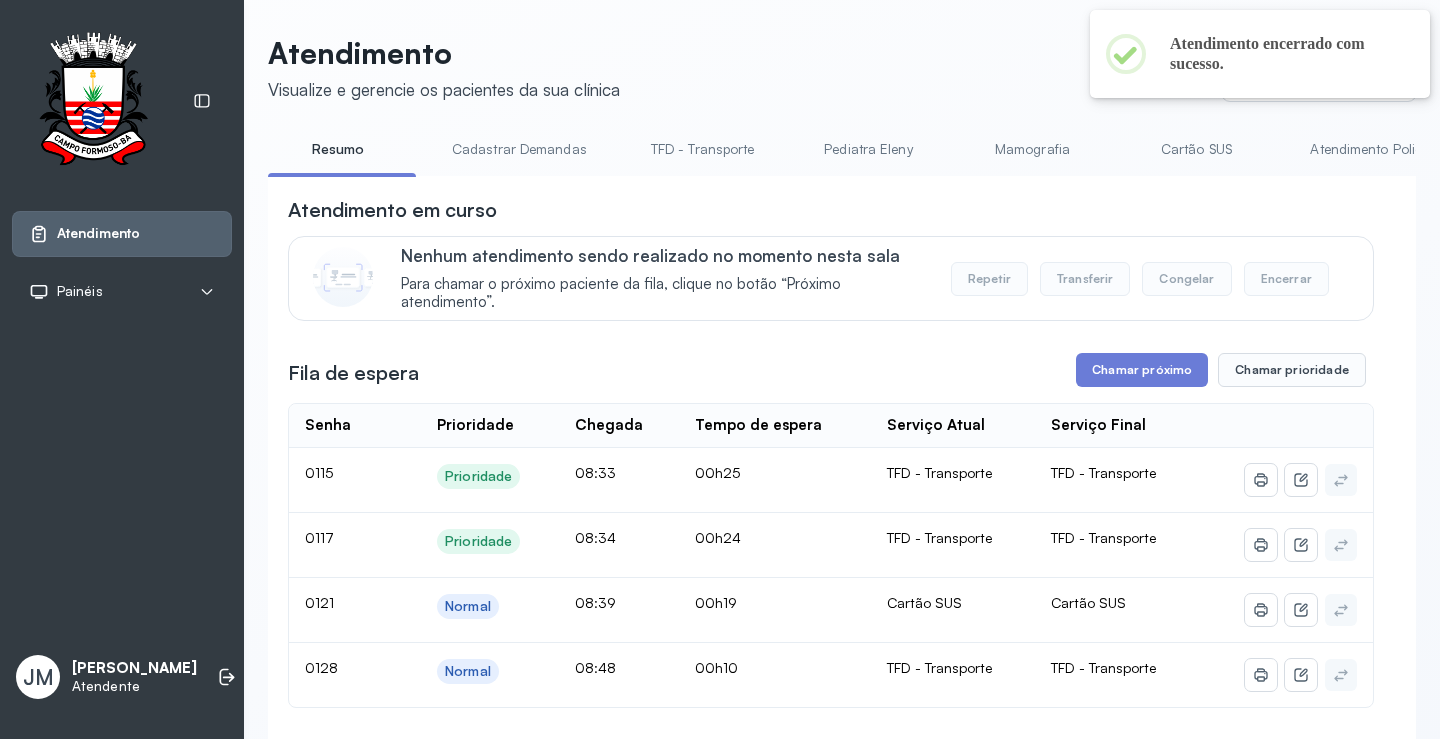 scroll, scrollTop: 200, scrollLeft: 0, axis: vertical 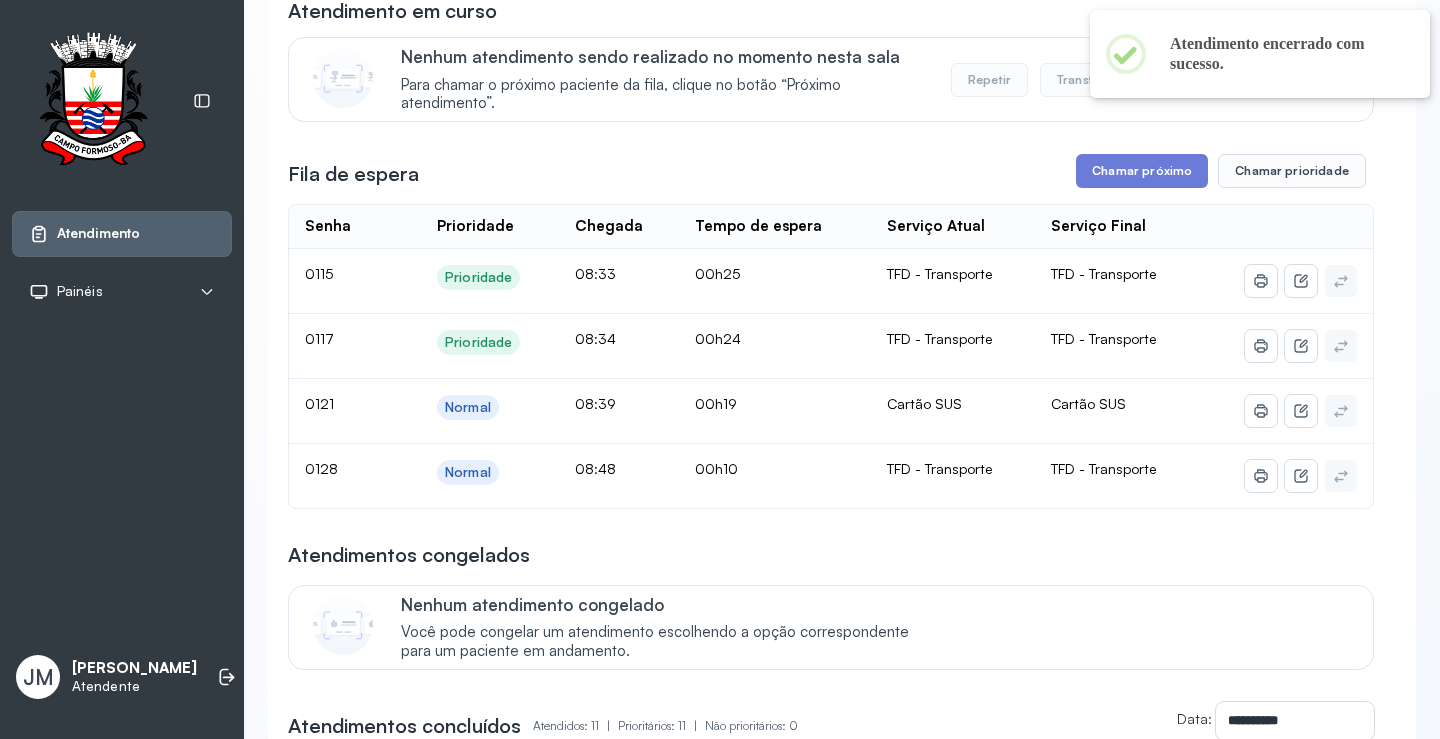 click on "**********" at bounding box center [831, 717] 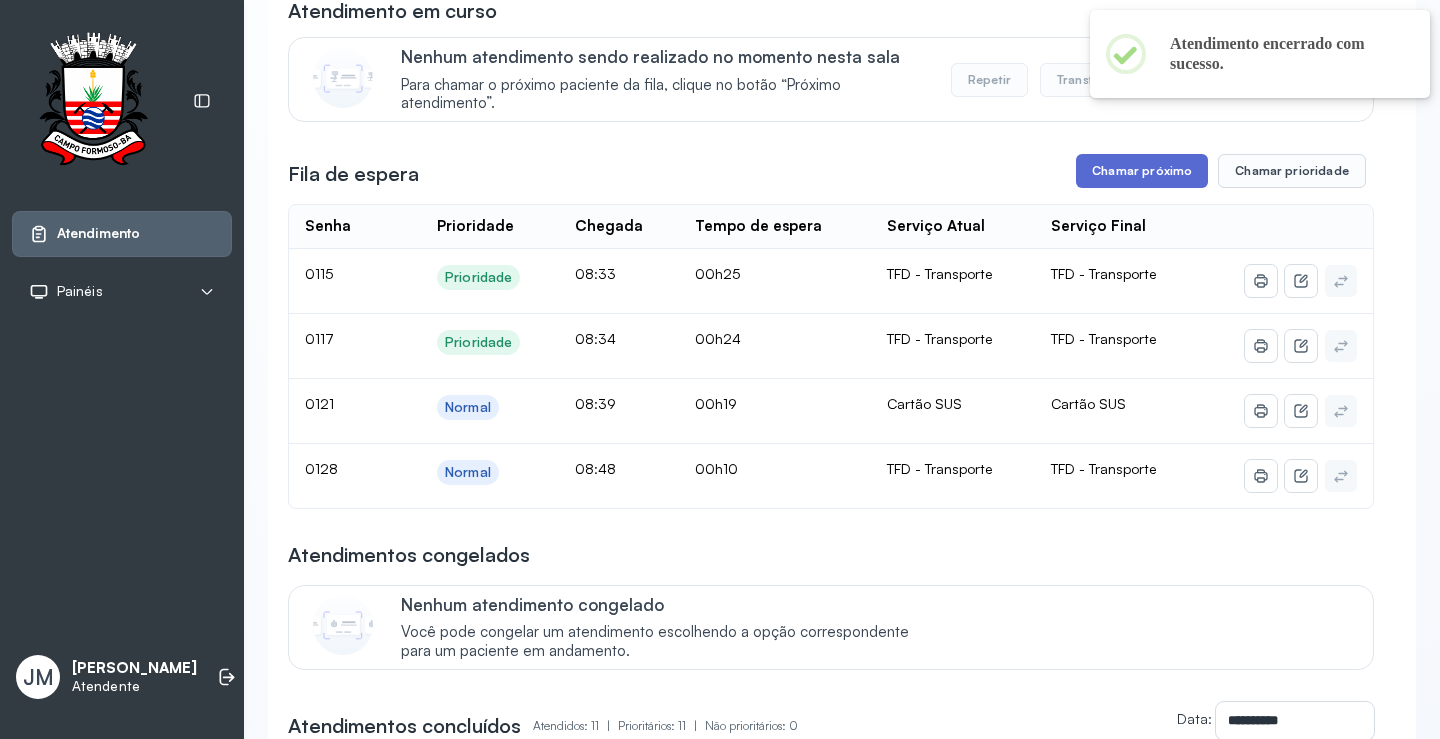 click on "Chamar próximo" at bounding box center [1142, 171] 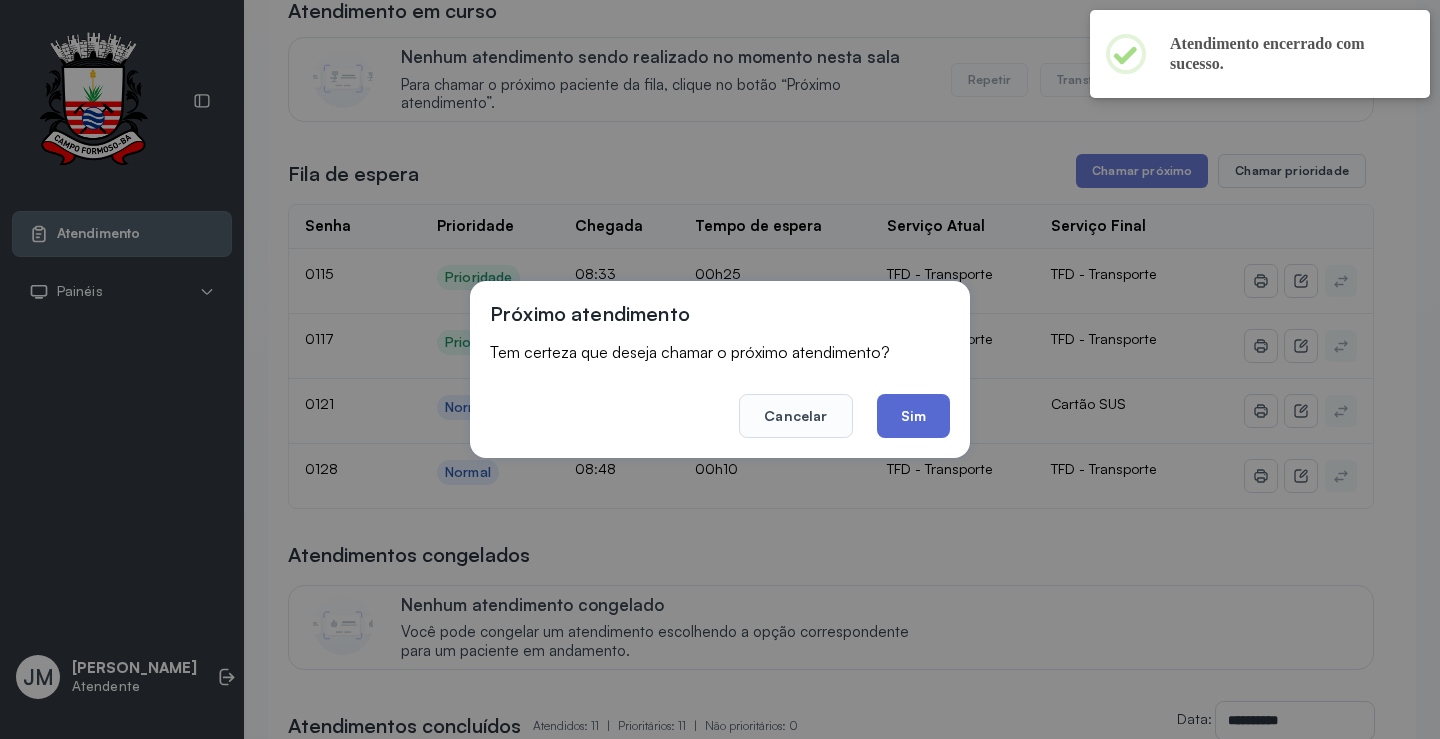 click on "Sim" 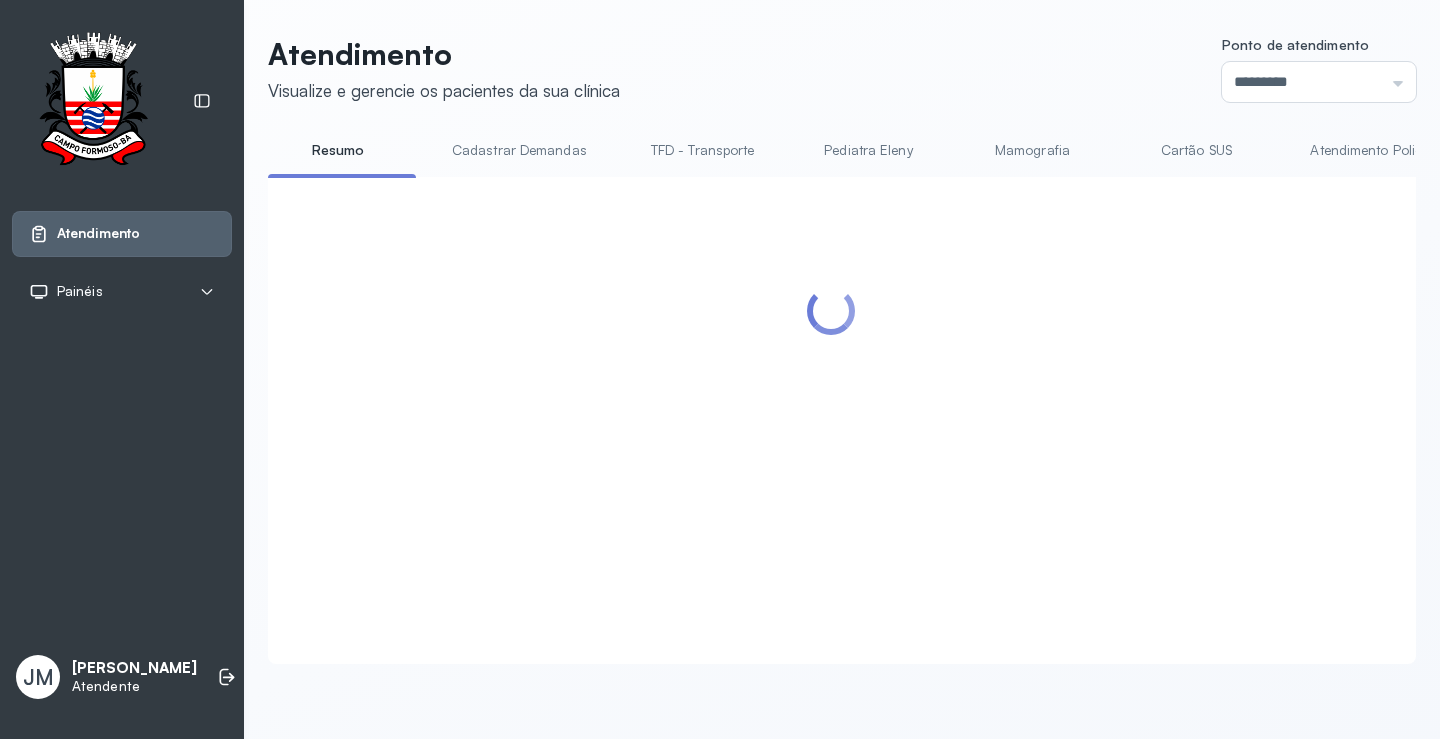 scroll, scrollTop: 200, scrollLeft: 0, axis: vertical 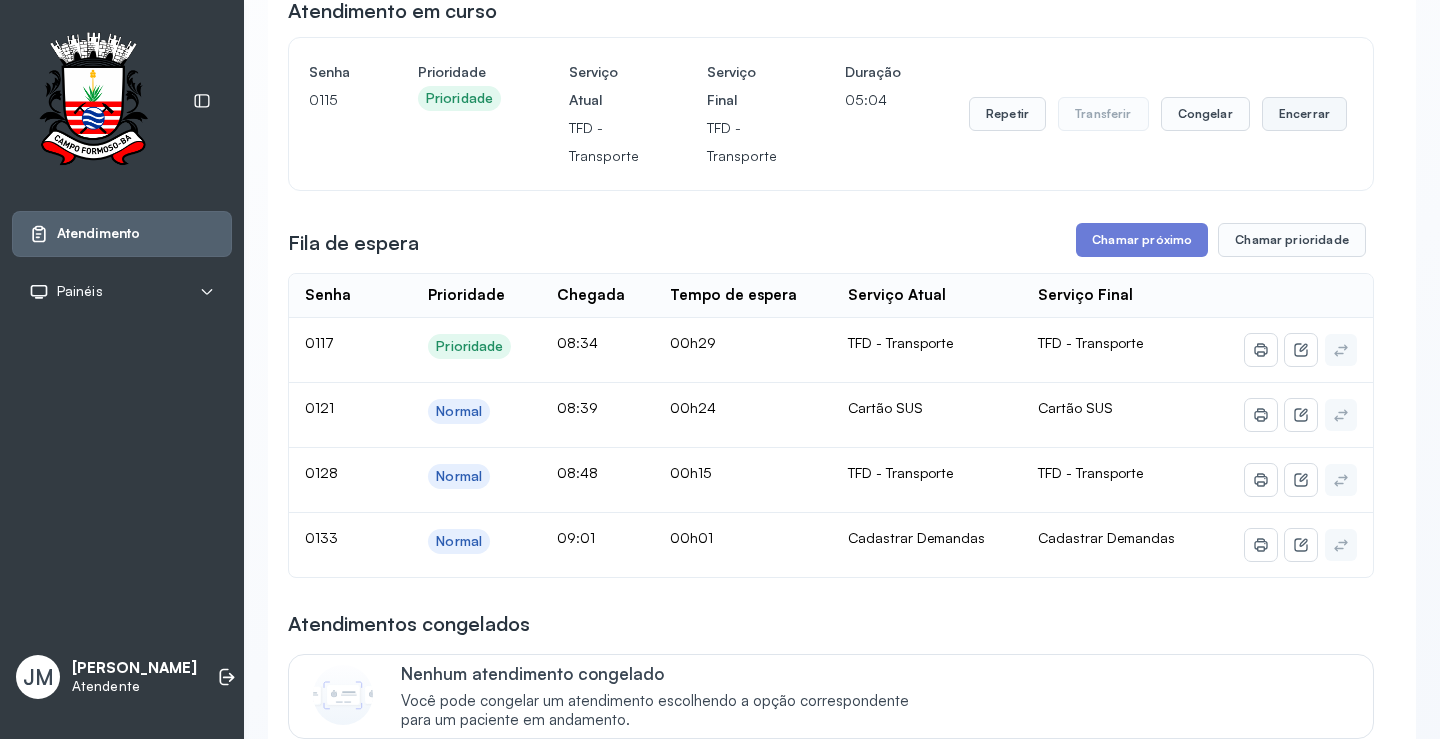click on "Encerrar" at bounding box center (1304, 114) 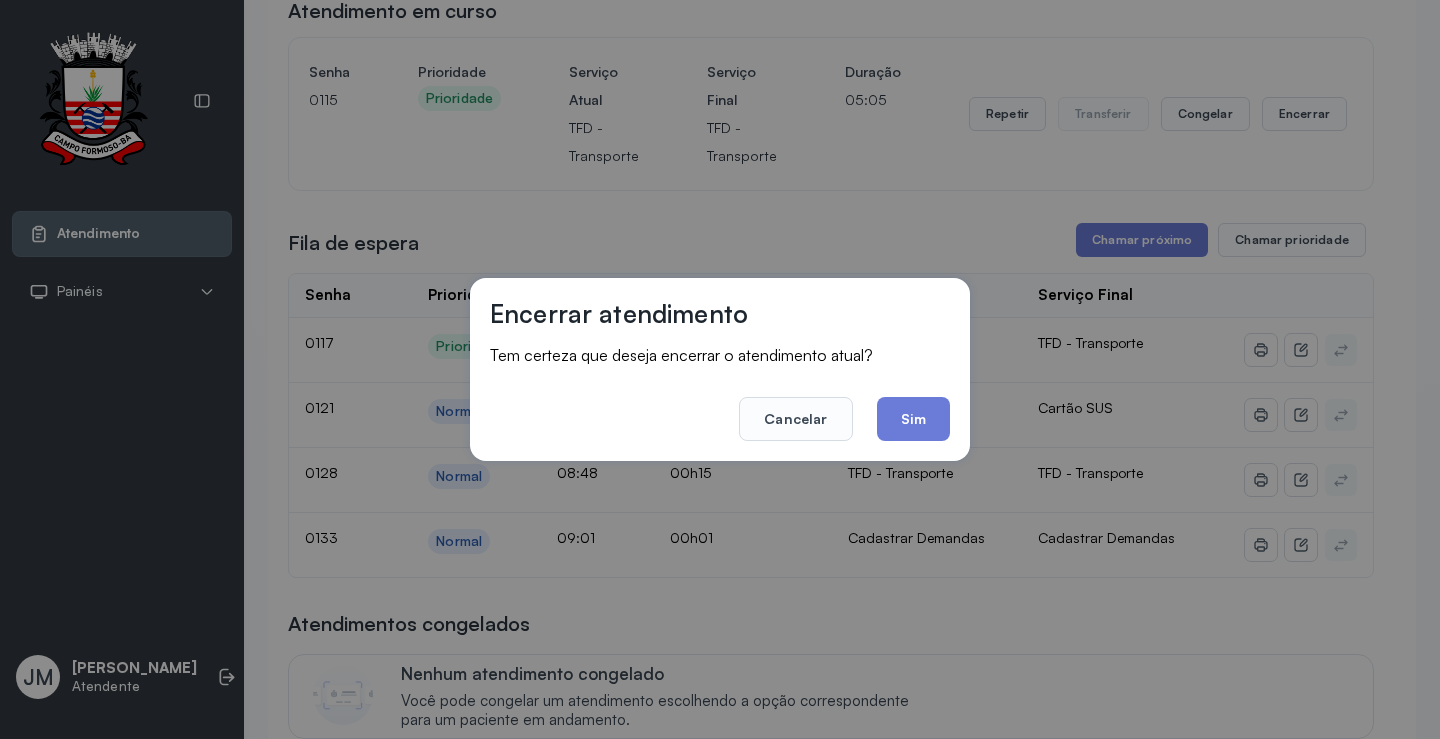 drag, startPoint x: 918, startPoint y: 424, endPoint x: 1044, endPoint y: 340, distance: 151.43315 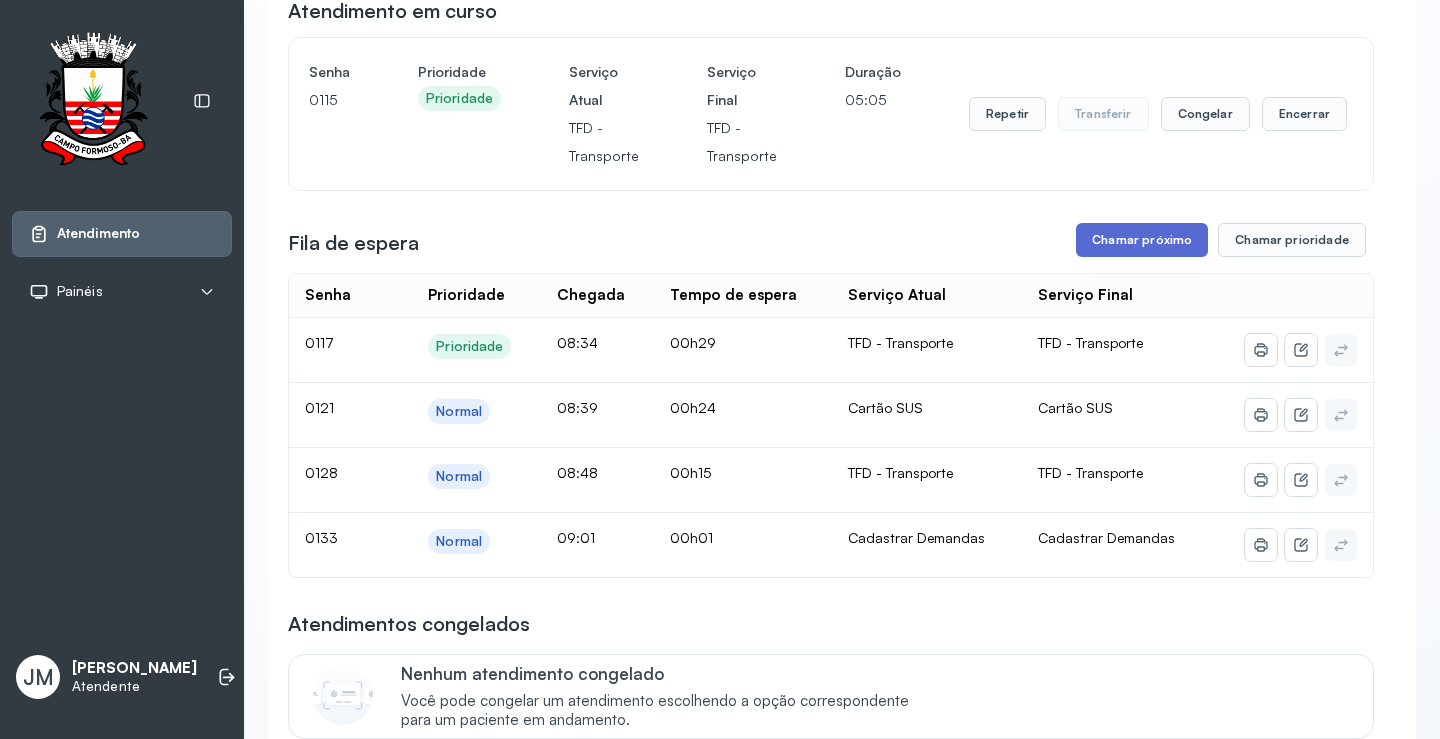 click on "Chamar próximo" at bounding box center [1142, 240] 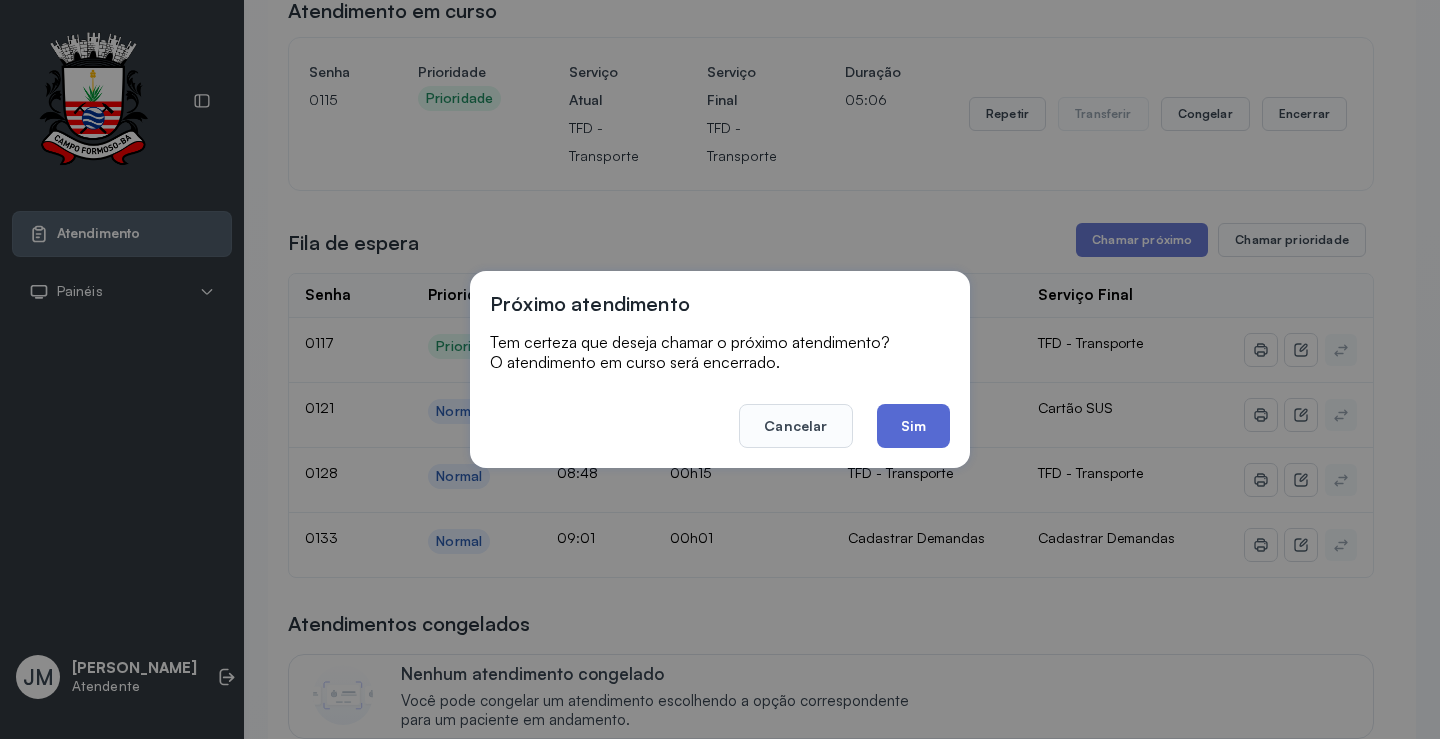 click on "Sim" 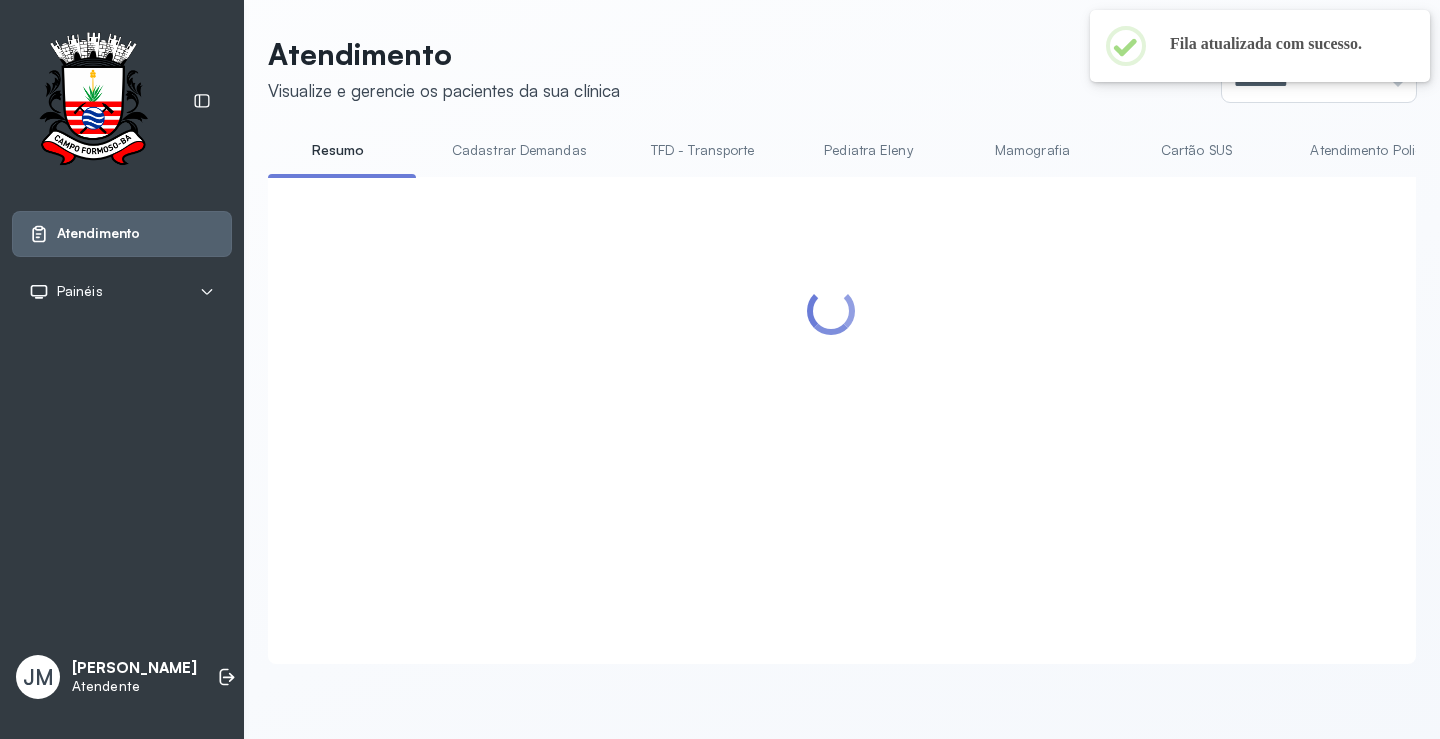 scroll, scrollTop: 200, scrollLeft: 0, axis: vertical 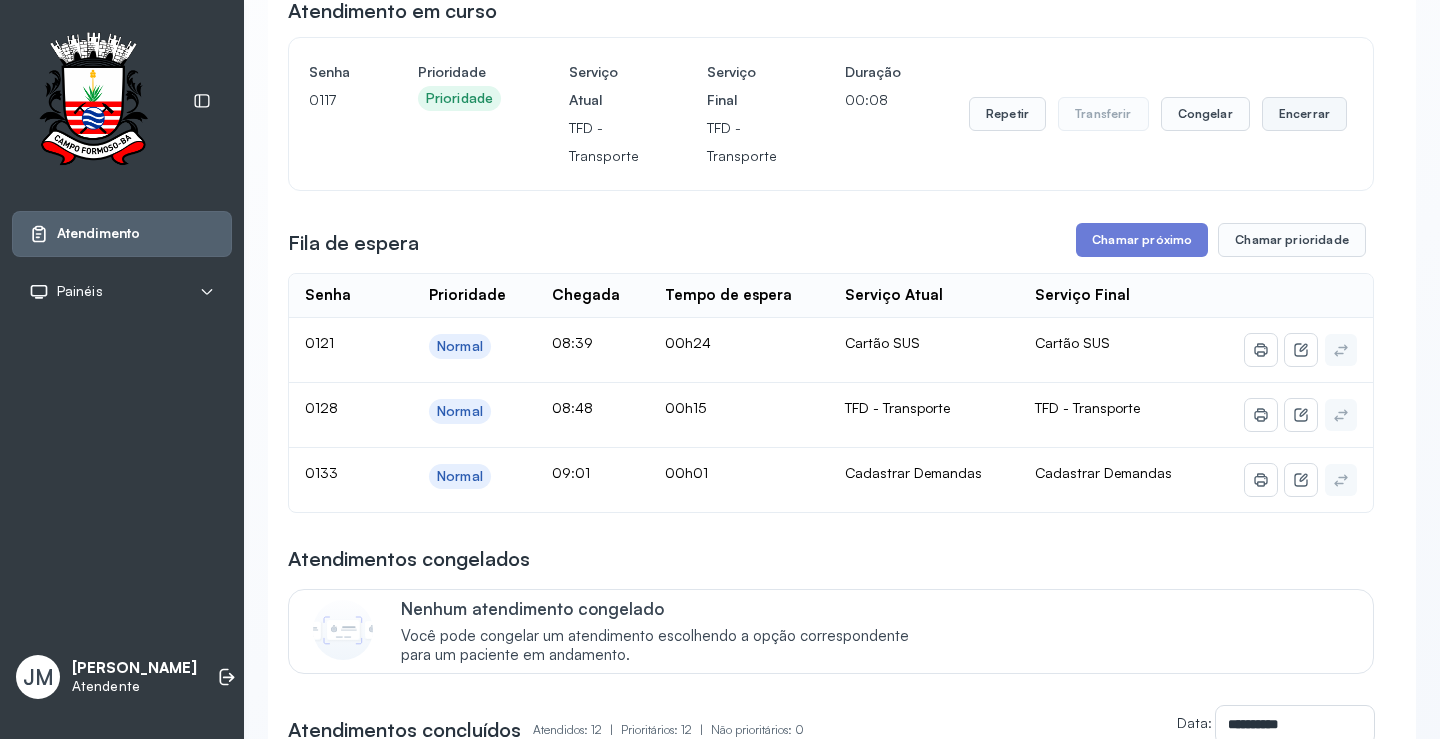 click on "Encerrar" at bounding box center (1304, 114) 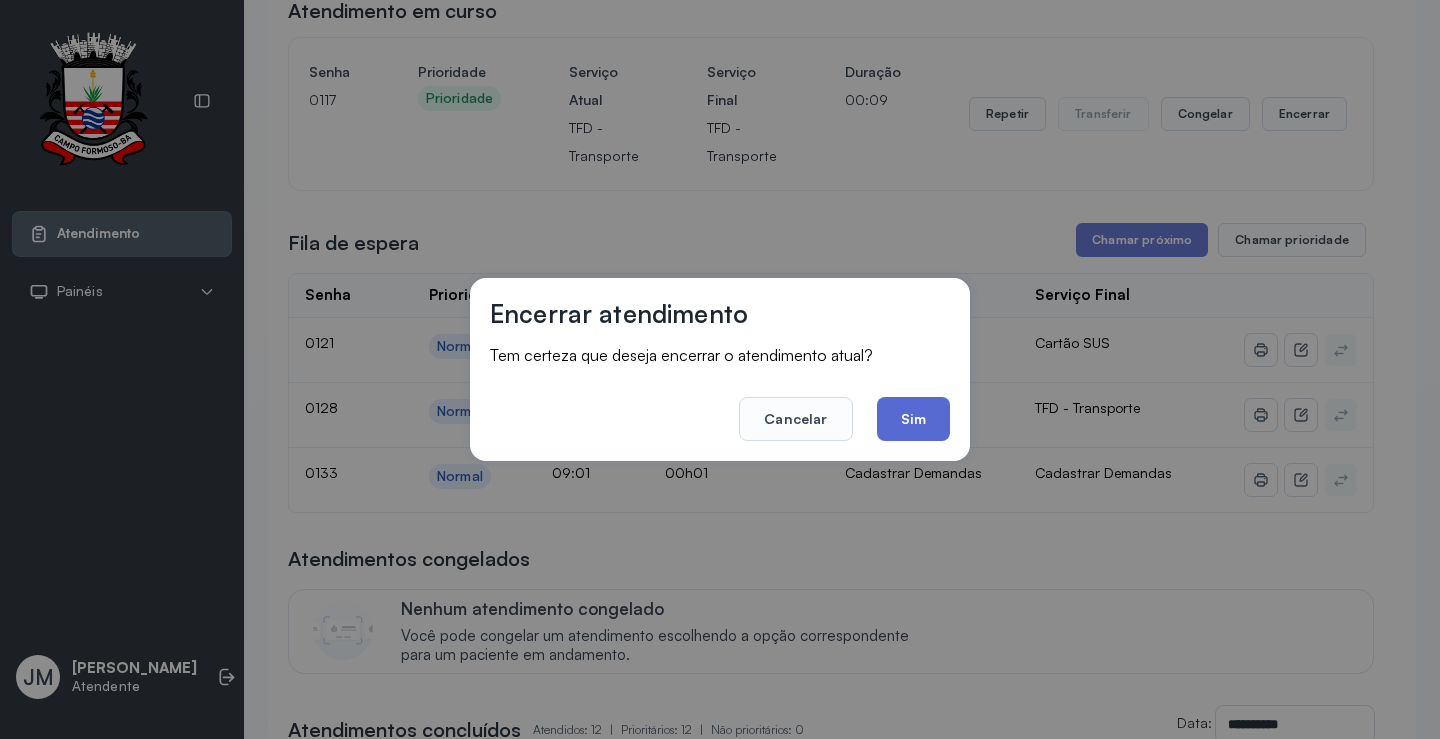 click on "Sim" 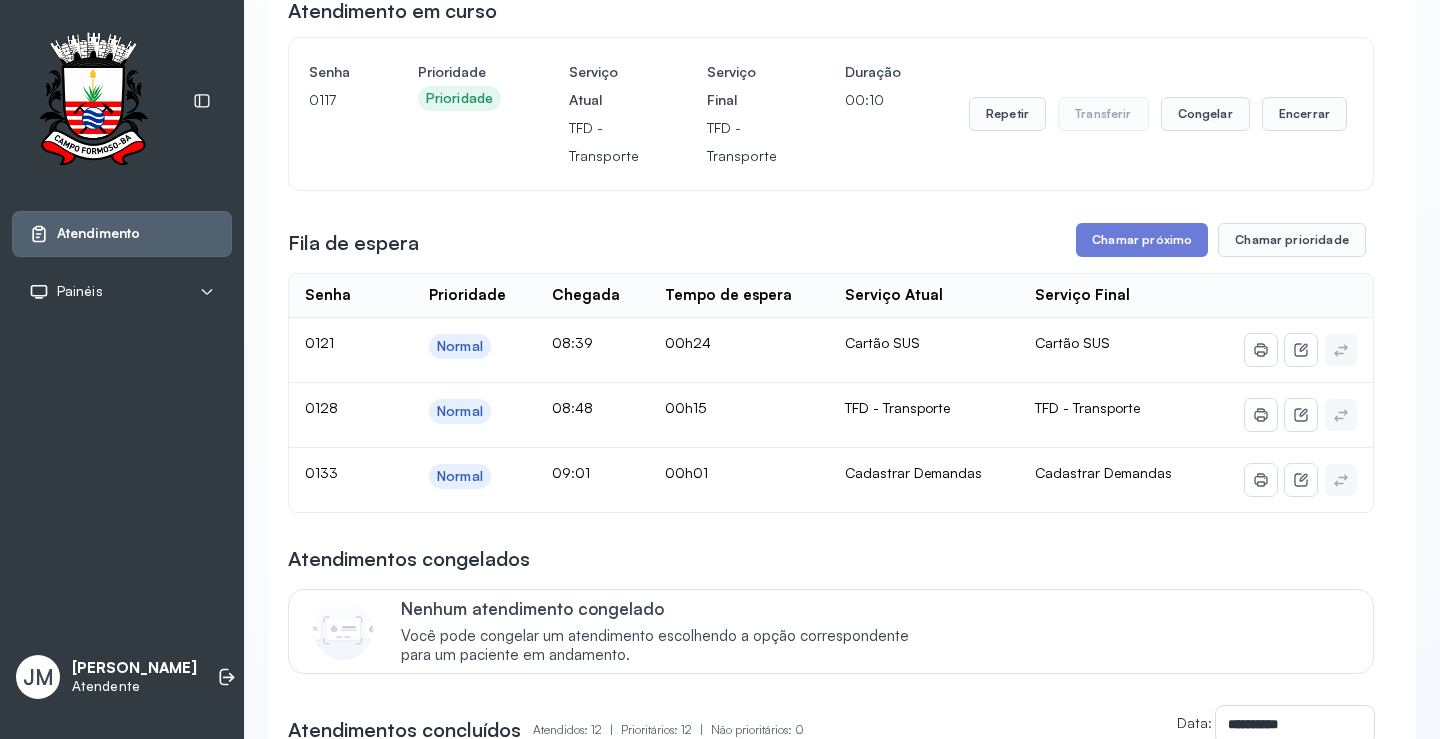 scroll, scrollTop: 1, scrollLeft: 0, axis: vertical 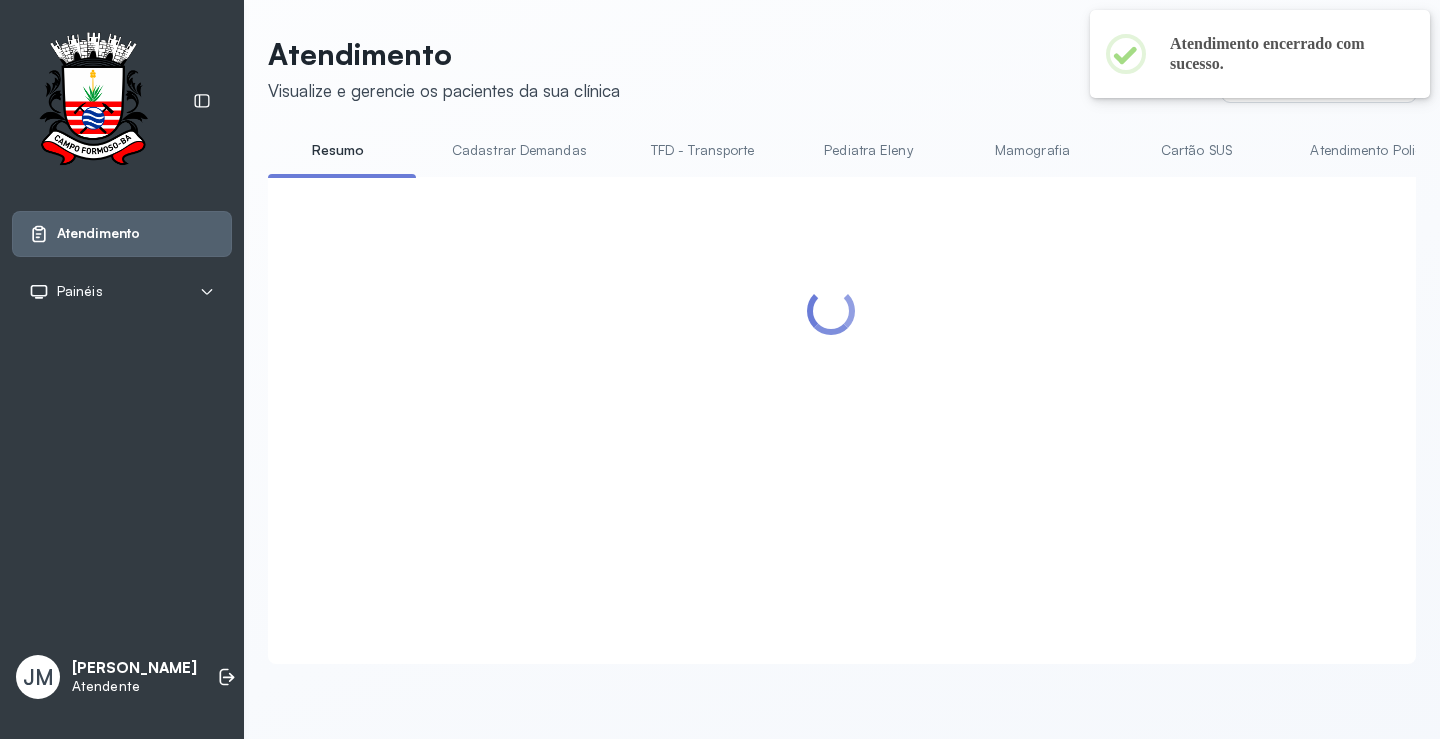 click at bounding box center [831, 396] 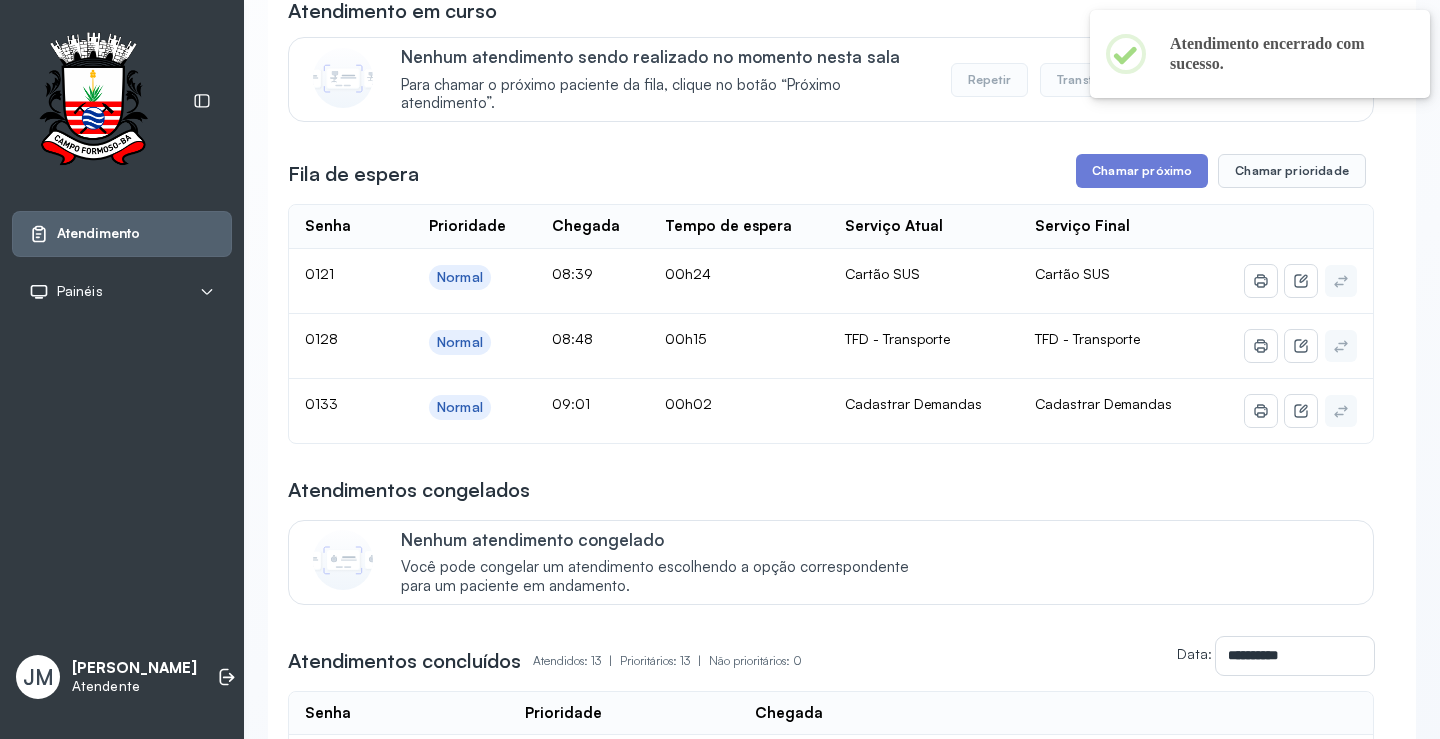 scroll, scrollTop: 0, scrollLeft: 0, axis: both 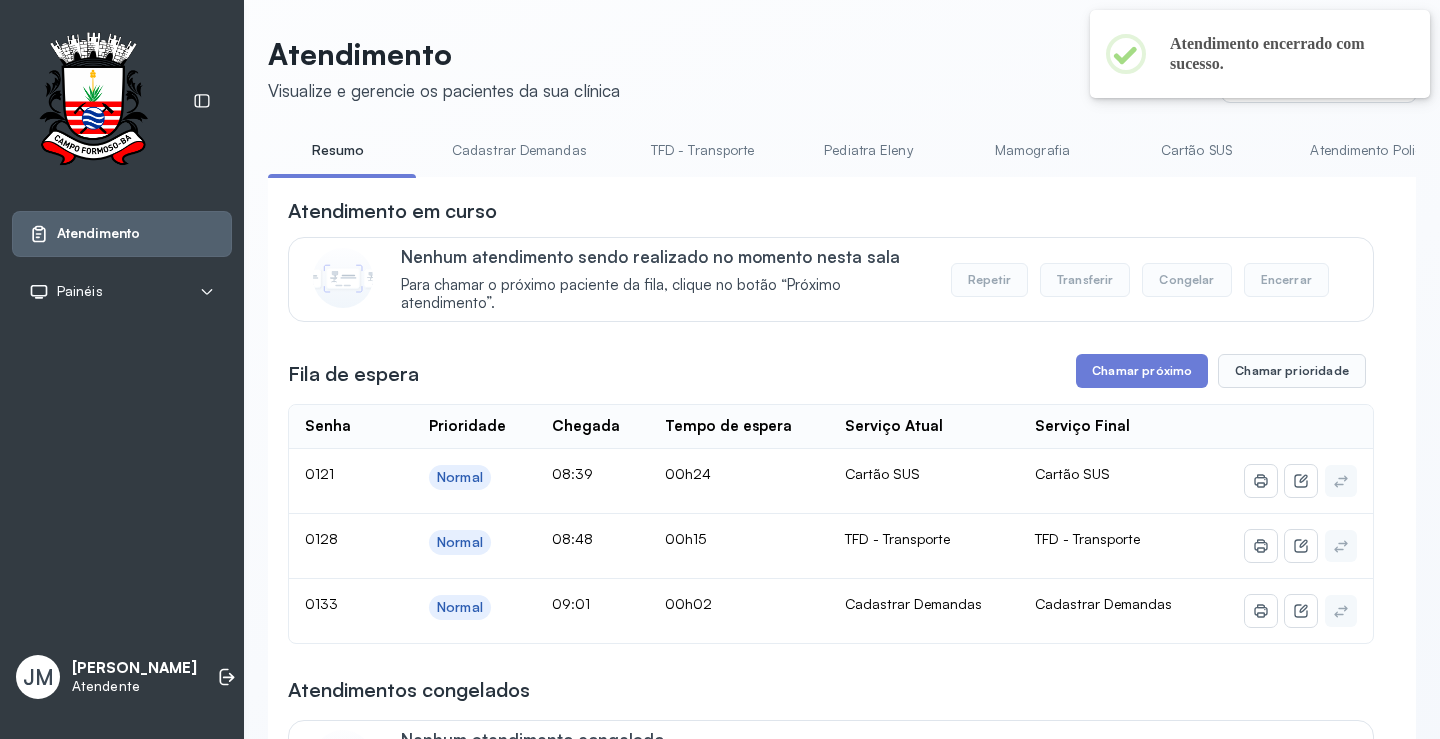 click on "TFD - Transporte" at bounding box center [703, 150] 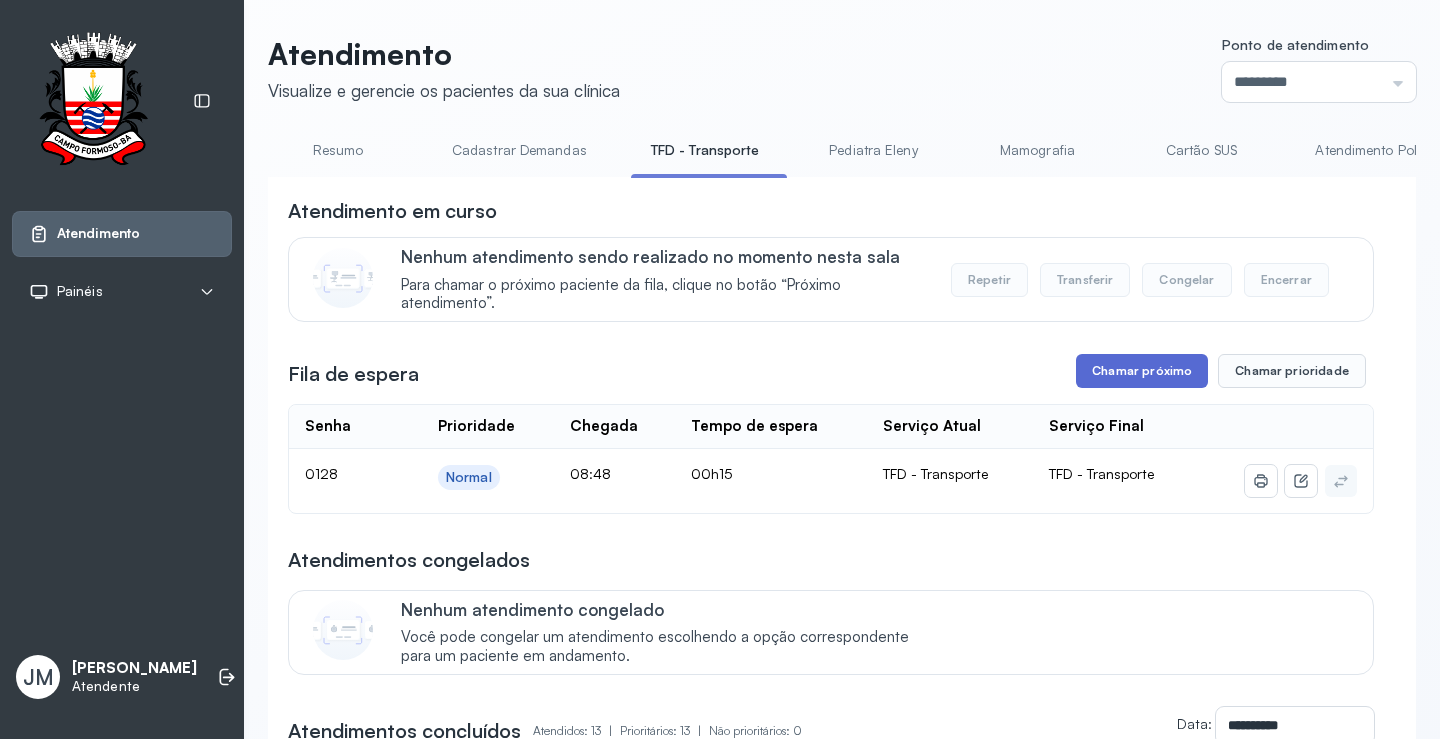 click on "Chamar próximo" at bounding box center (1142, 371) 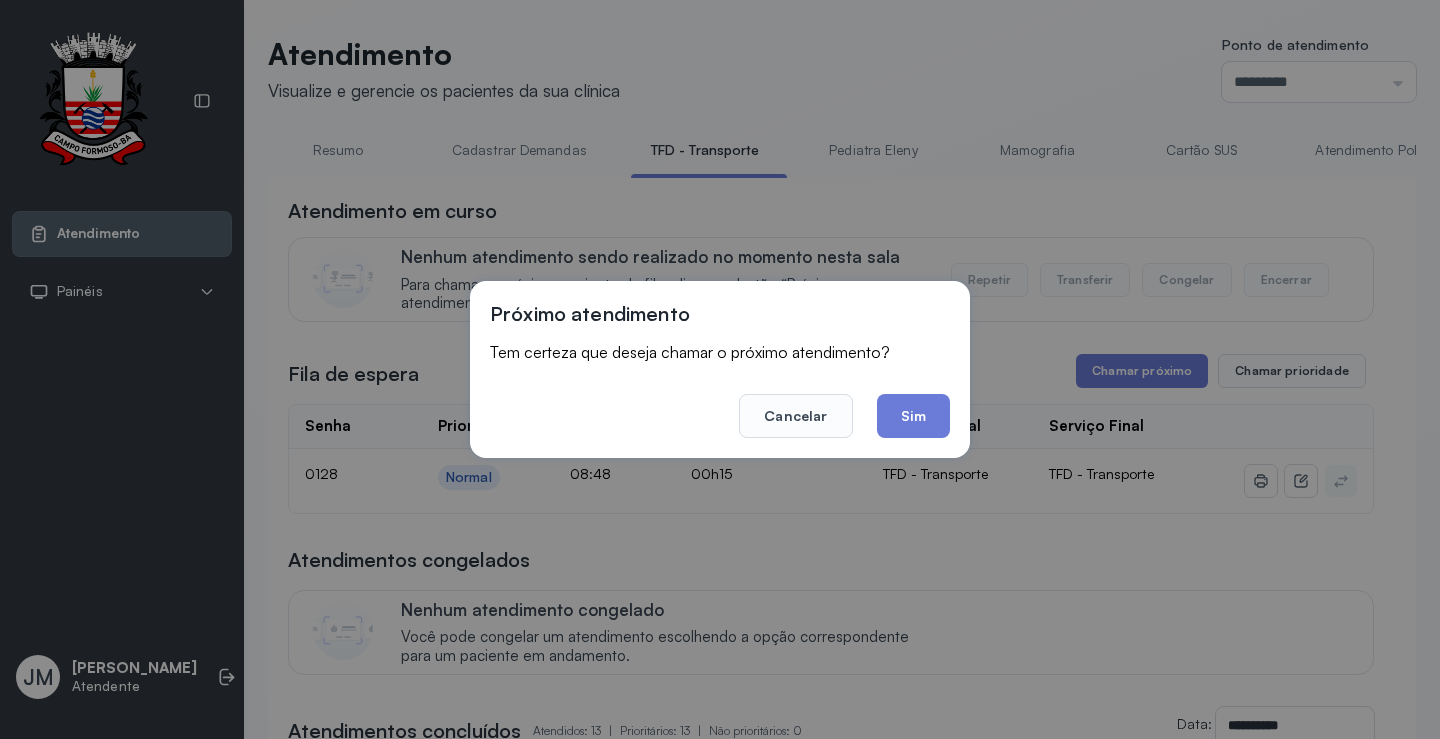 click on "Sim" 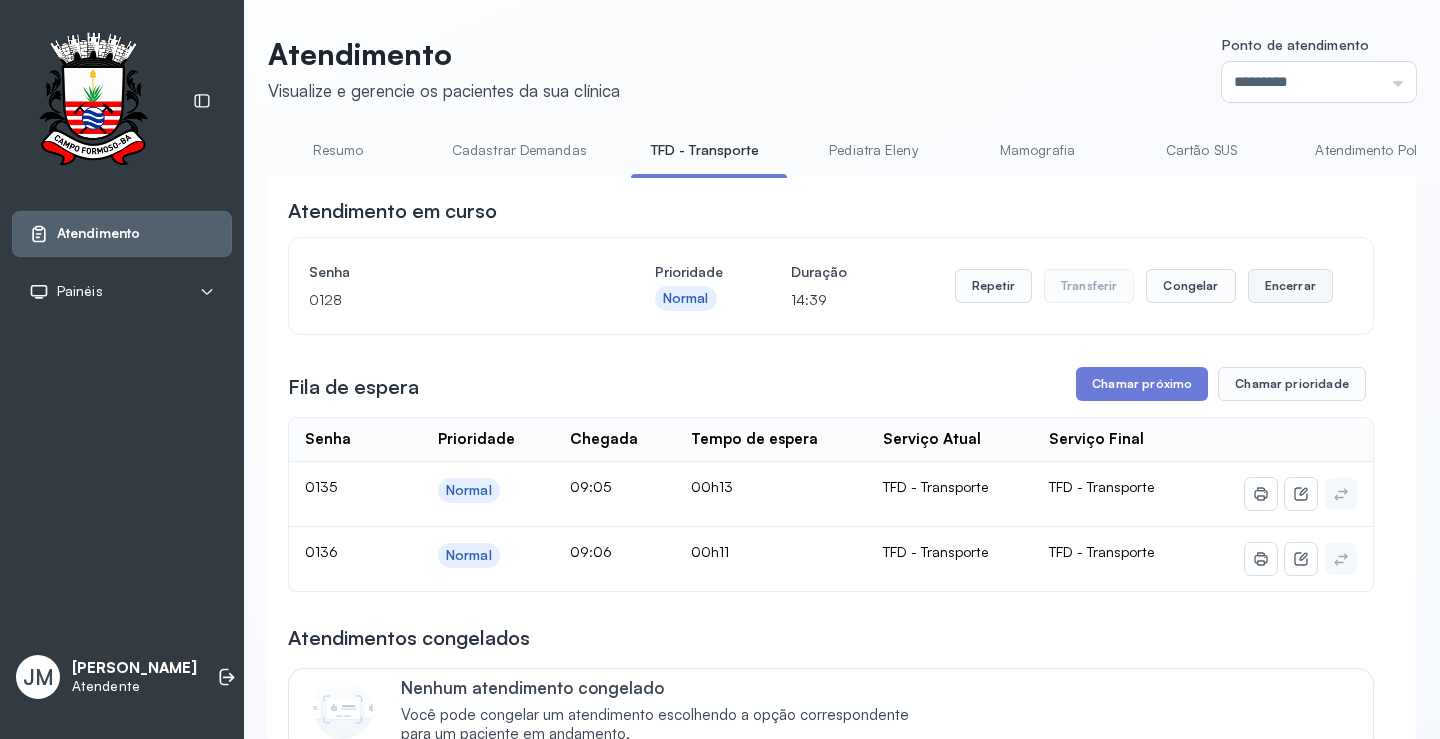 click on "Encerrar" at bounding box center (1290, 286) 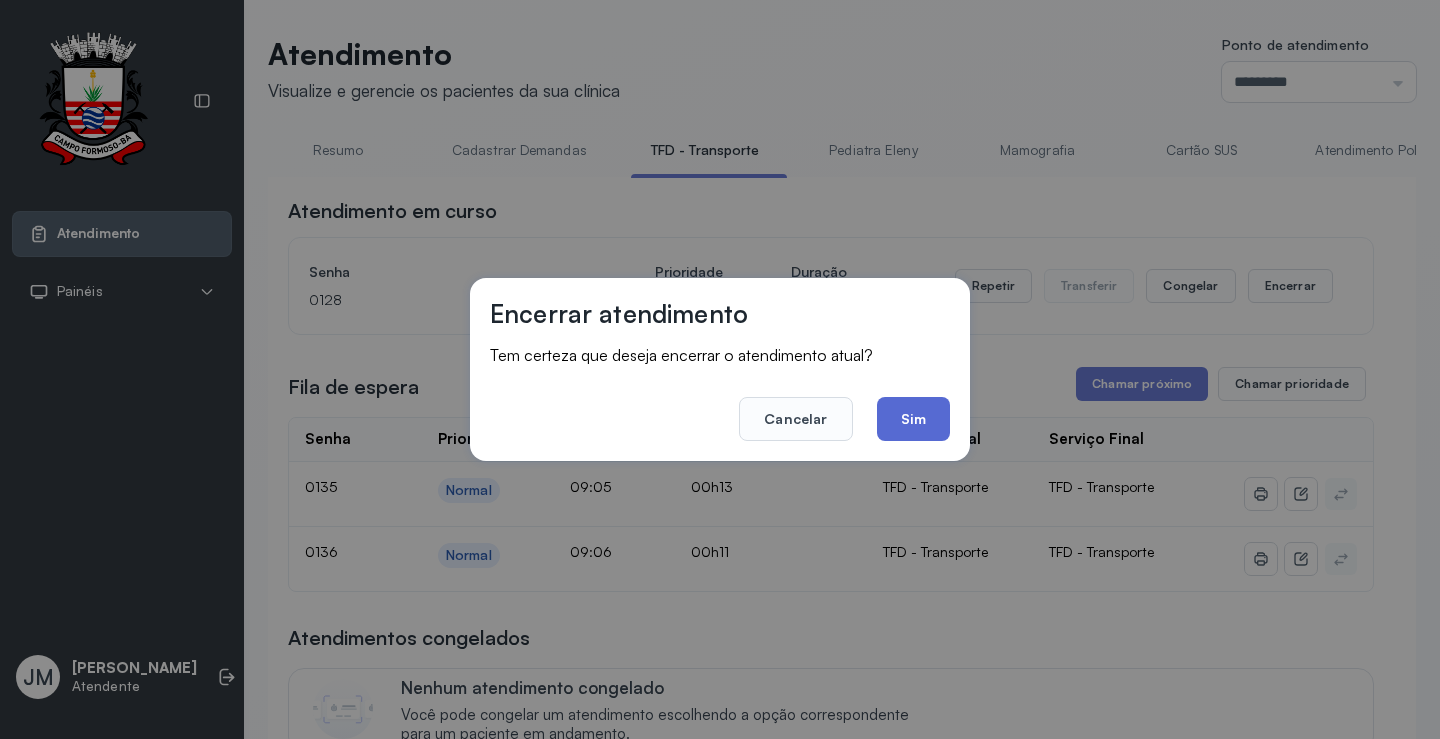 click on "Sim" 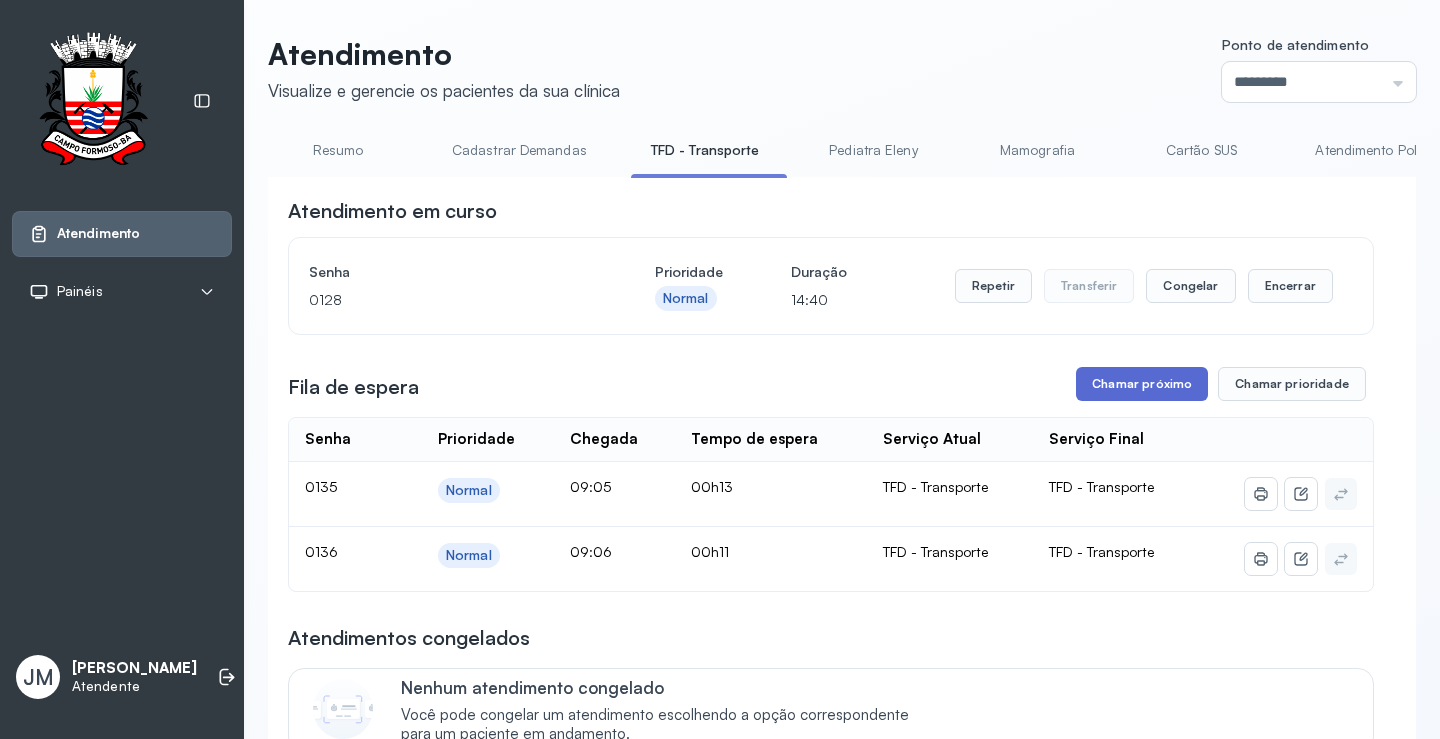 click on "Chamar próximo" at bounding box center [1142, 384] 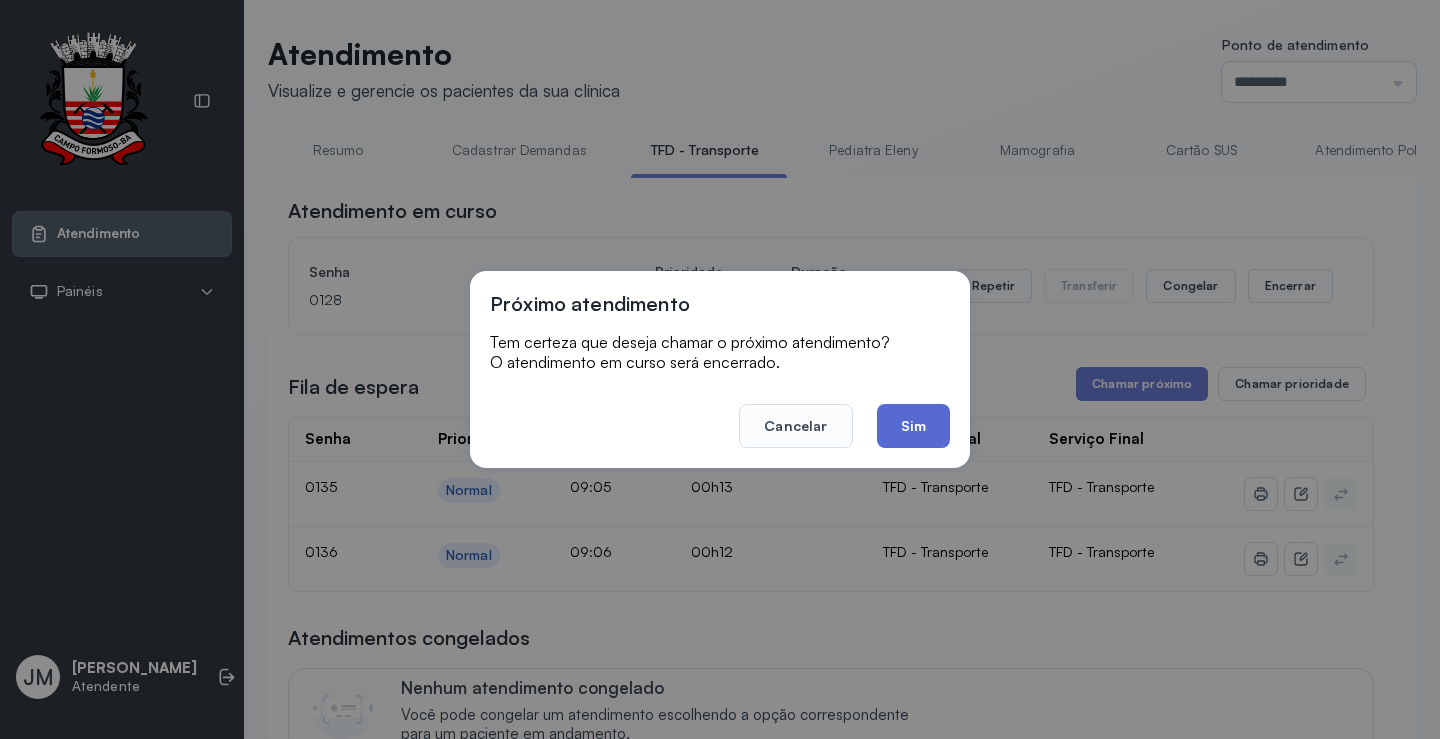 click on "**********" at bounding box center (831, 946) 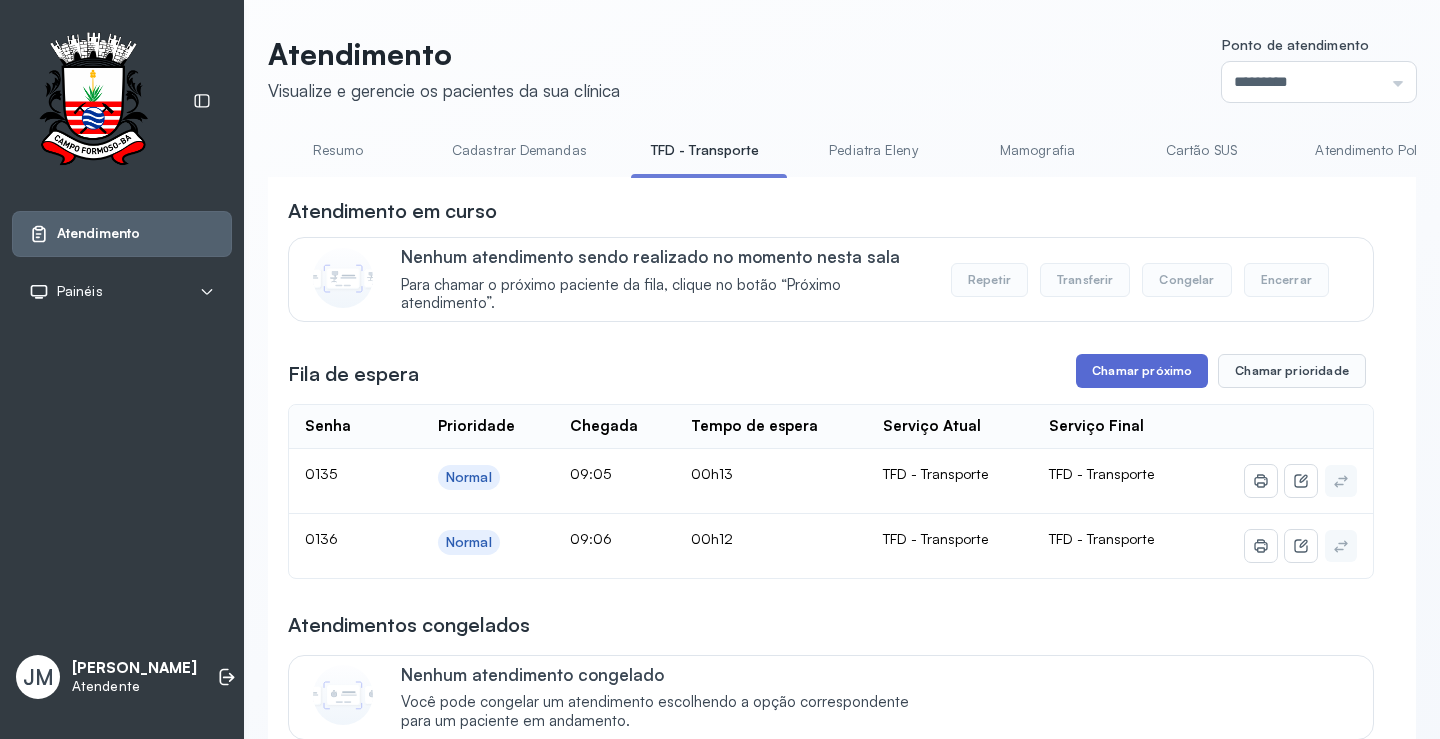 click on "Chamar próximo" at bounding box center [1142, 371] 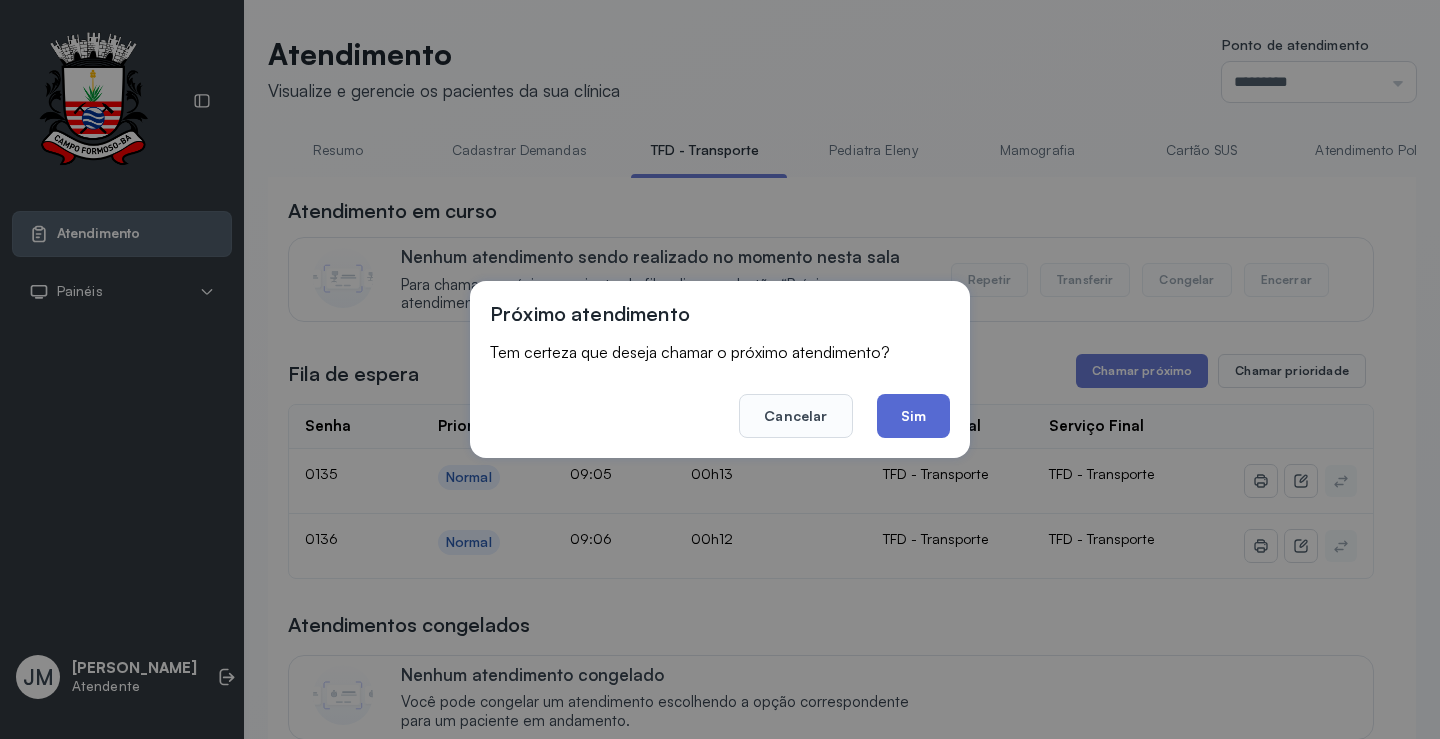 click on "Sim" 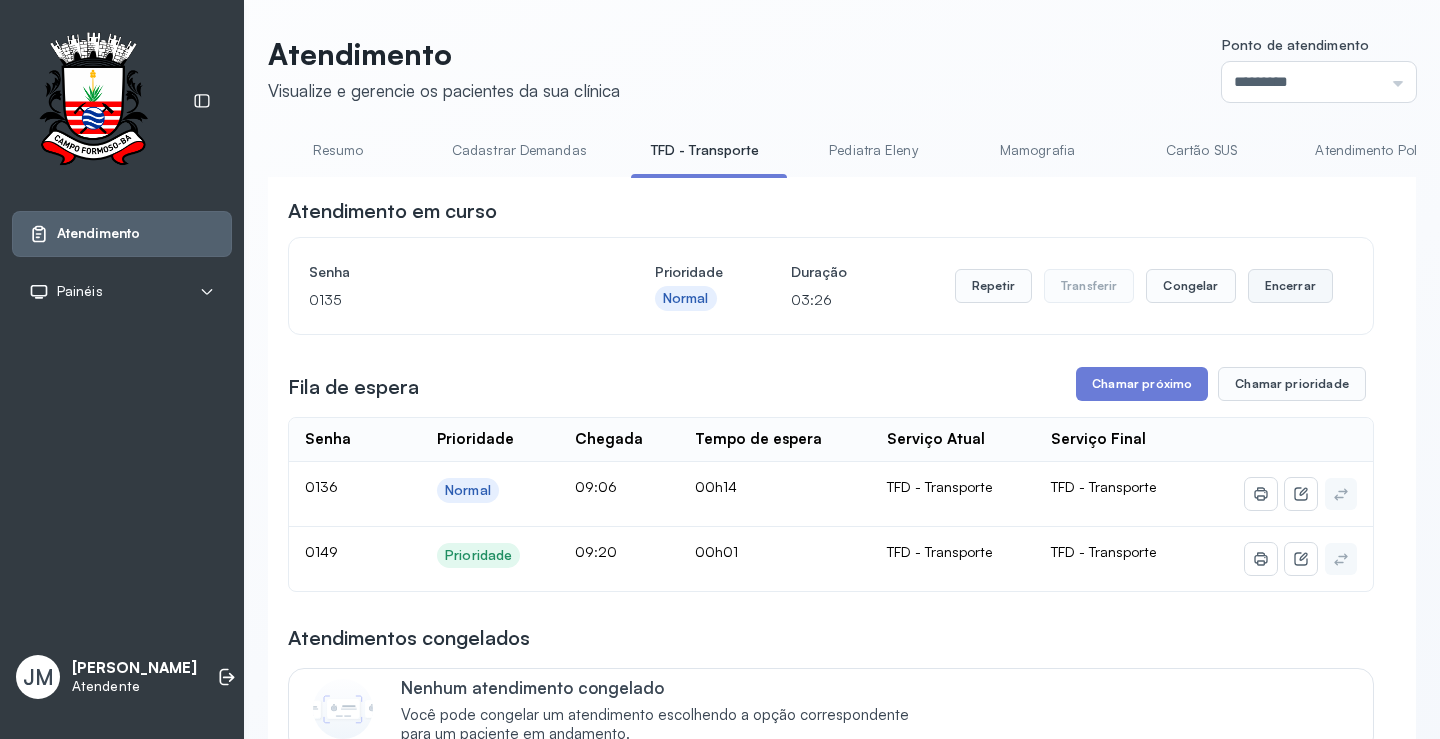 click on "Encerrar" at bounding box center [1290, 286] 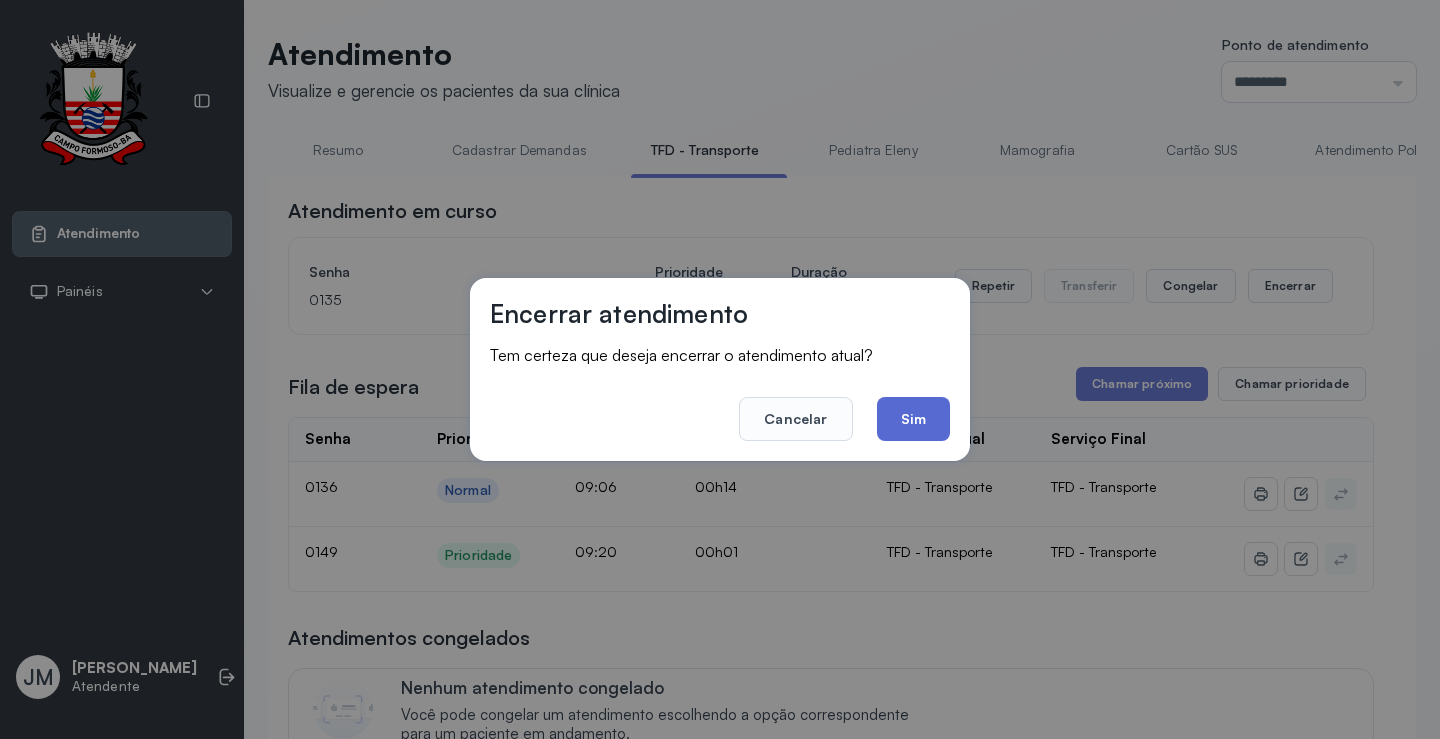 click on "Sim" 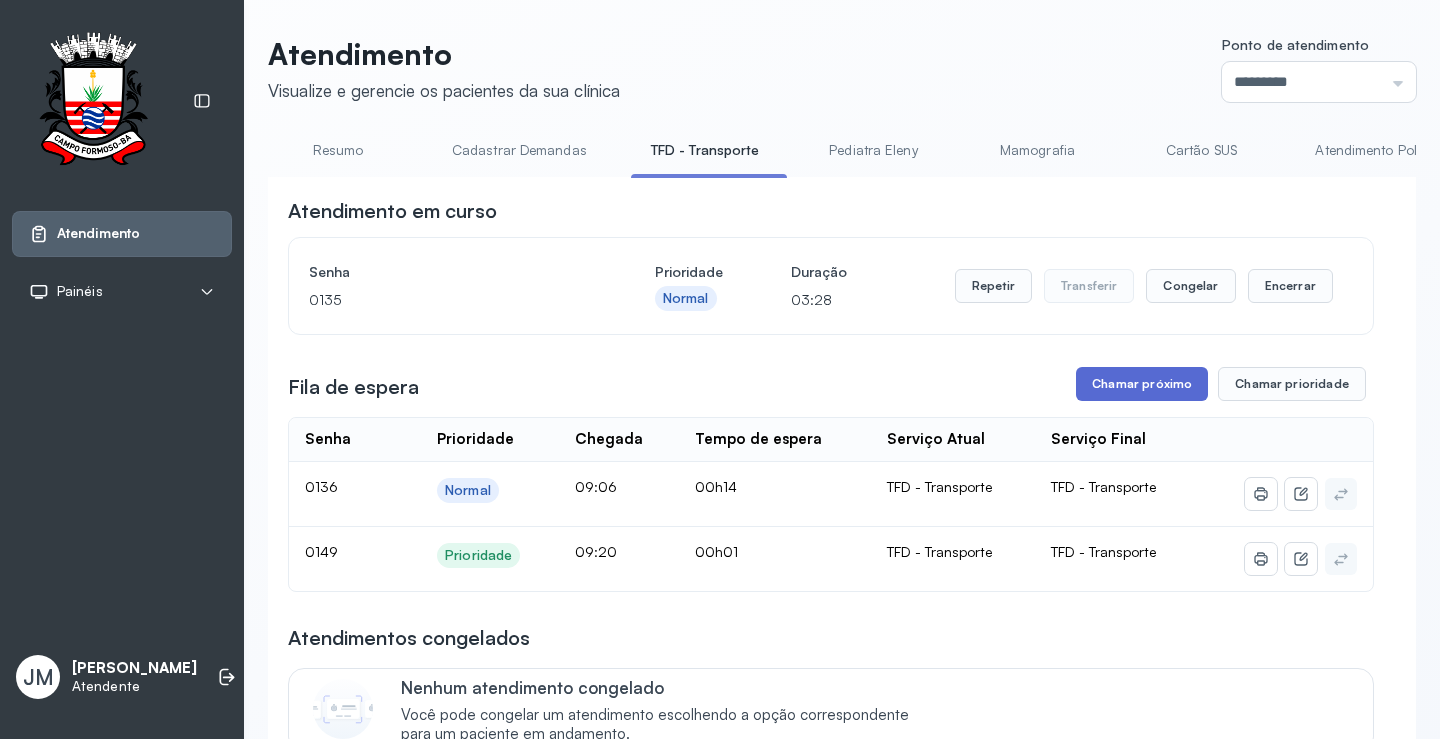 click on "Chamar próximo" at bounding box center [1142, 384] 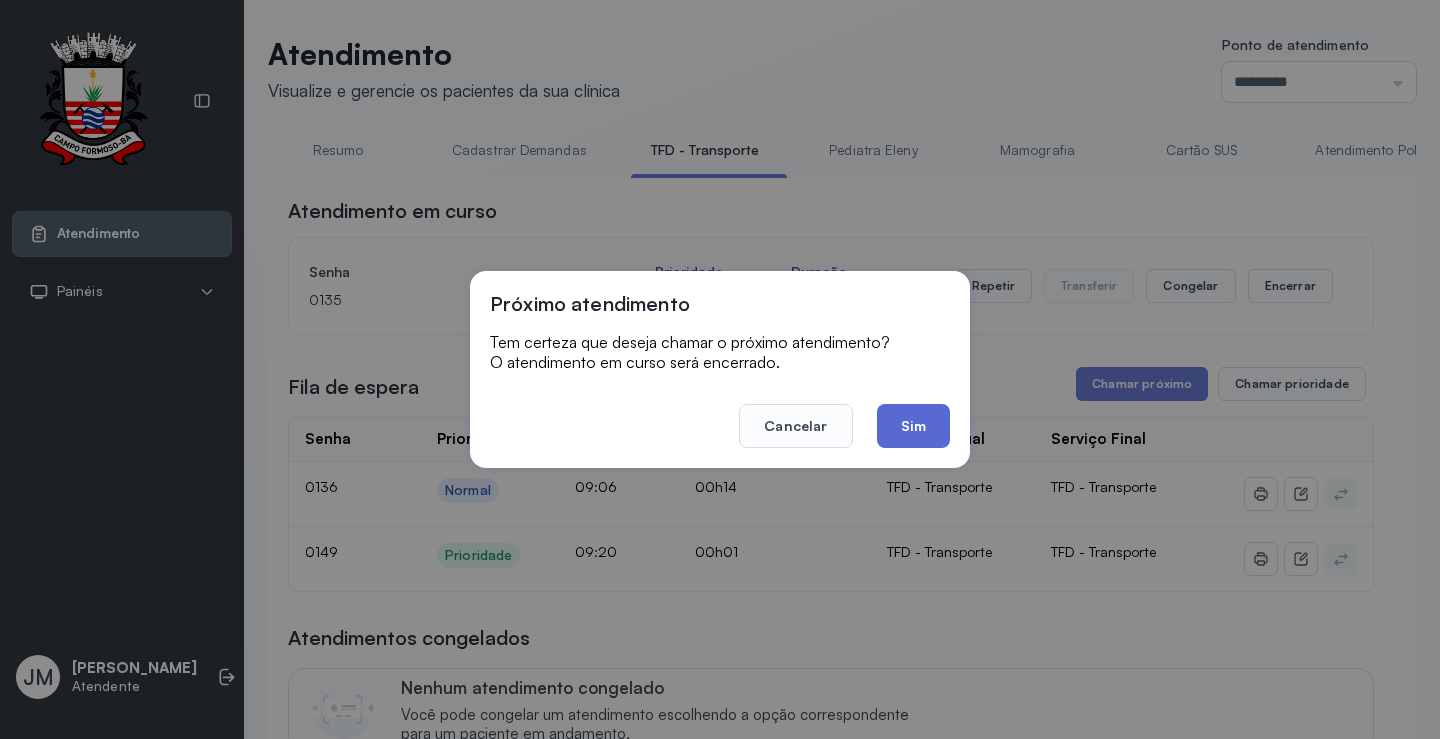 click on "Sim" 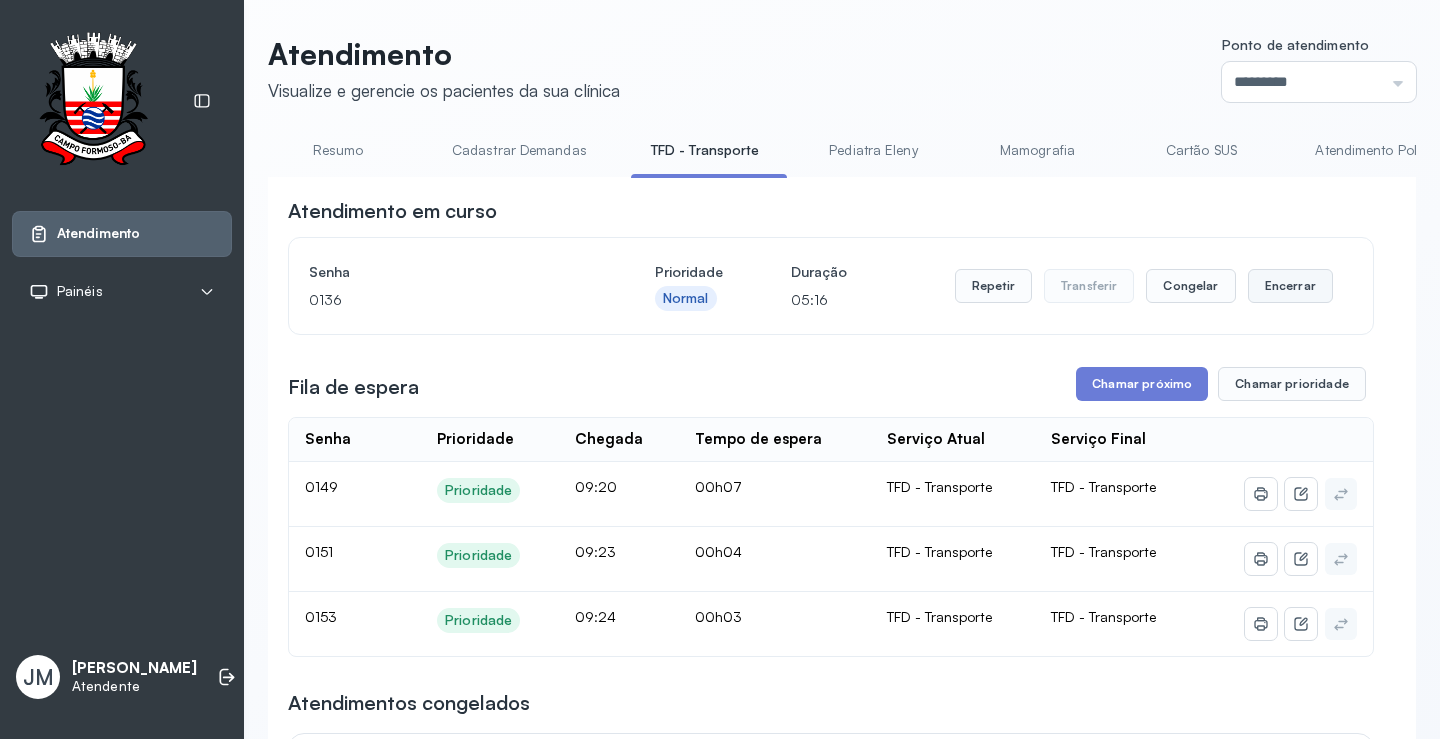 click on "Encerrar" at bounding box center [1290, 286] 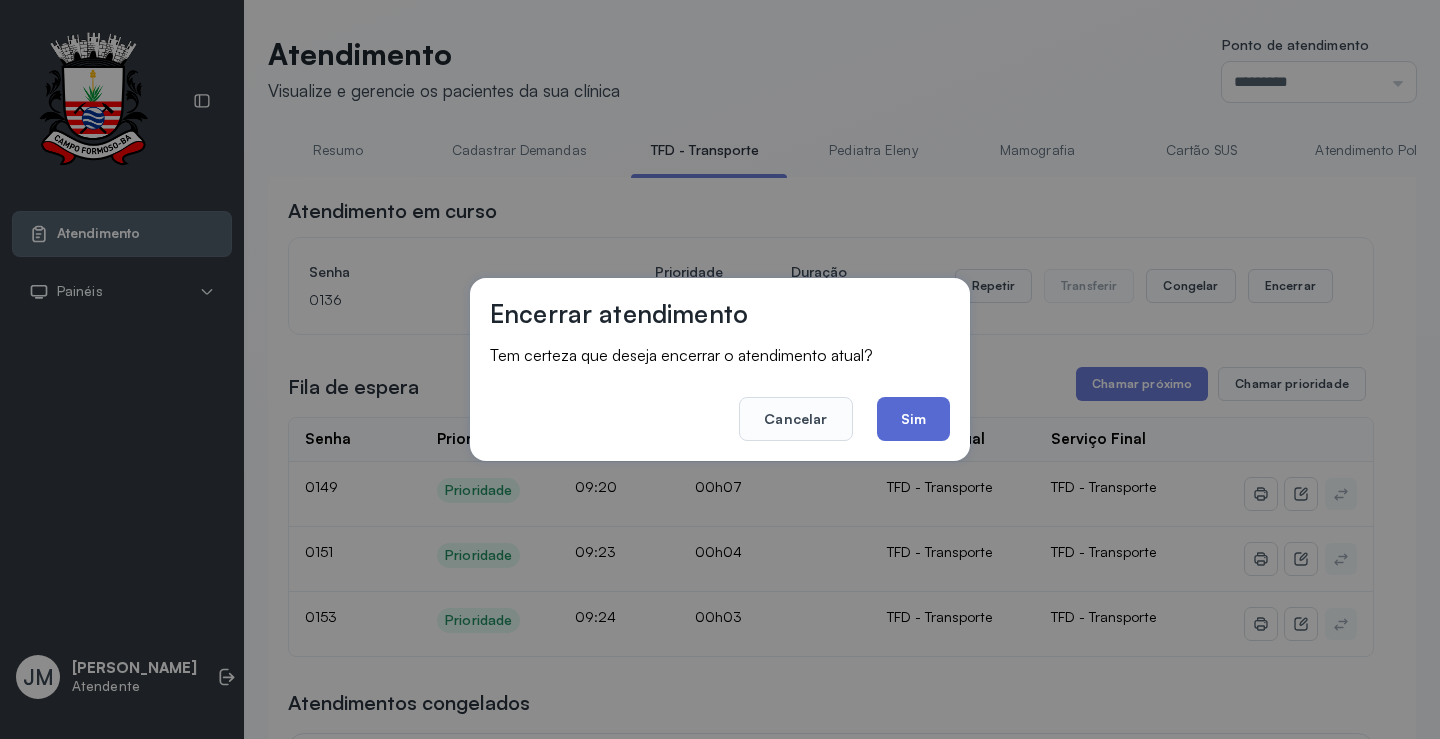 click on "Sim" 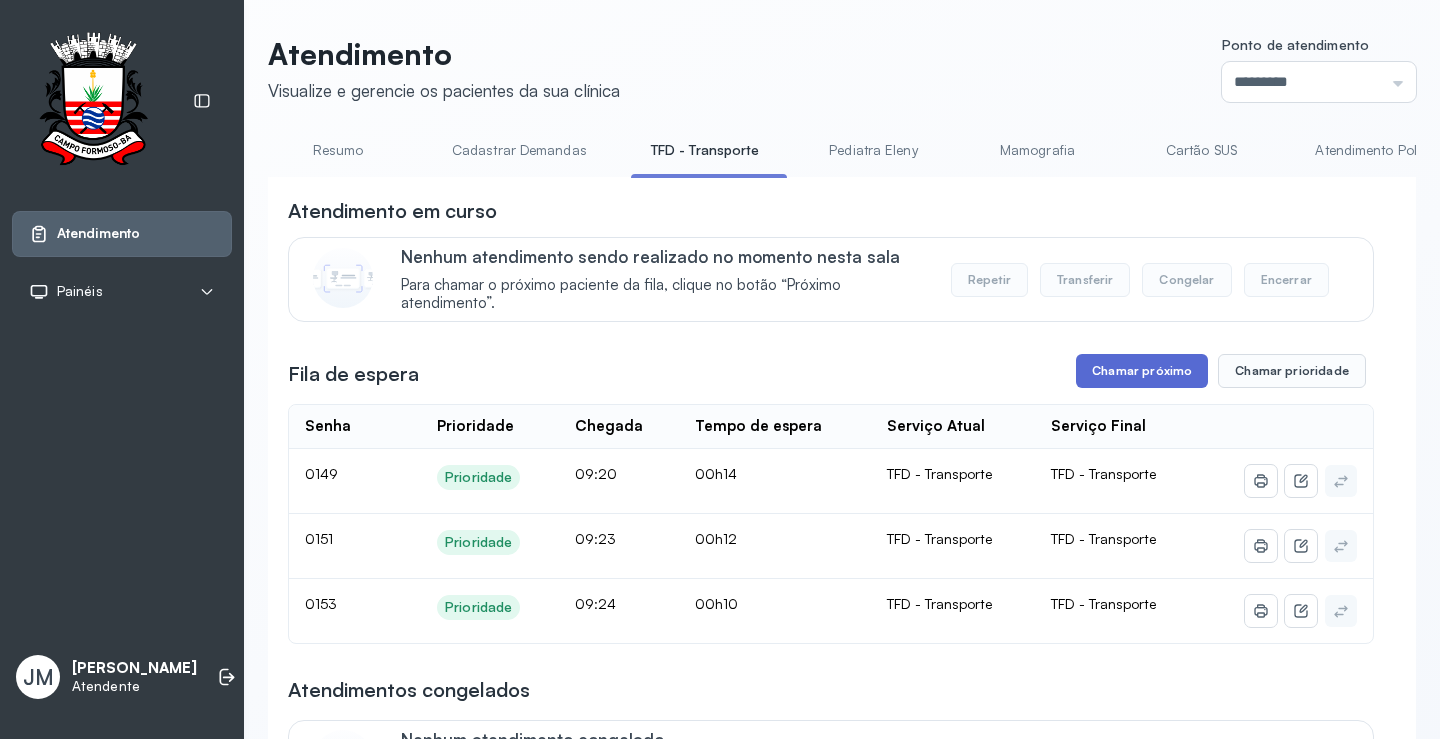 click on "Chamar próximo" at bounding box center (1142, 371) 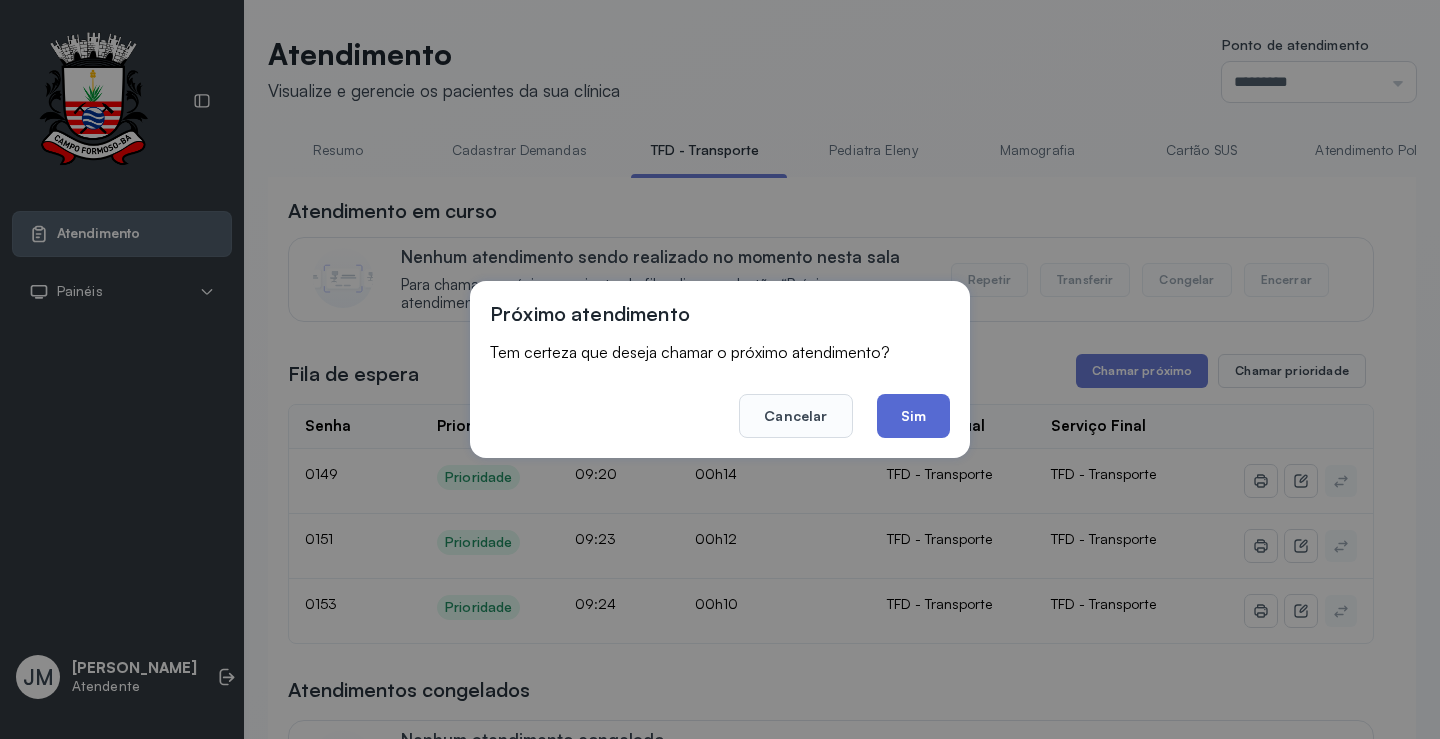 click on "Sim" 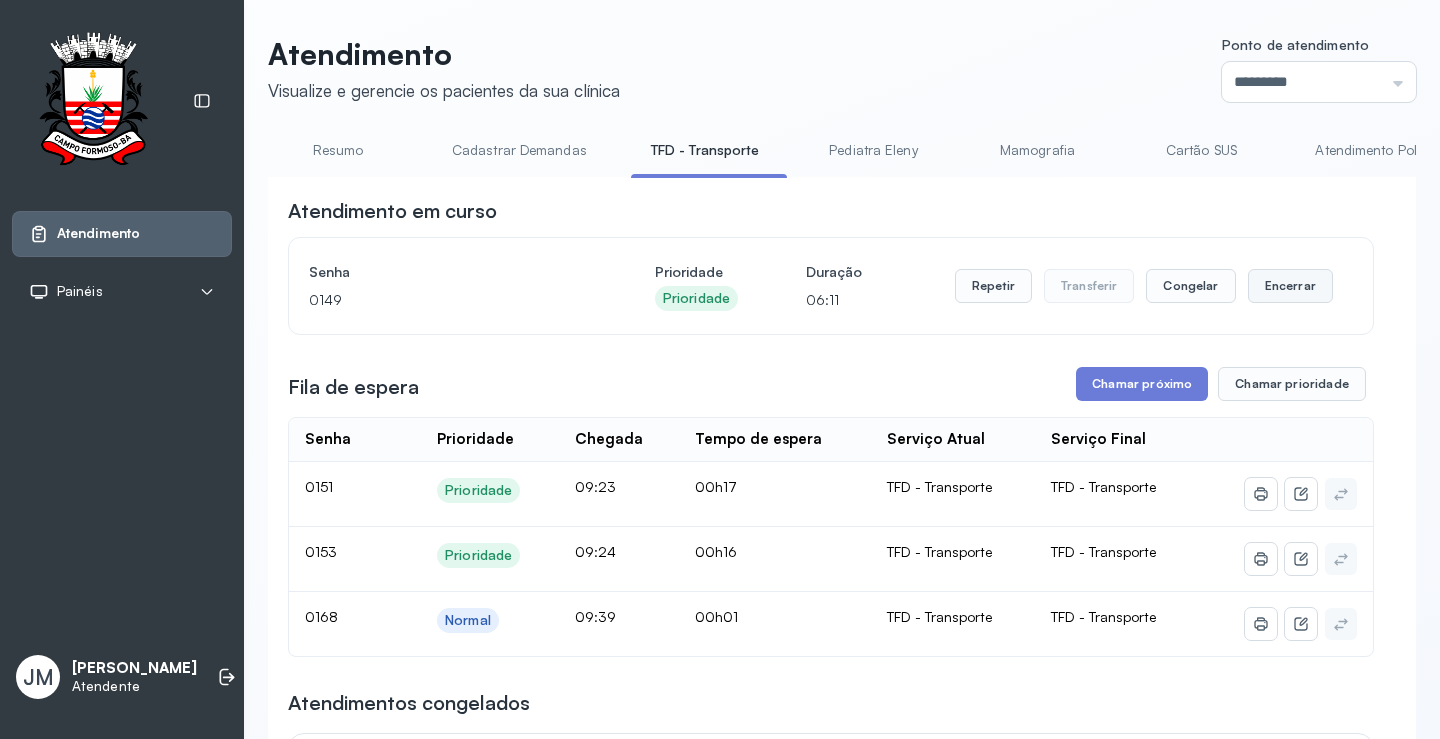click on "Encerrar" at bounding box center (1290, 286) 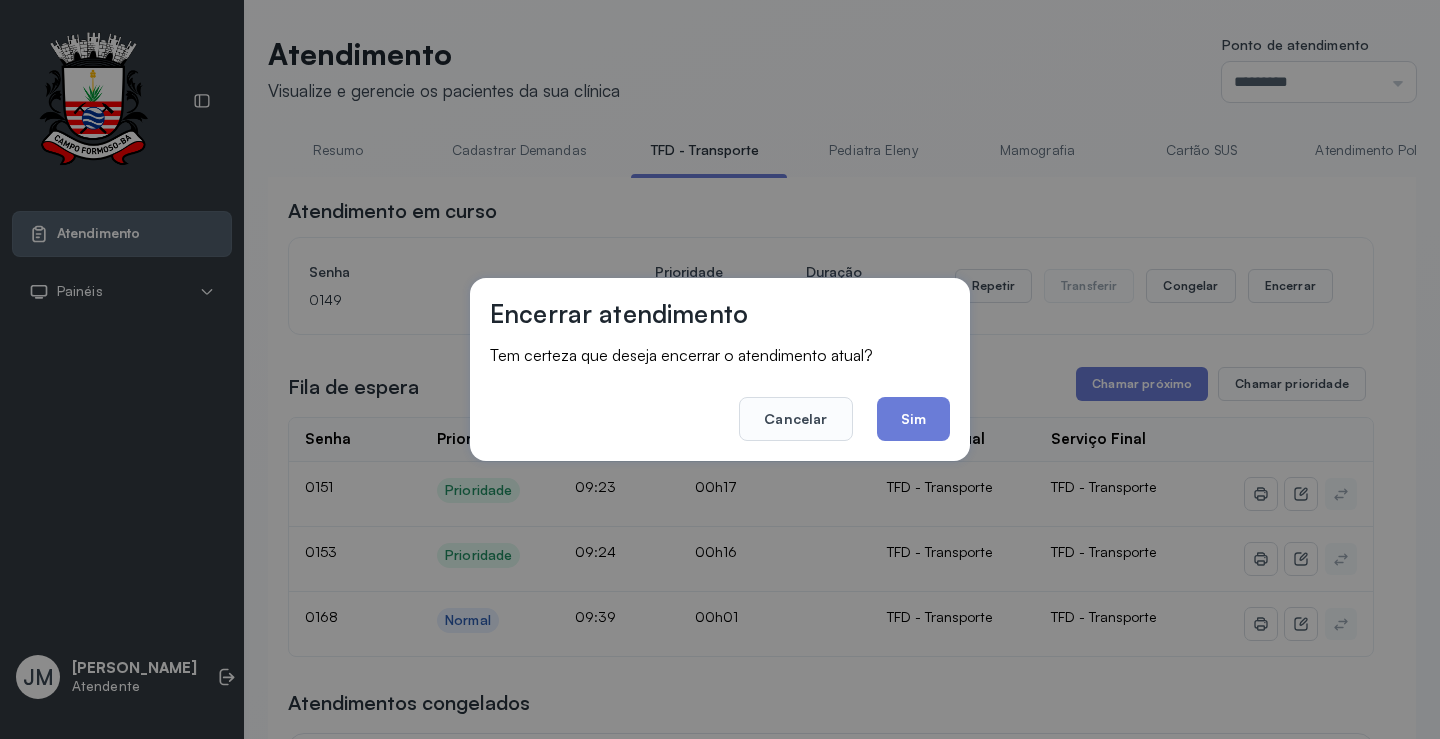 drag, startPoint x: 894, startPoint y: 432, endPoint x: 900, endPoint y: 422, distance: 11.661903 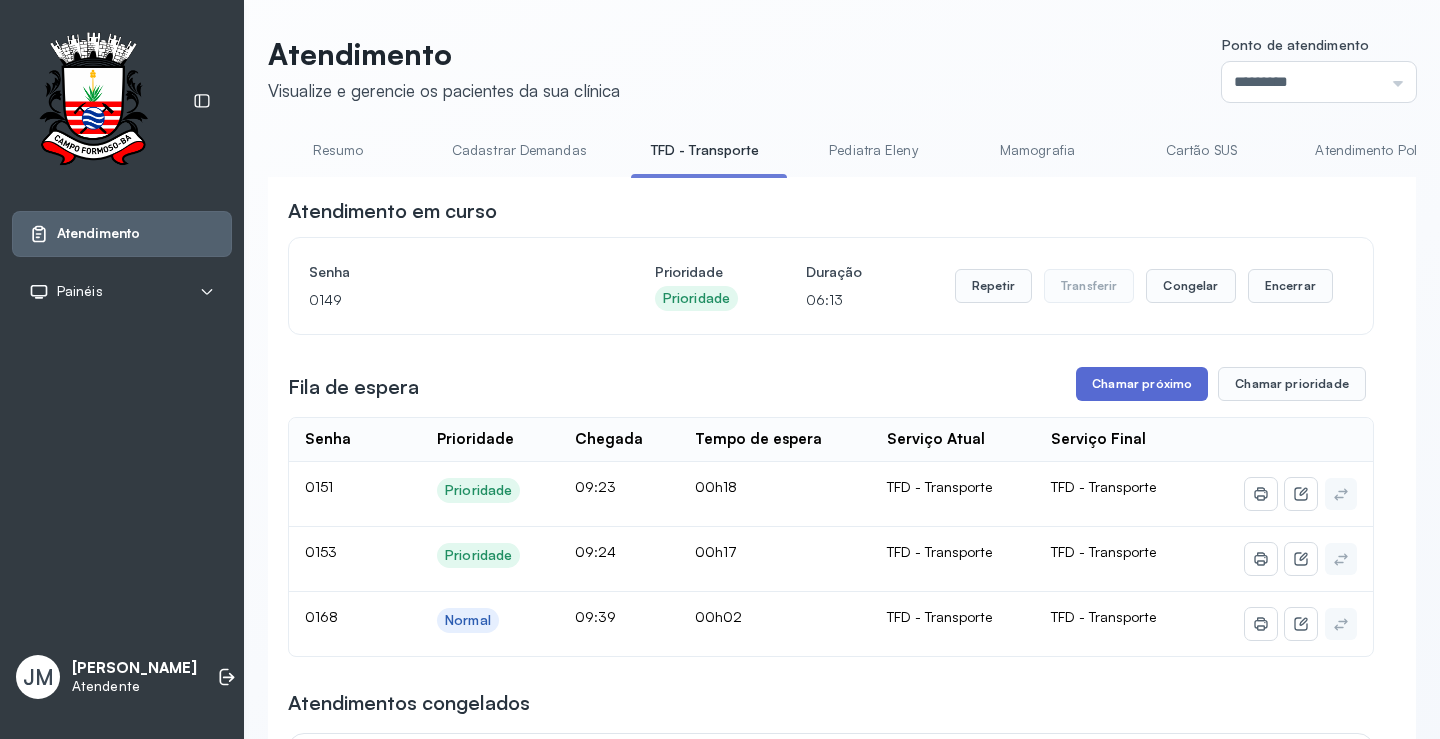 click on "Chamar próximo" at bounding box center [1142, 384] 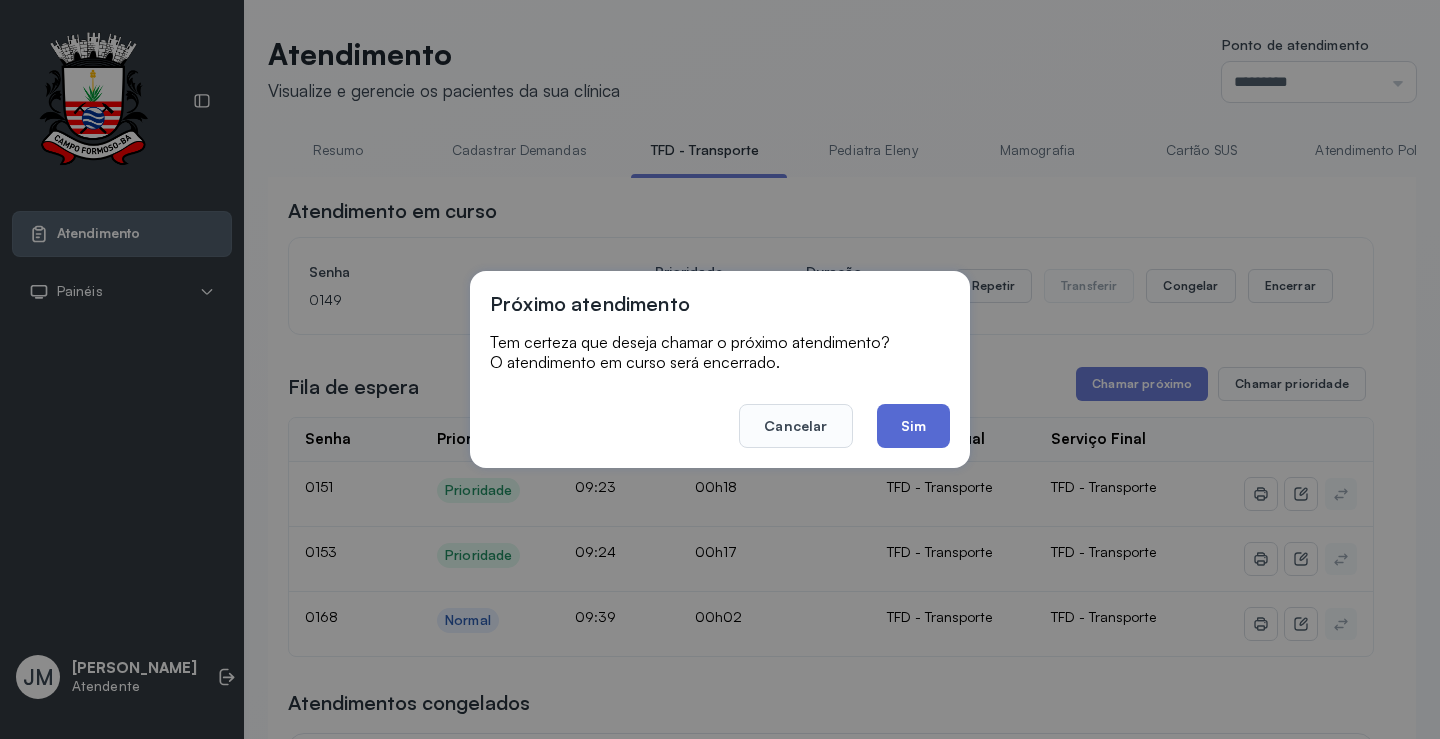 click on "Sim" 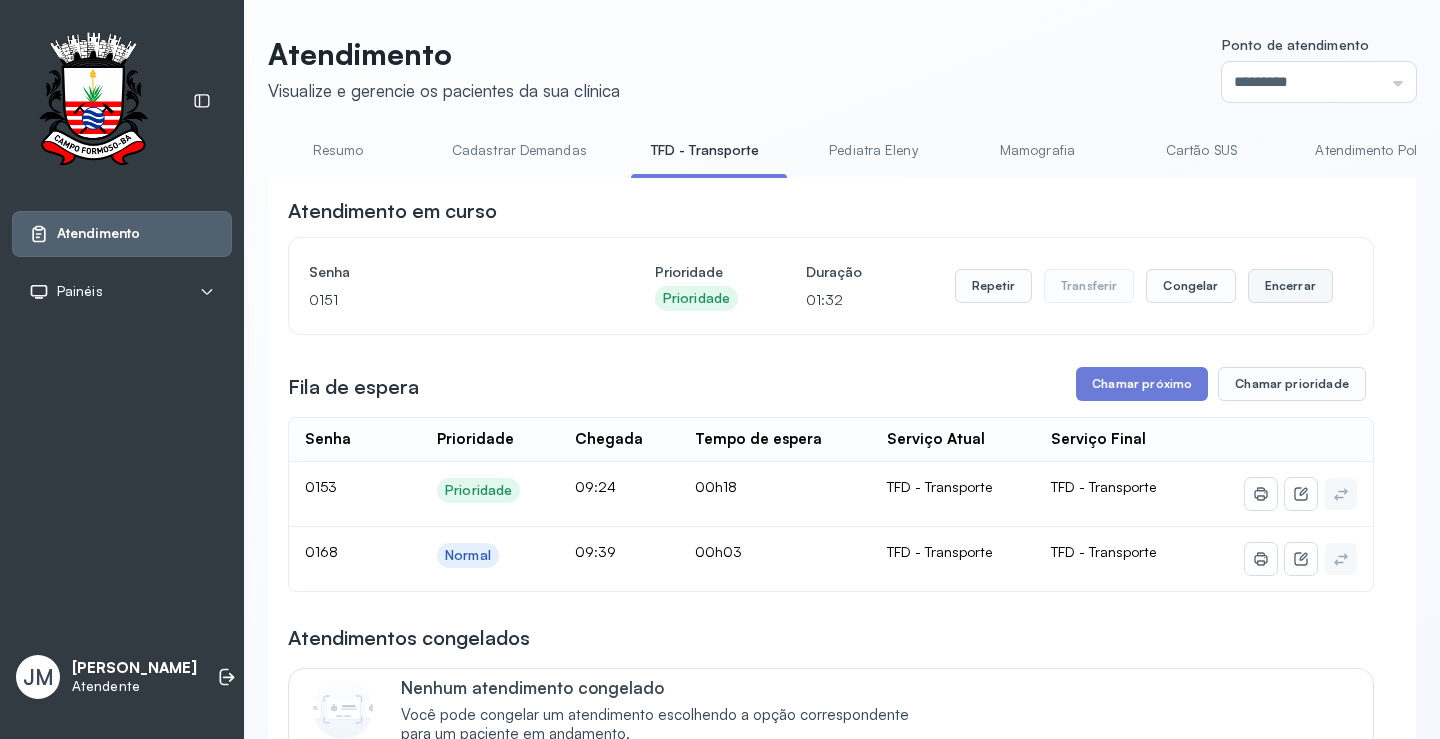 click on "Encerrar" at bounding box center [1290, 286] 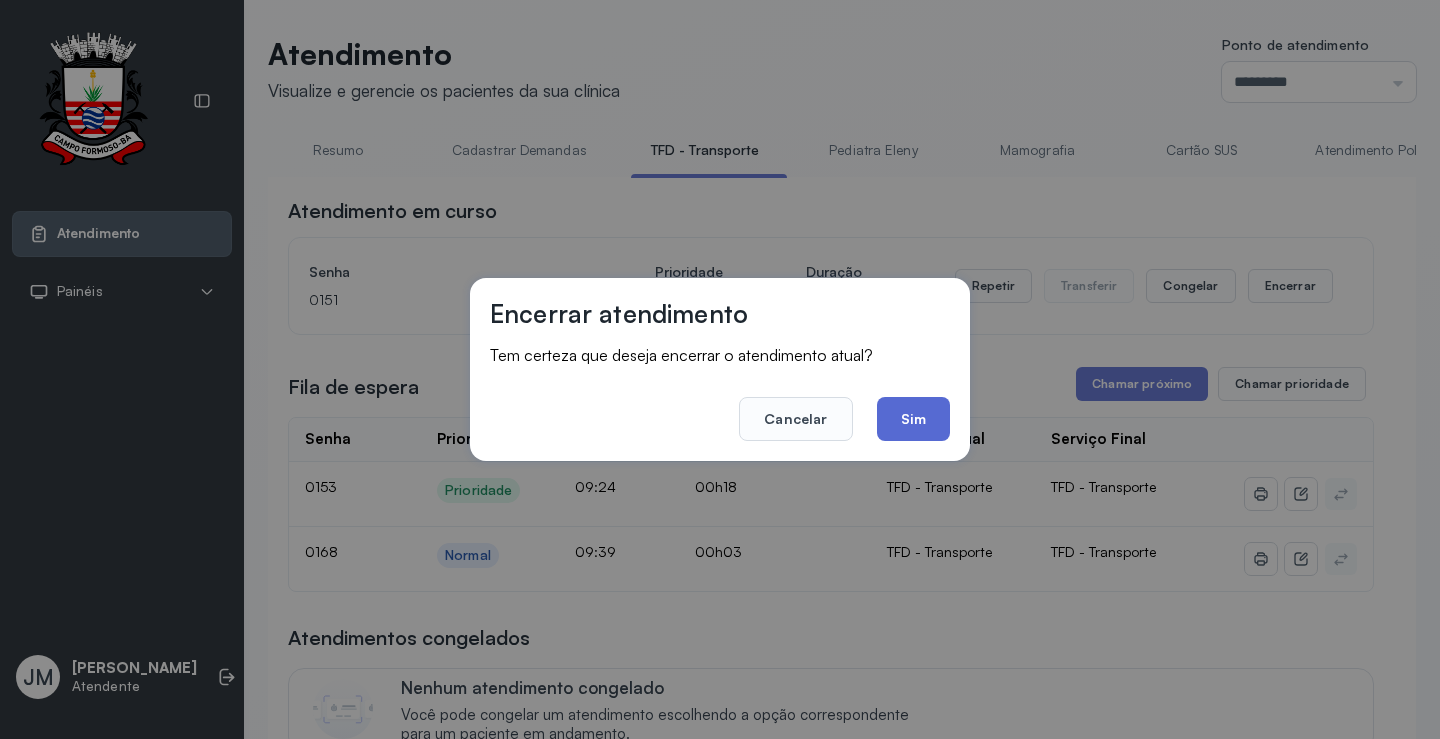 click on "Sim" 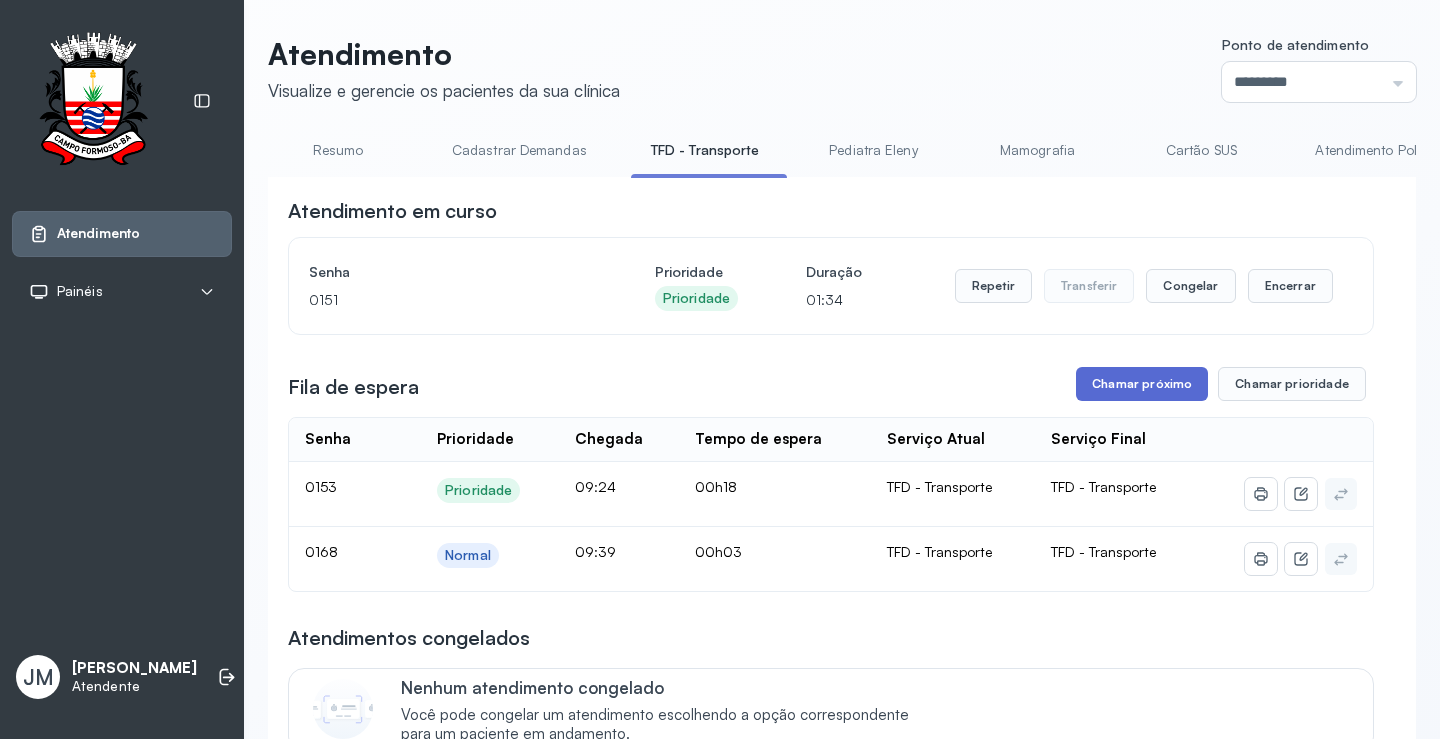 click on "Chamar próximo" at bounding box center [1142, 384] 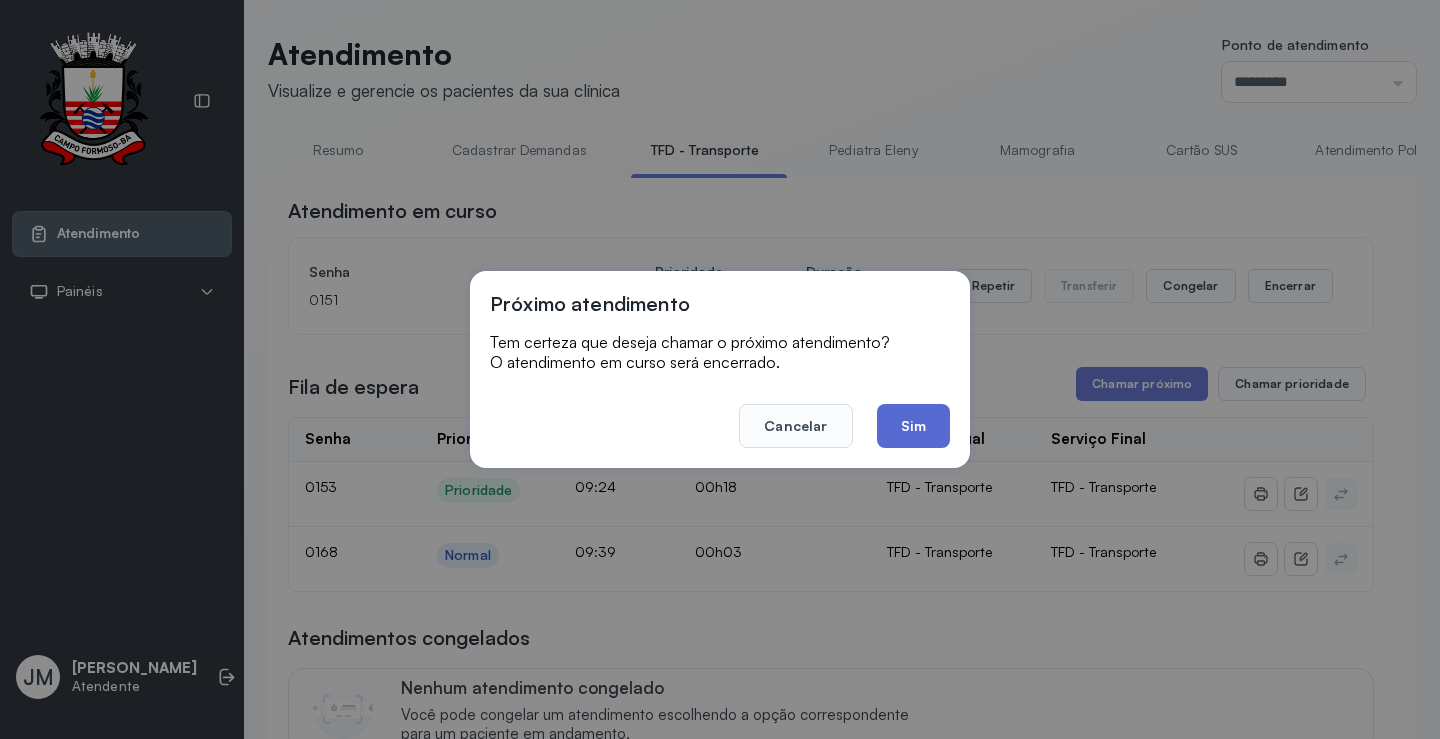 click on "Sim" 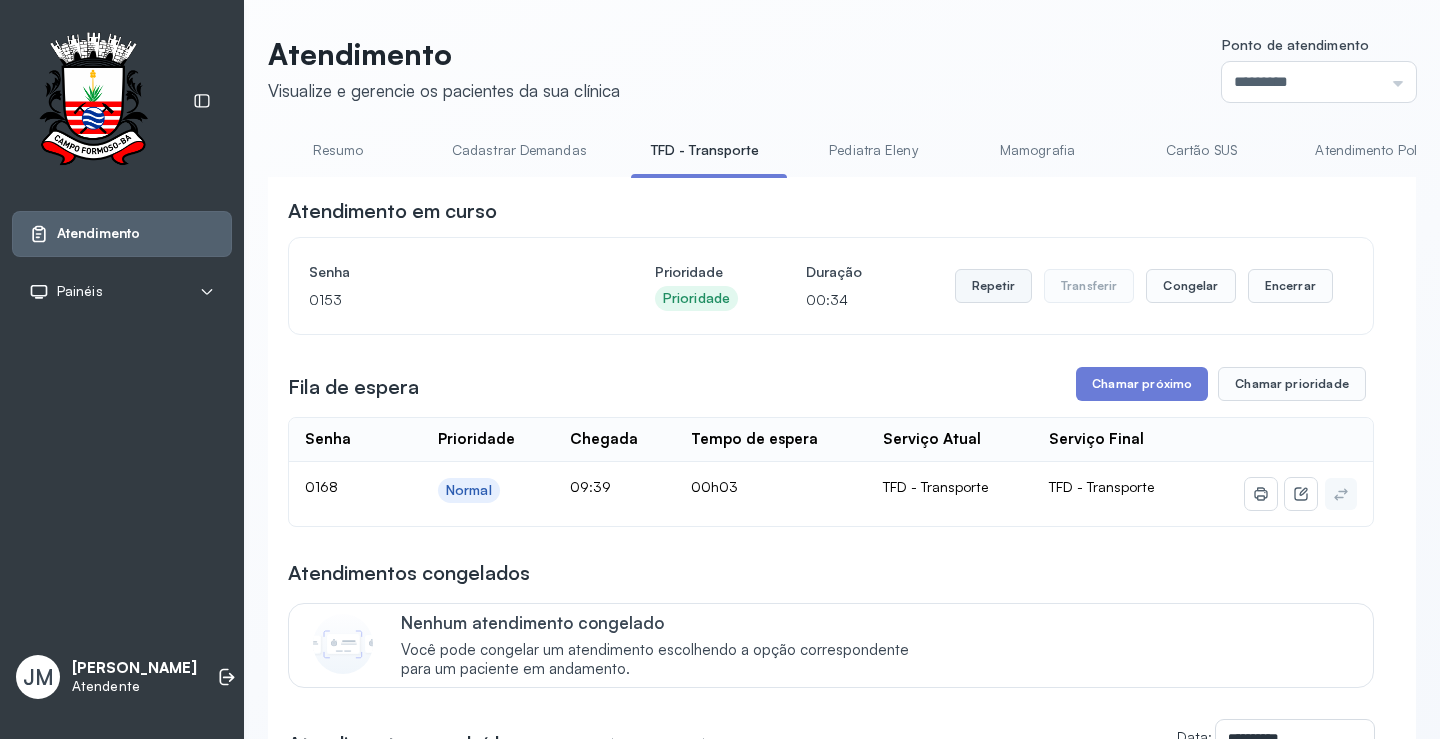 click on "Repetir" at bounding box center (993, 286) 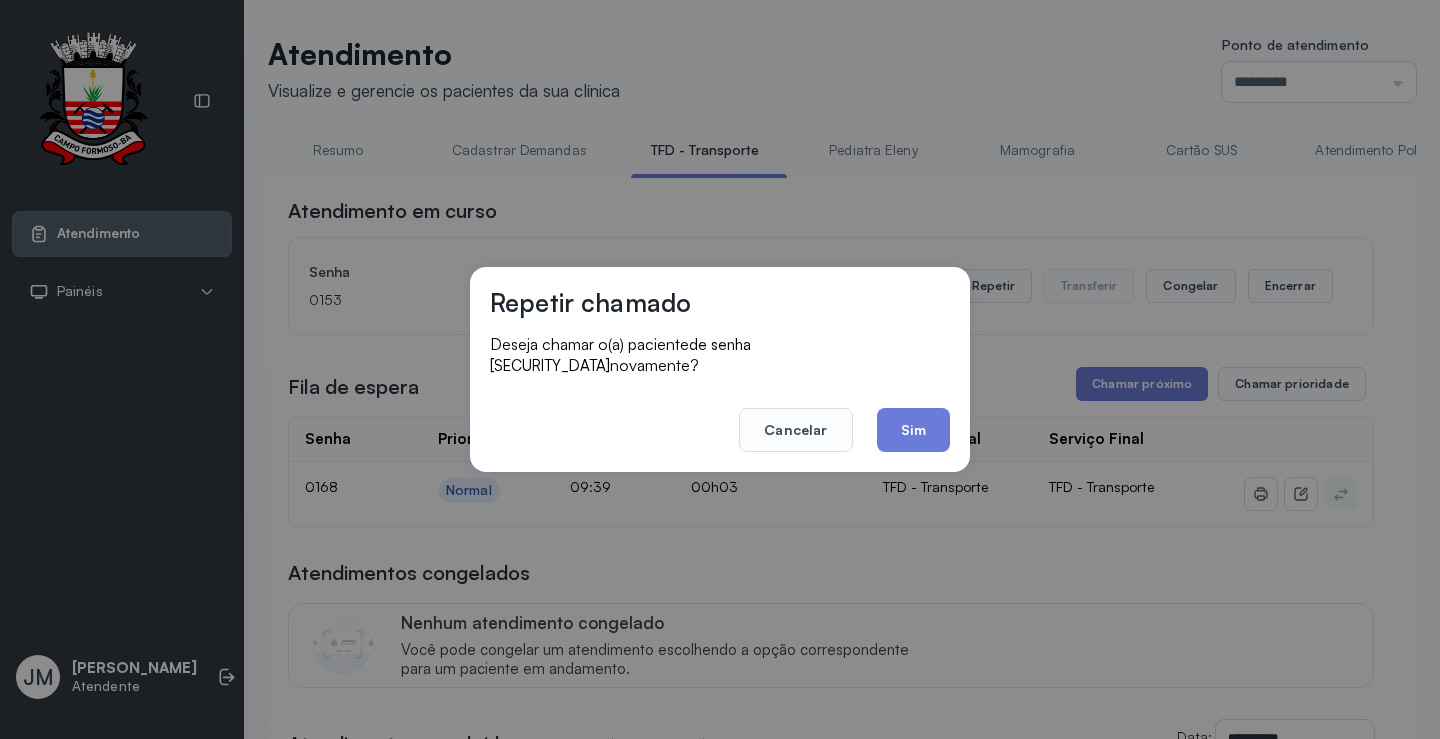 drag, startPoint x: 921, startPoint y: 423, endPoint x: 954, endPoint y: 402, distance: 39.115215 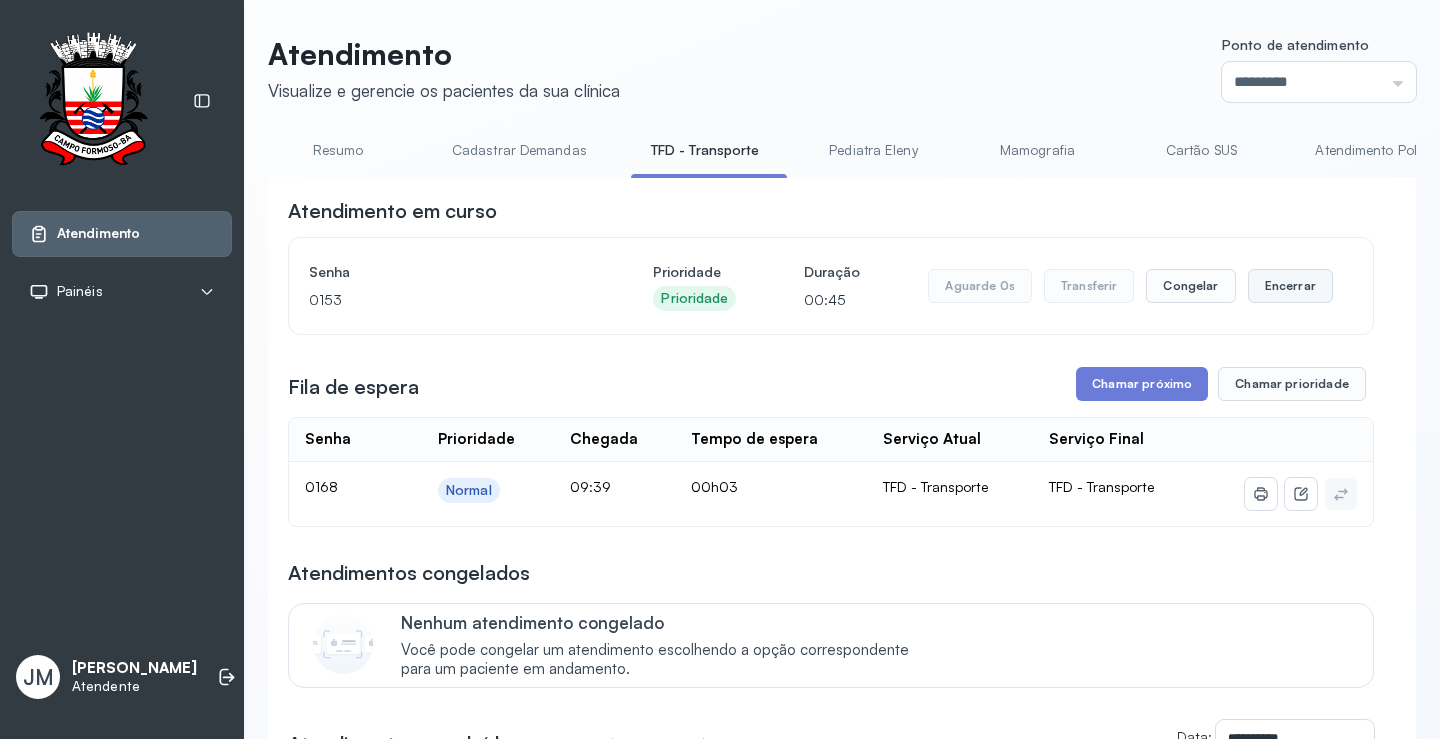 click on "Encerrar" at bounding box center (1290, 286) 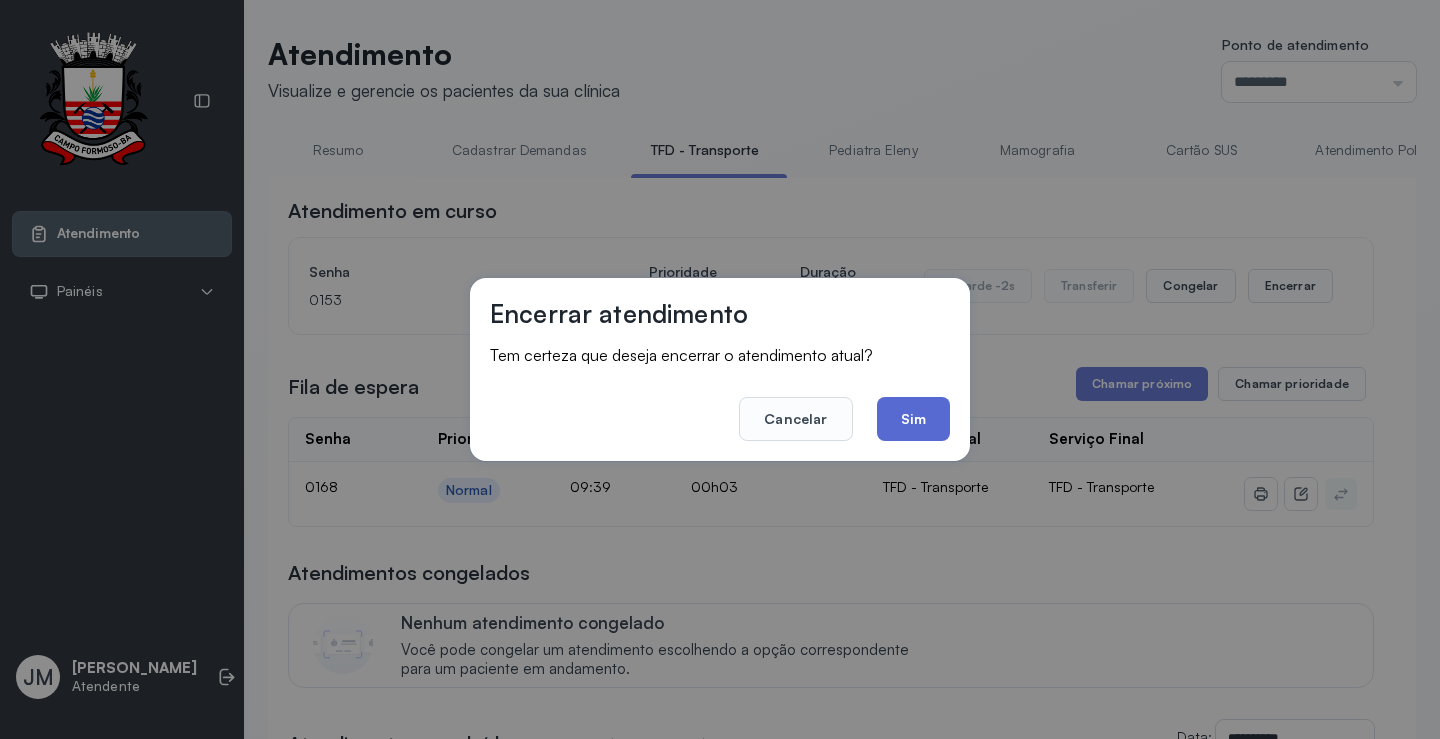 click on "Sim" 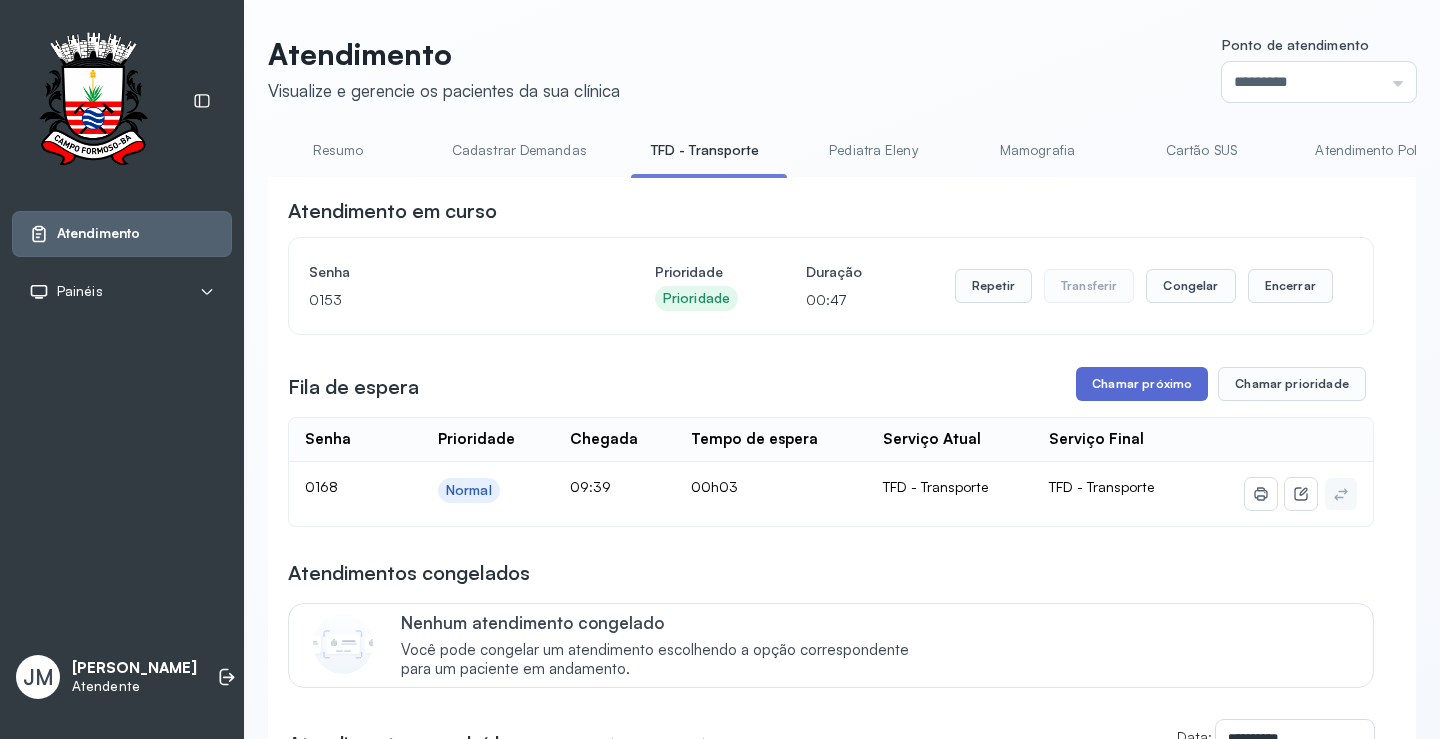 click on "Chamar próximo" at bounding box center [1142, 384] 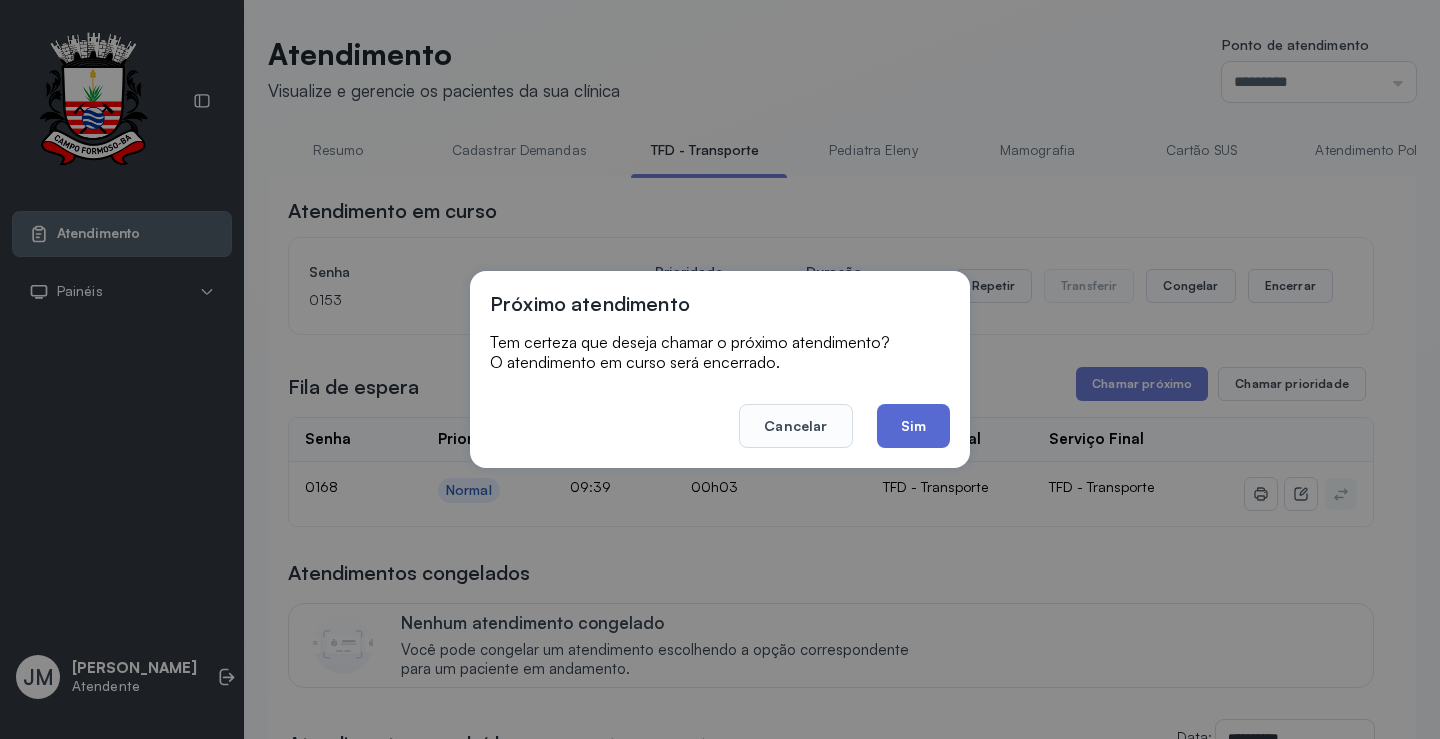 click on "**********" at bounding box center [831, 1058] 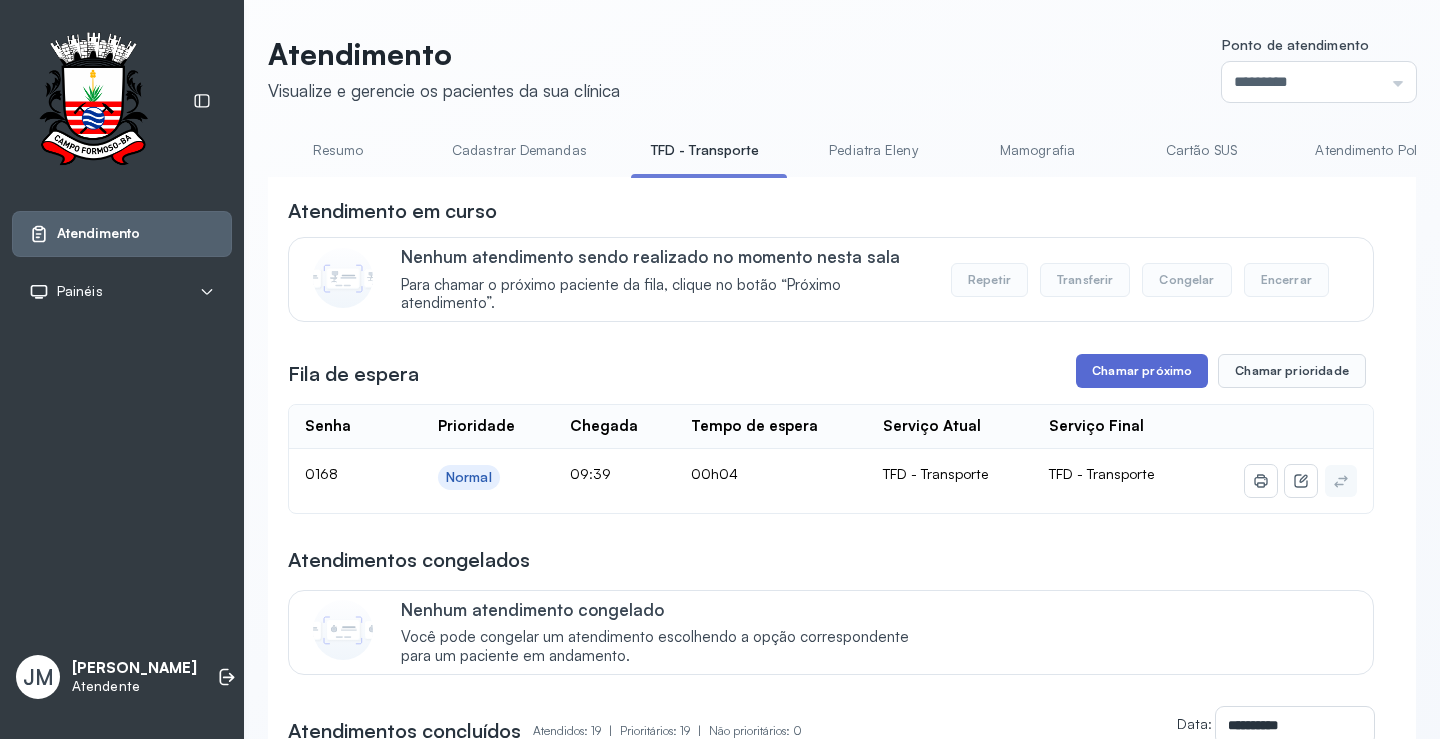 click on "Chamar próximo" at bounding box center (1142, 371) 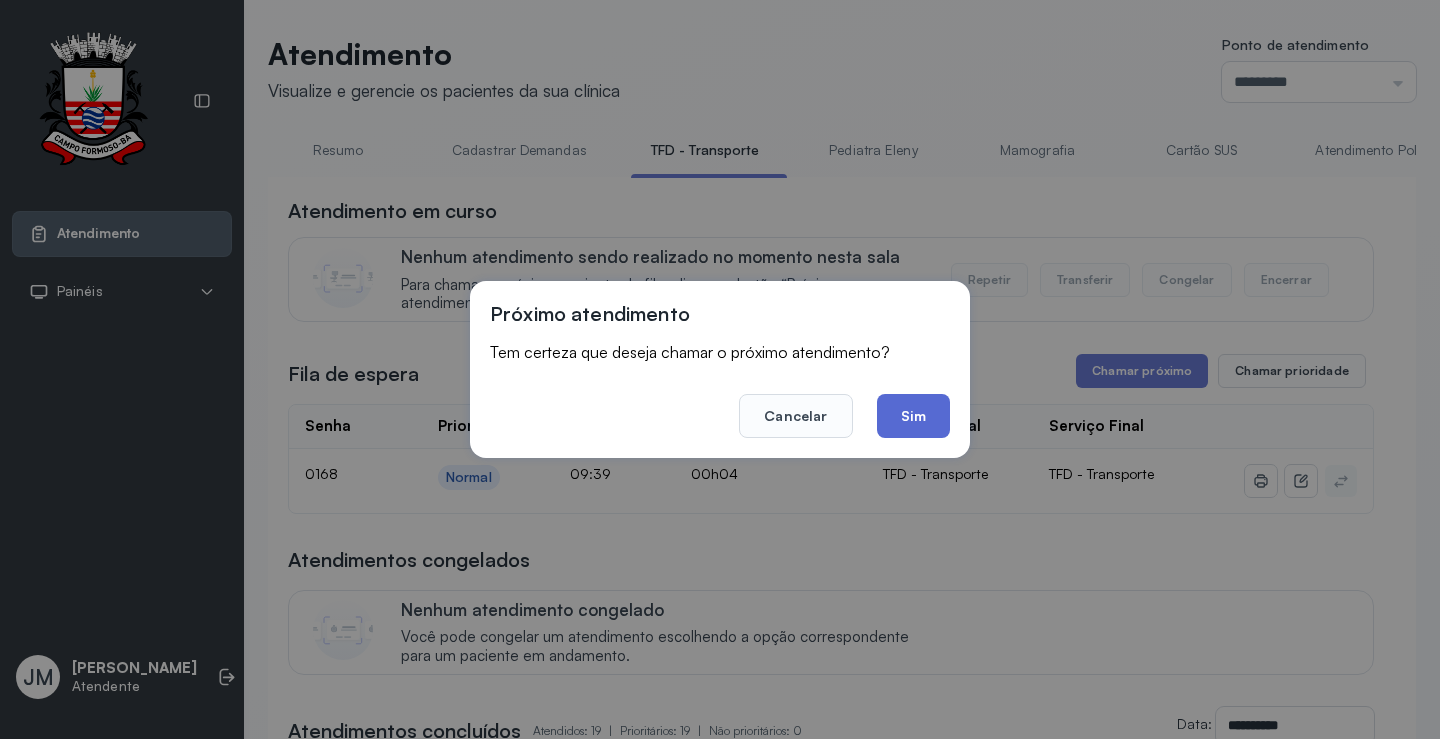 click on "Sim" 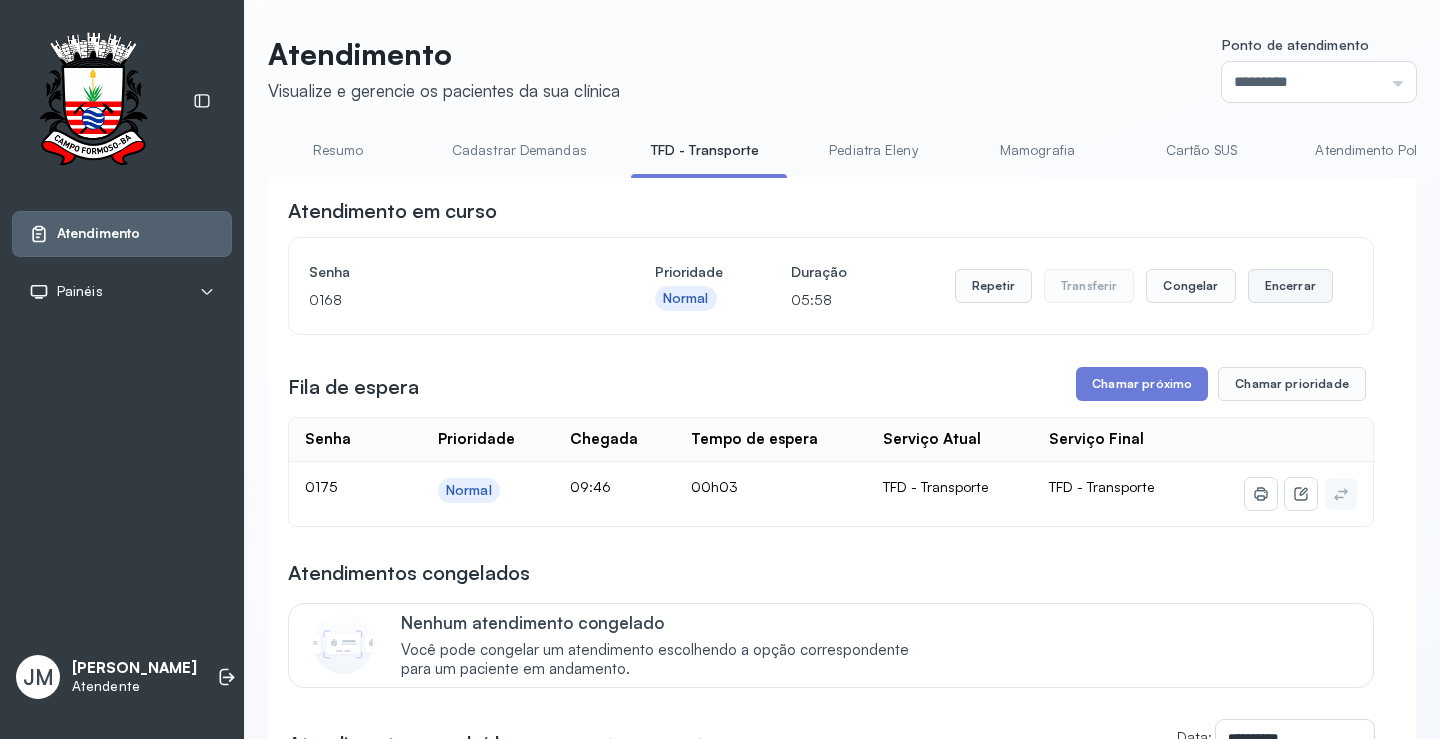 click on "Encerrar" at bounding box center (1290, 286) 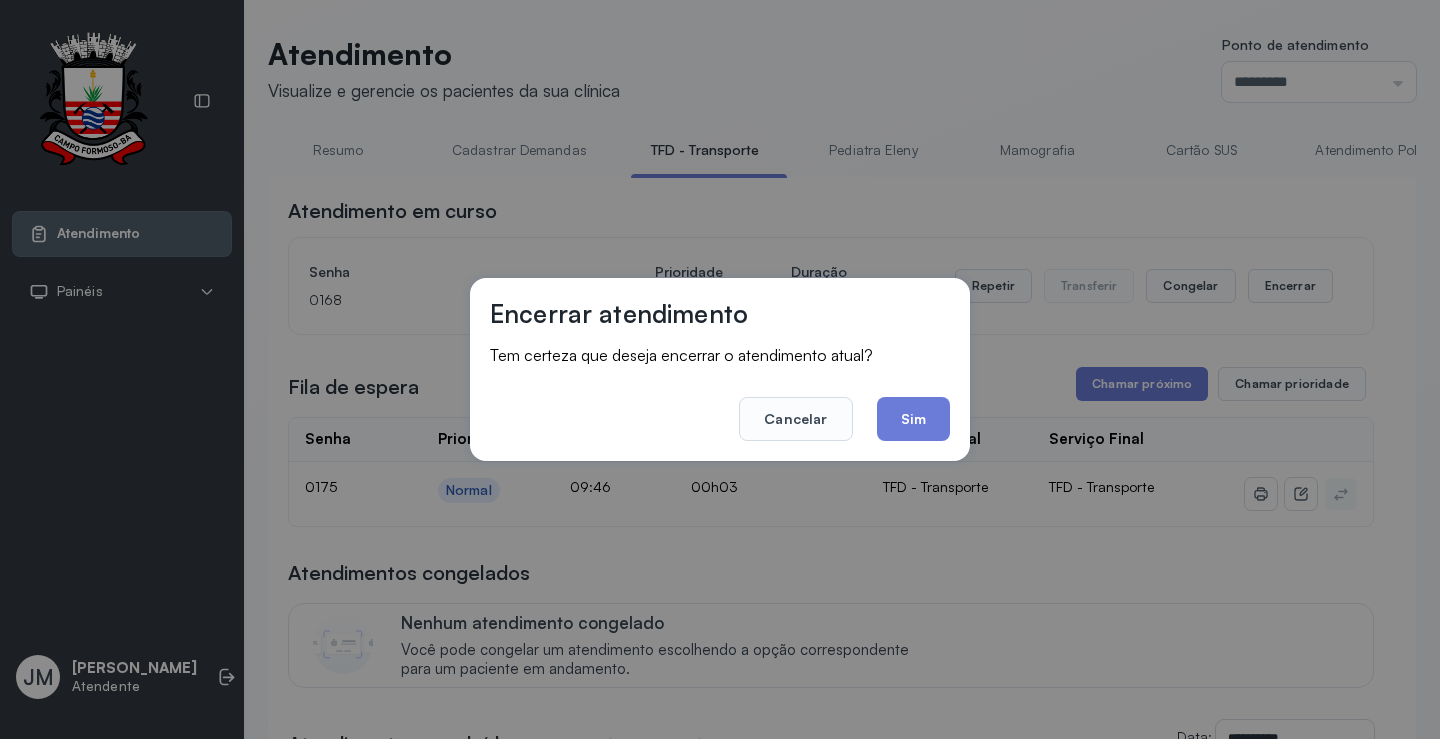 drag, startPoint x: 916, startPoint y: 407, endPoint x: 945, endPoint y: 394, distance: 31.780497 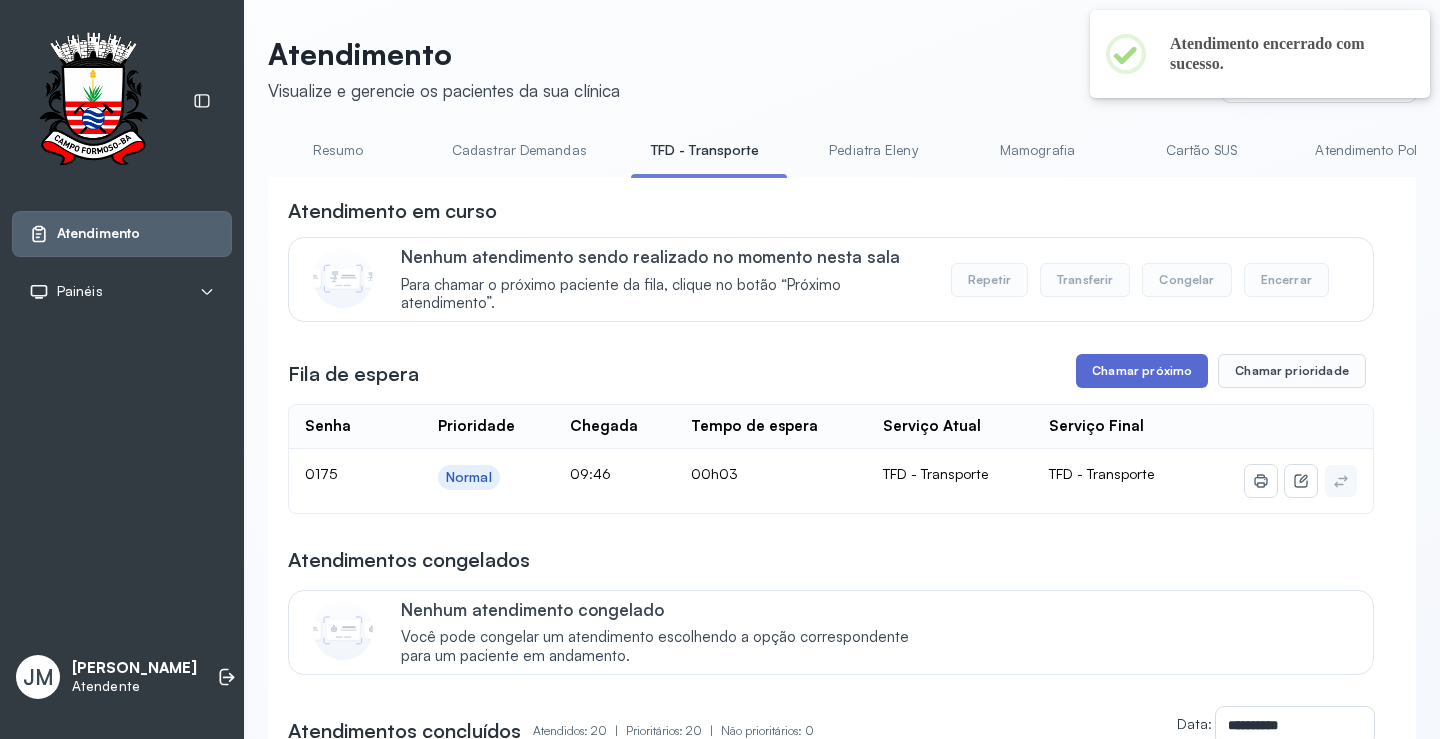 click on "Chamar próximo" at bounding box center [1142, 371] 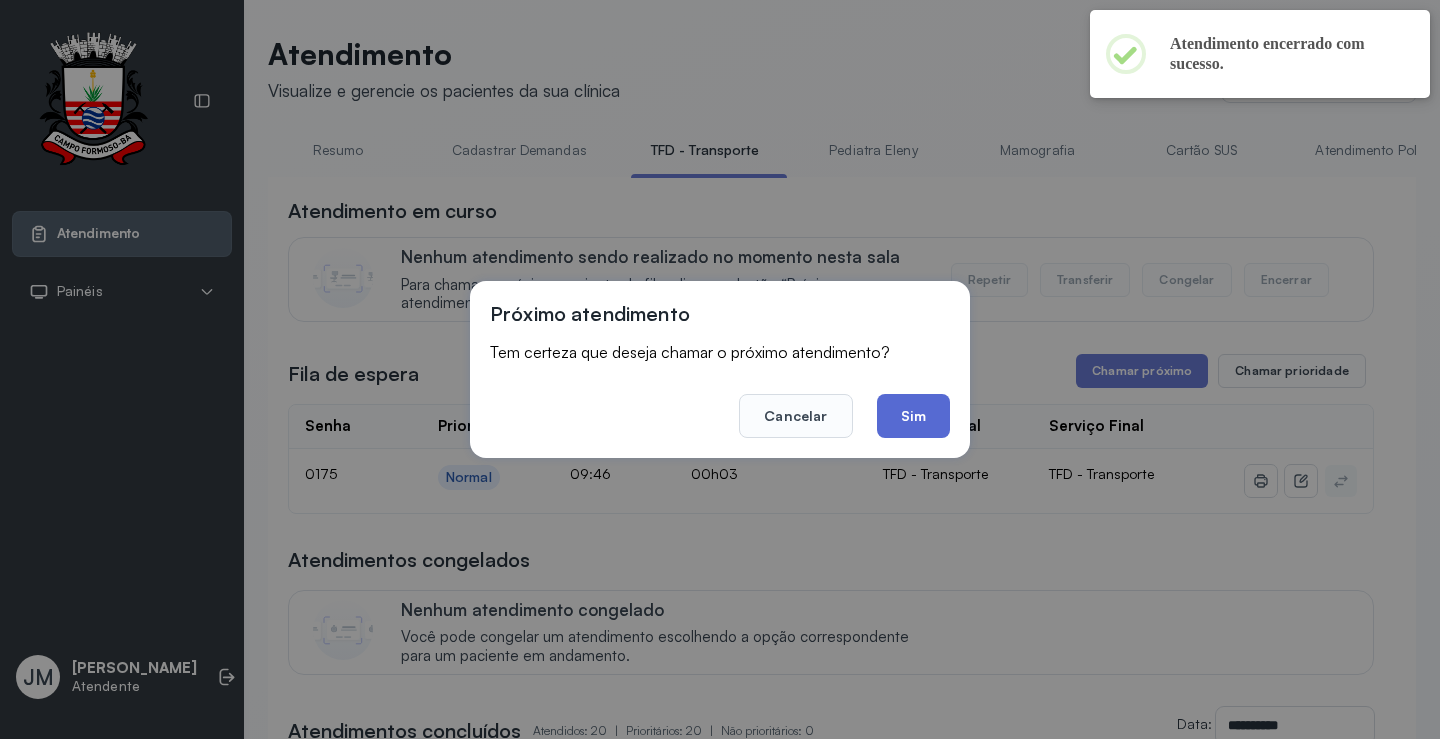click on "Sim" 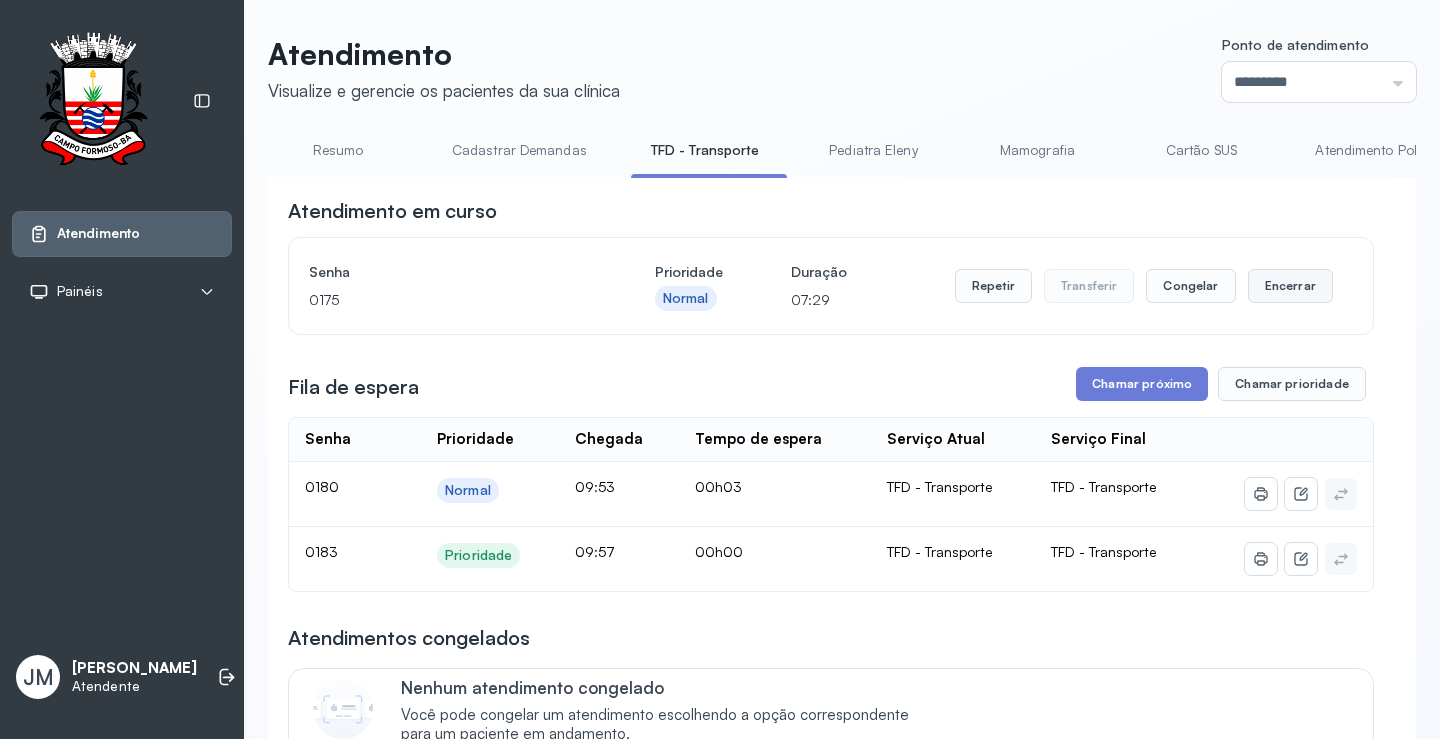 click on "Encerrar" at bounding box center [1290, 286] 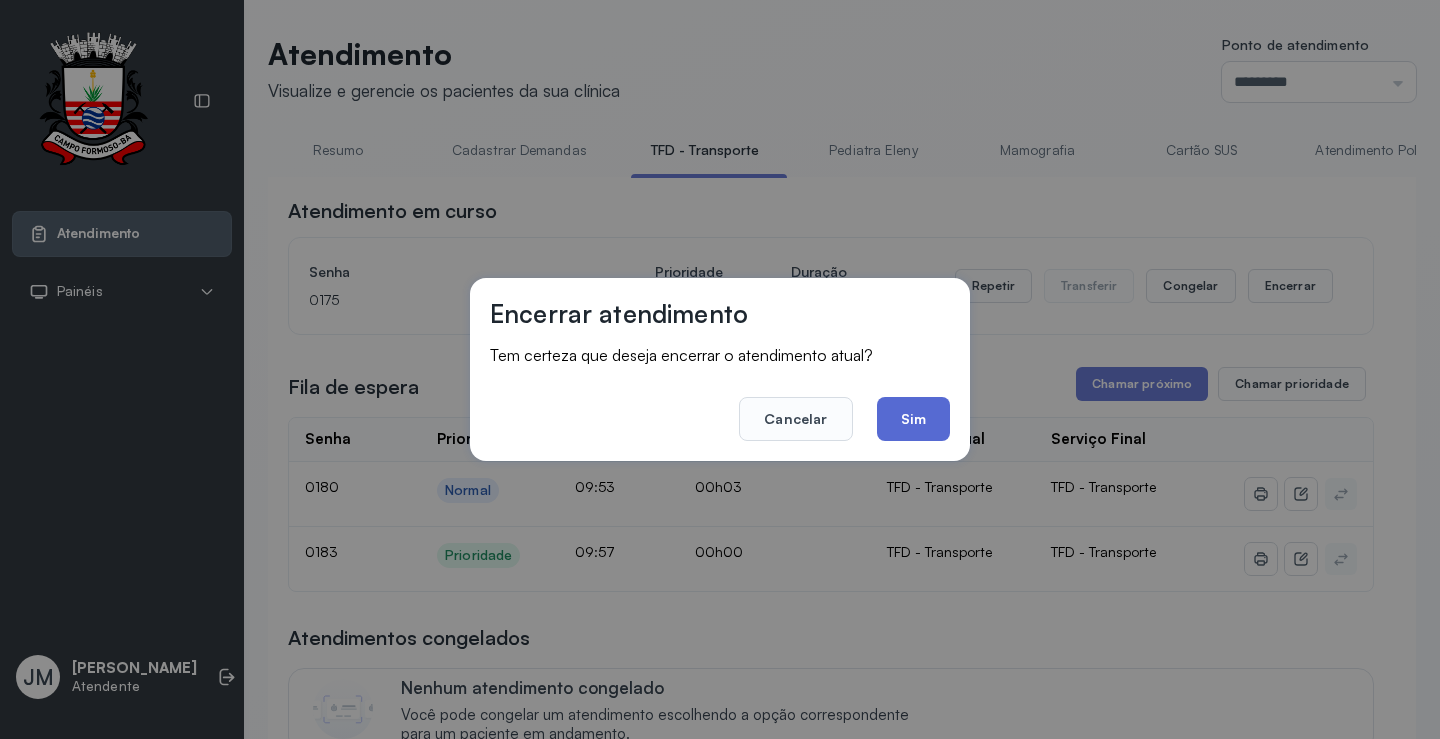 click on "Sim" 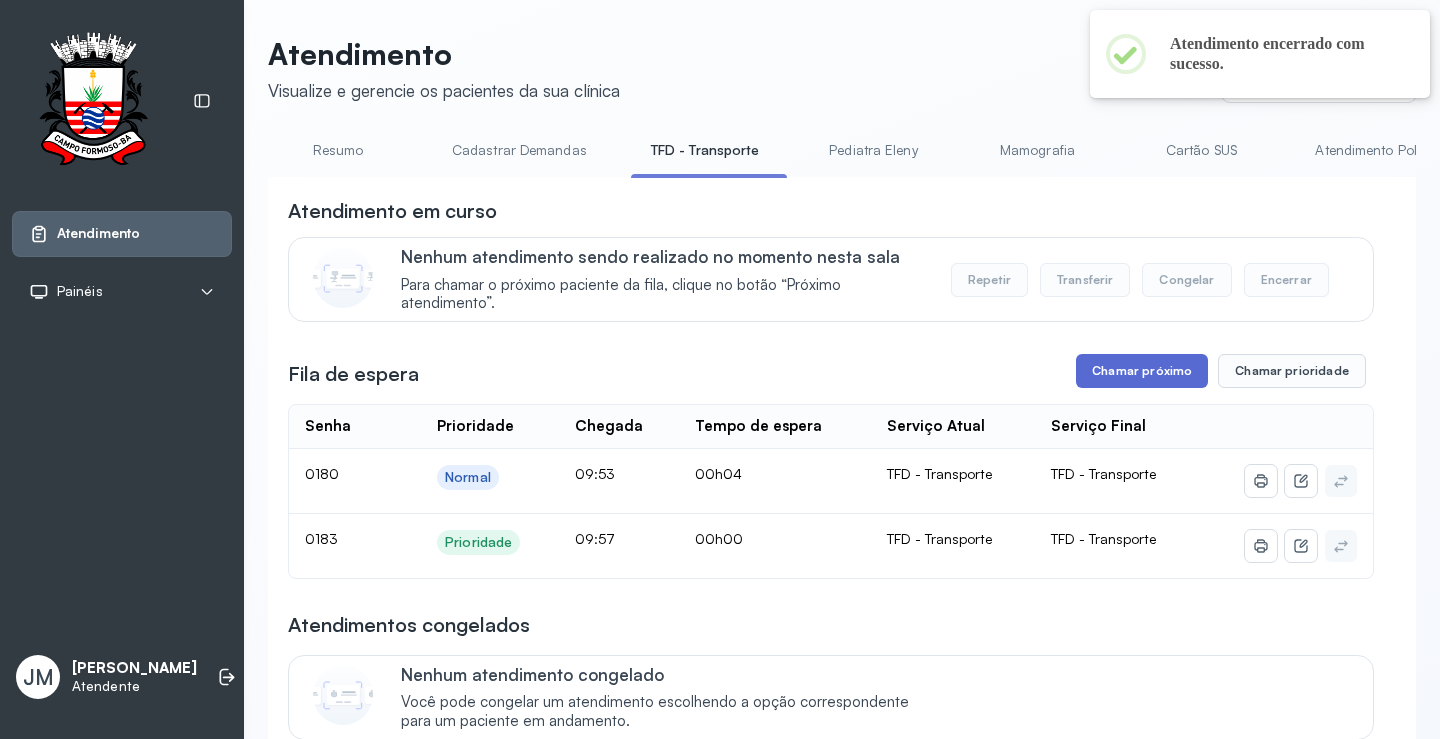 click on "Chamar próximo" at bounding box center [1142, 371] 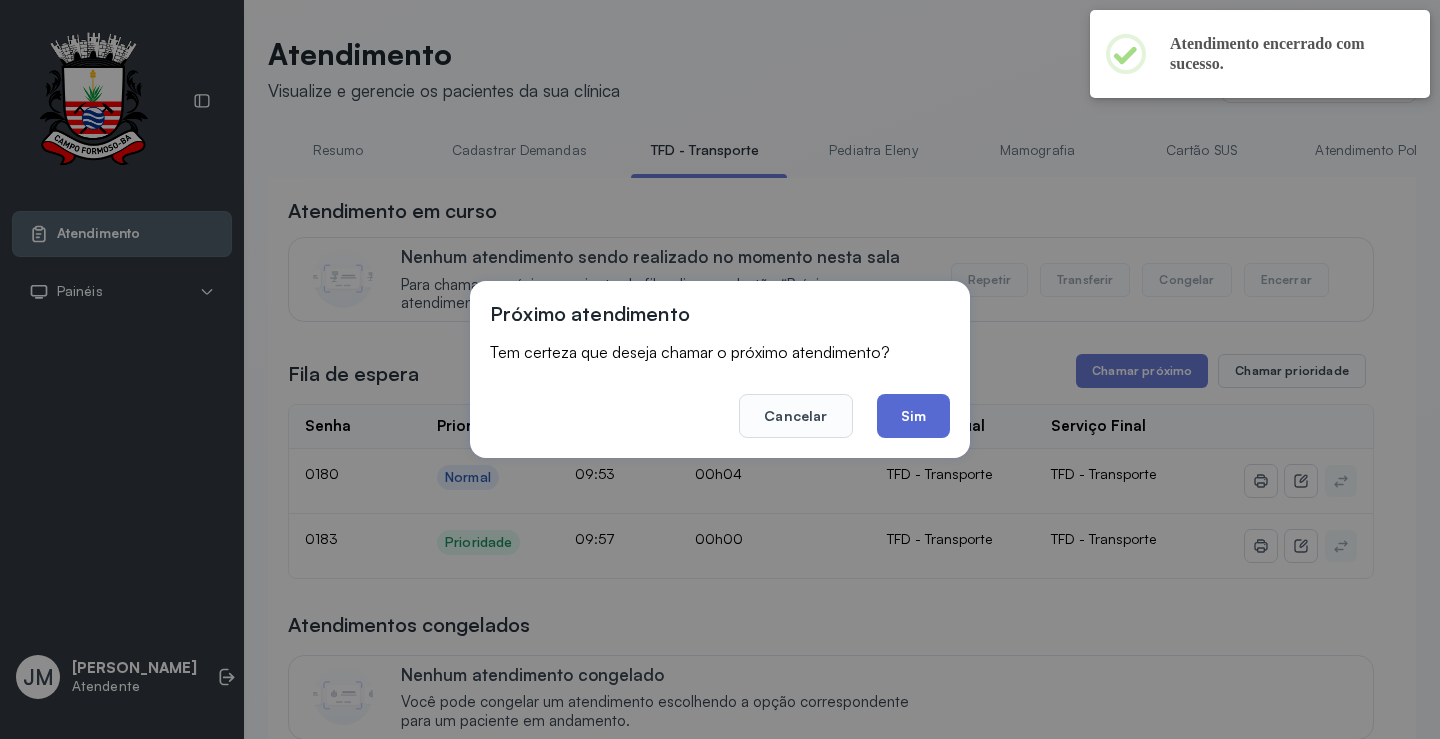 click on "Sim" 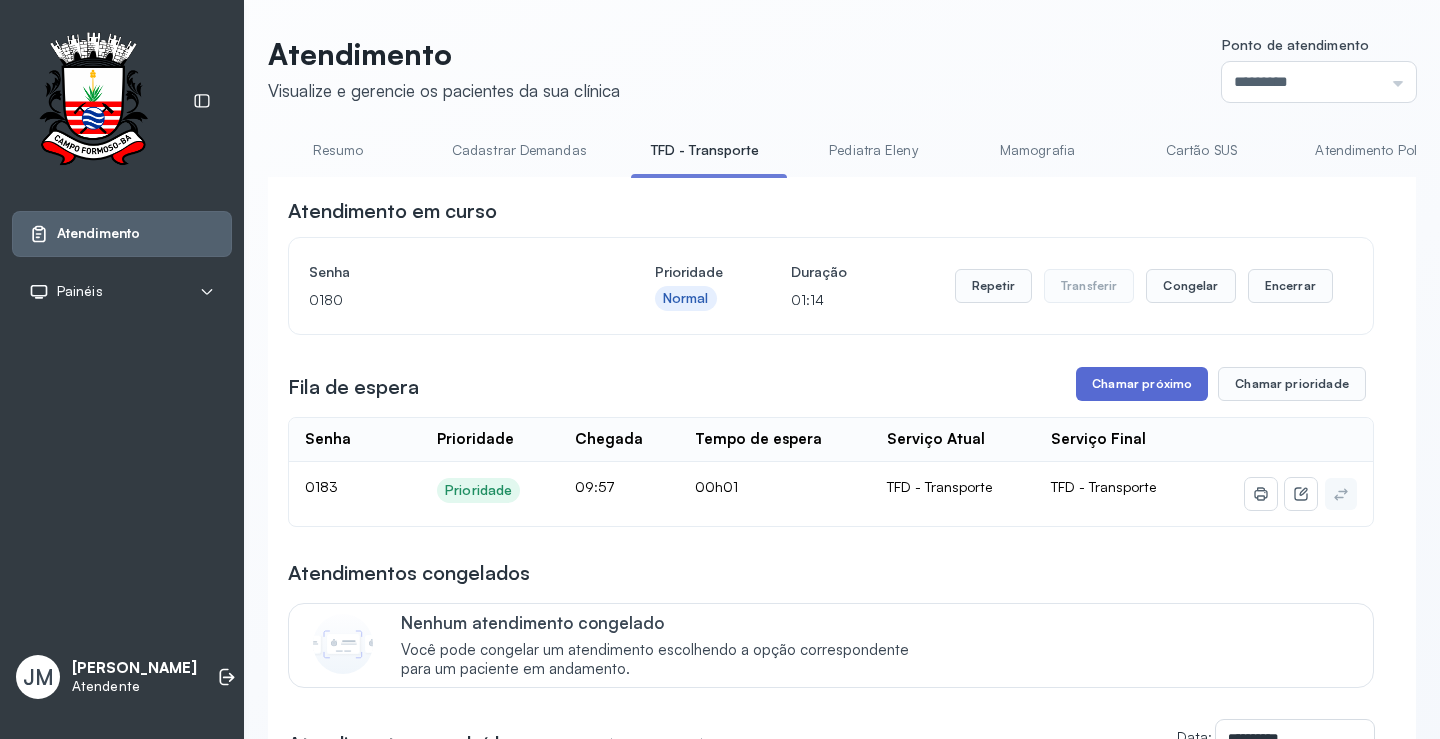 click on "Chamar próximo" at bounding box center (1142, 384) 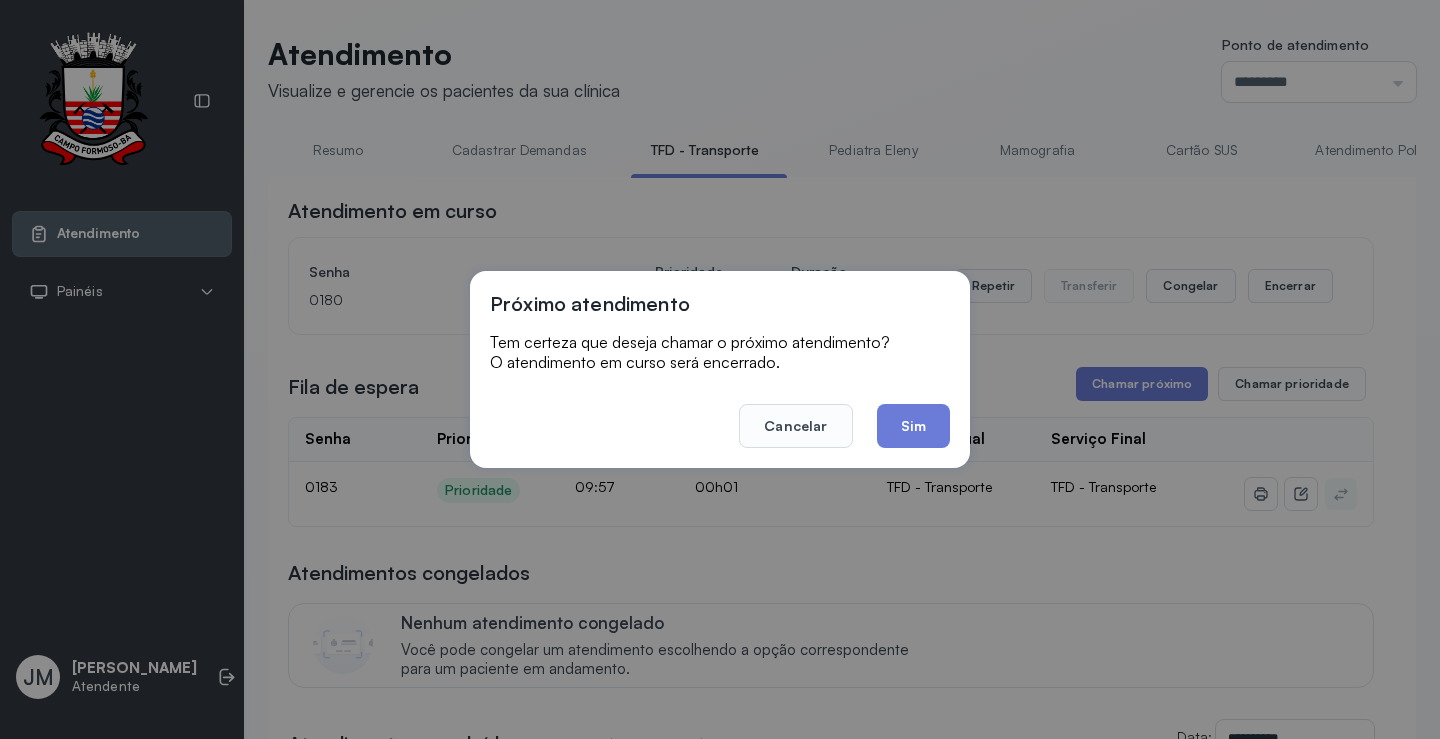 drag, startPoint x: 909, startPoint y: 429, endPoint x: 913, endPoint y: 373, distance: 56.142673 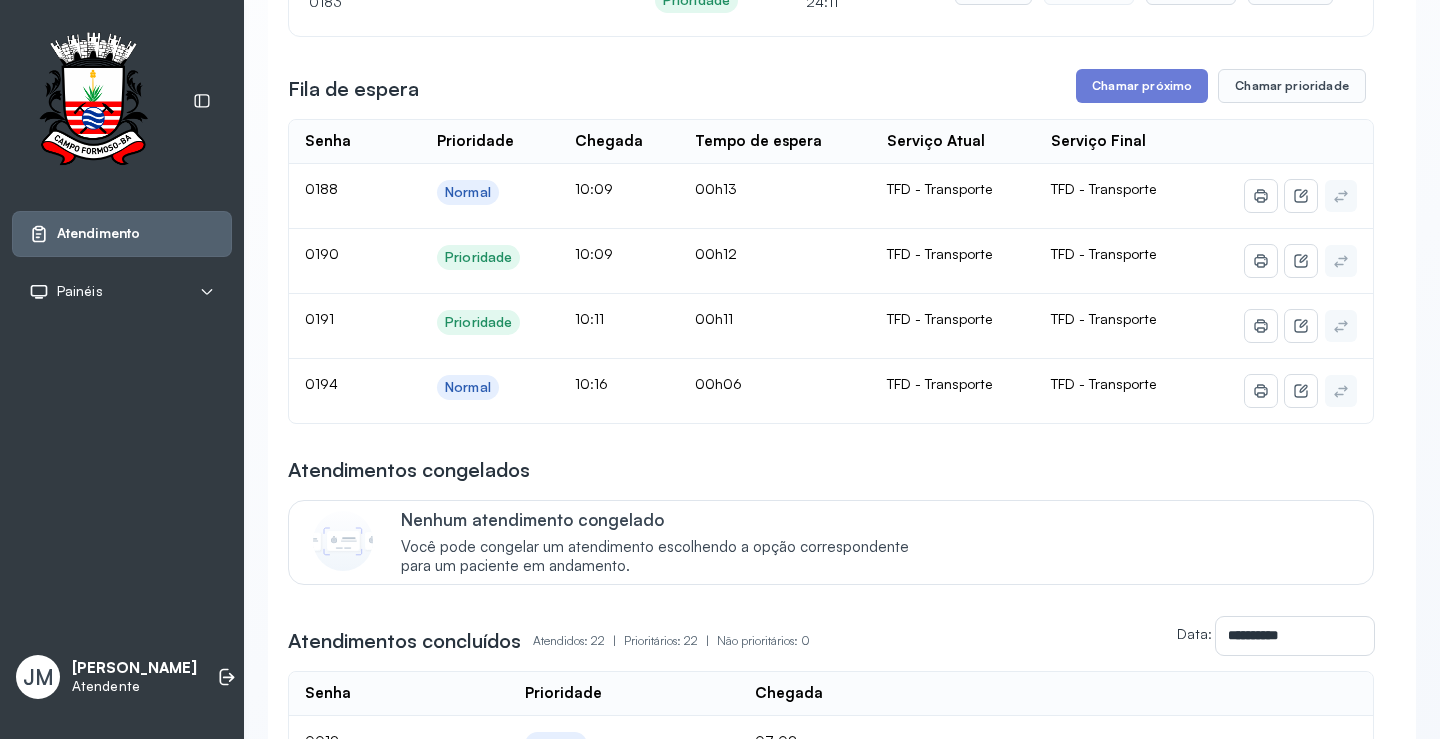 scroll, scrollTop: 300, scrollLeft: 0, axis: vertical 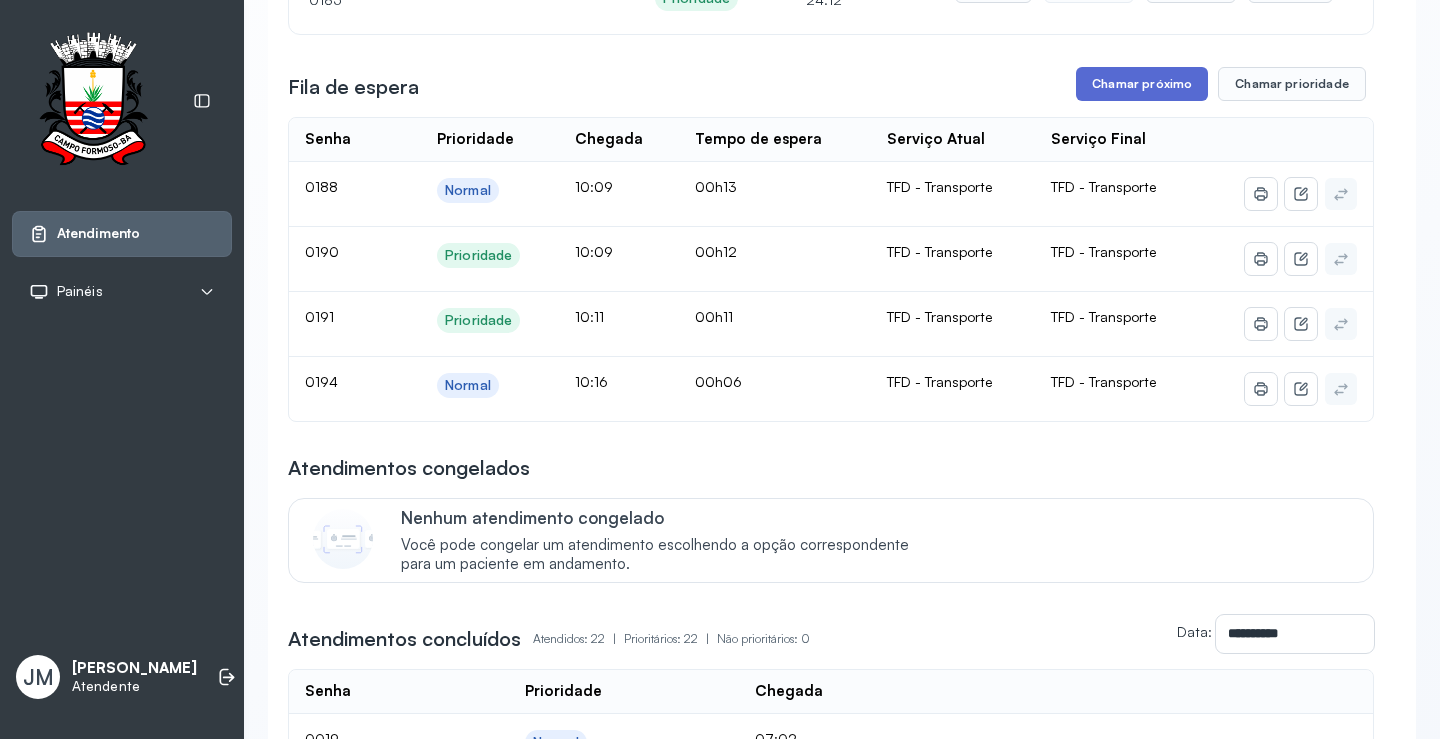 click on "Chamar próximo" at bounding box center (1142, 84) 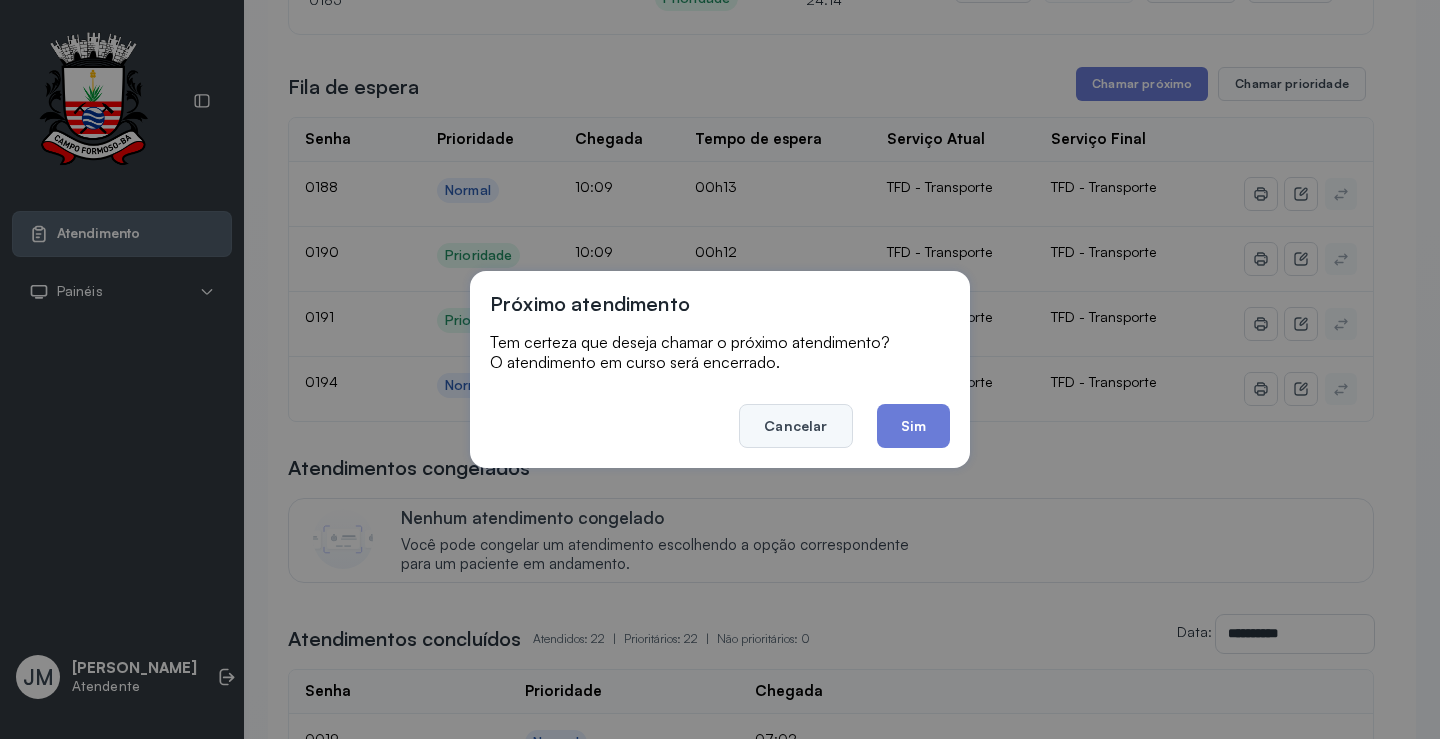 click on "Cancelar" 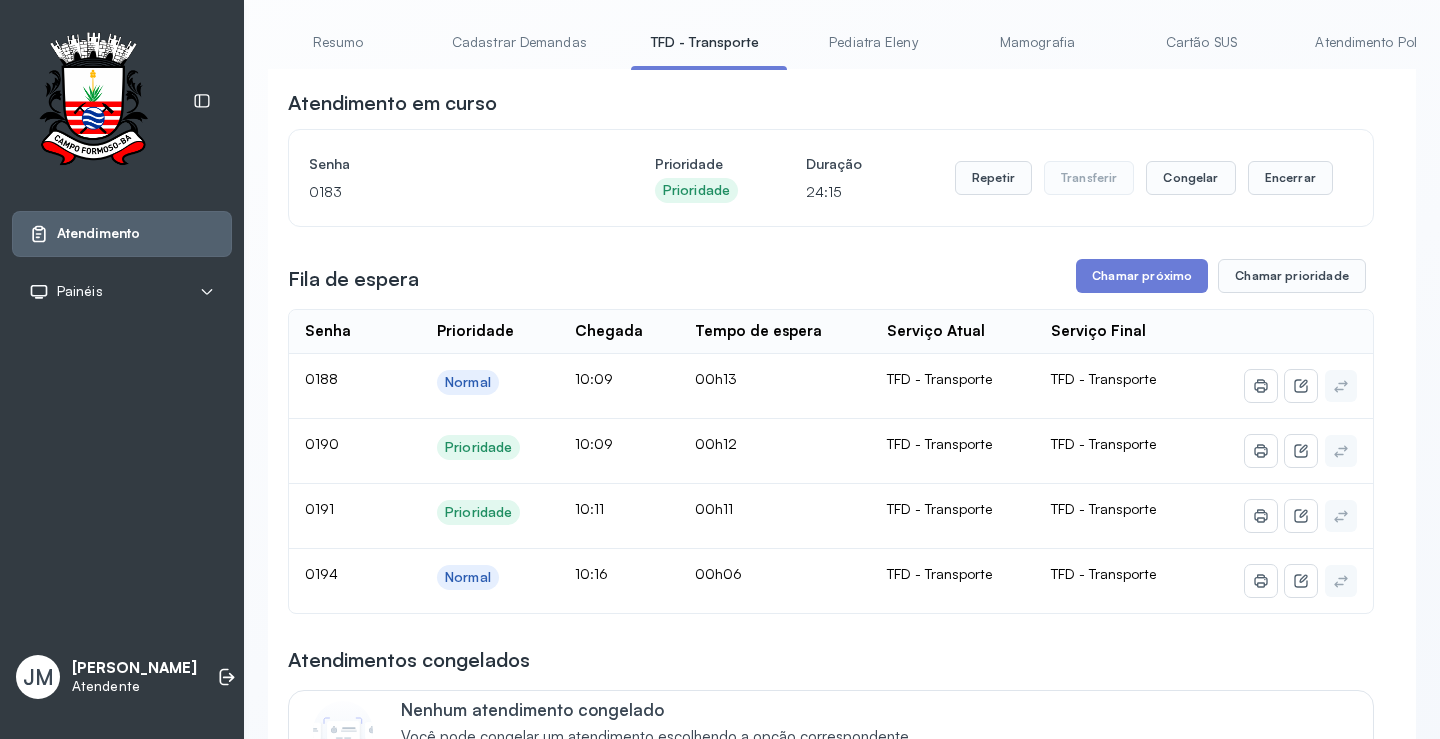 scroll, scrollTop: 100, scrollLeft: 0, axis: vertical 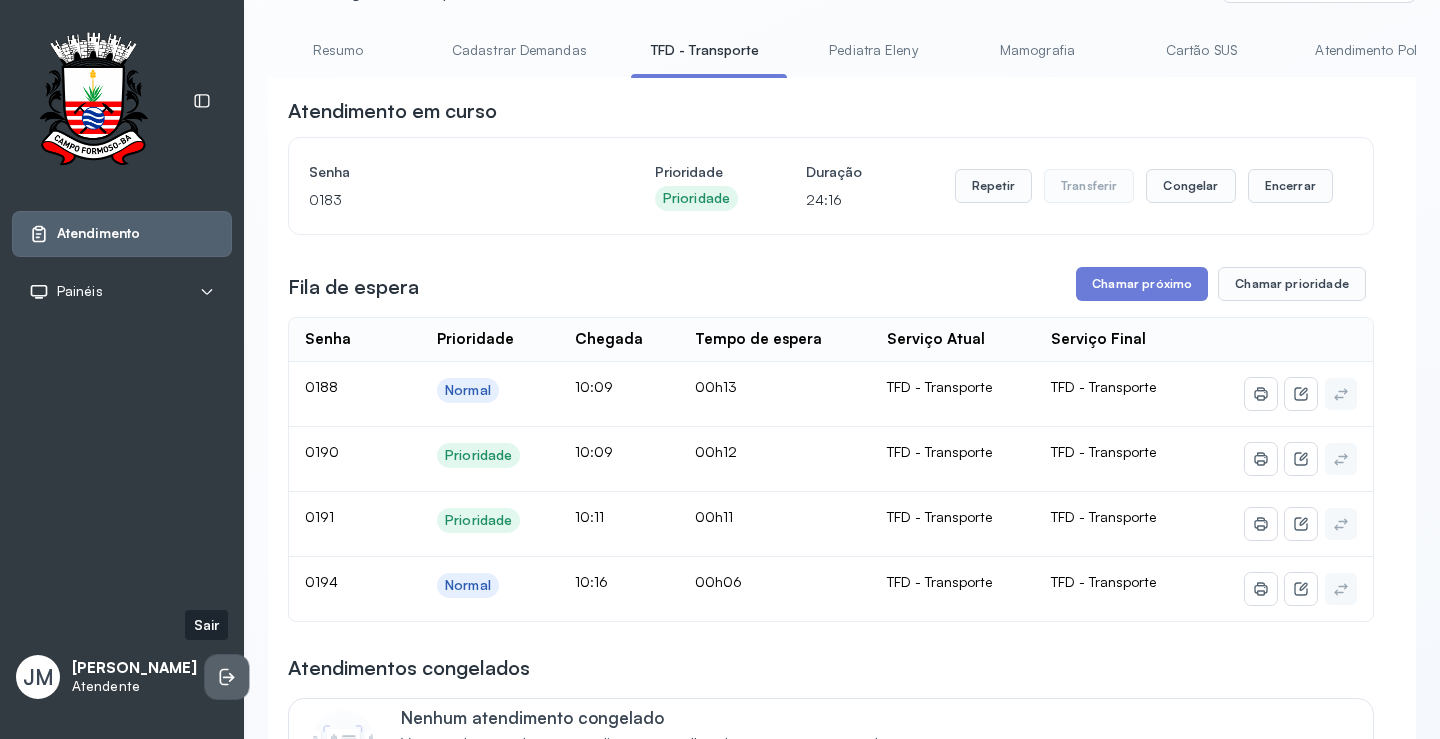 click at bounding box center [227, 677] 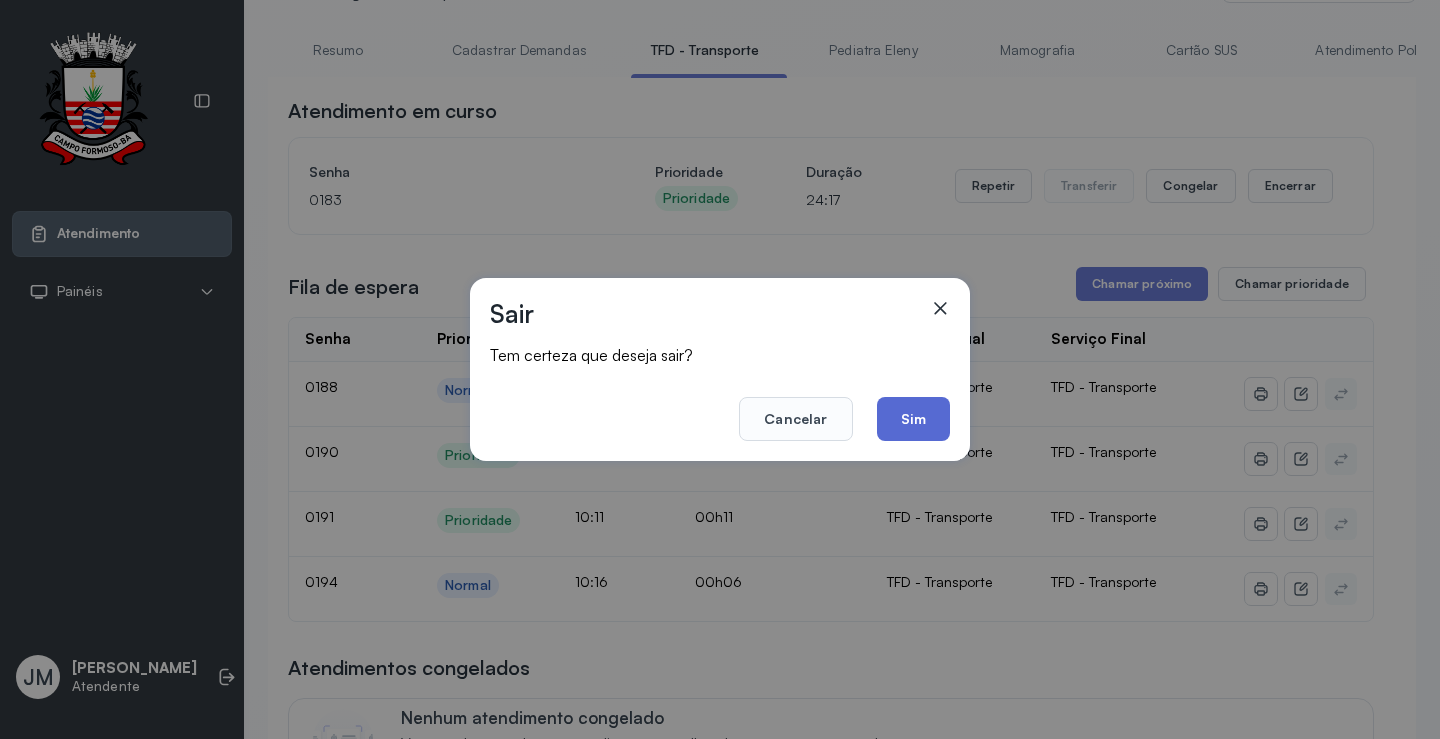 click on "Sim" 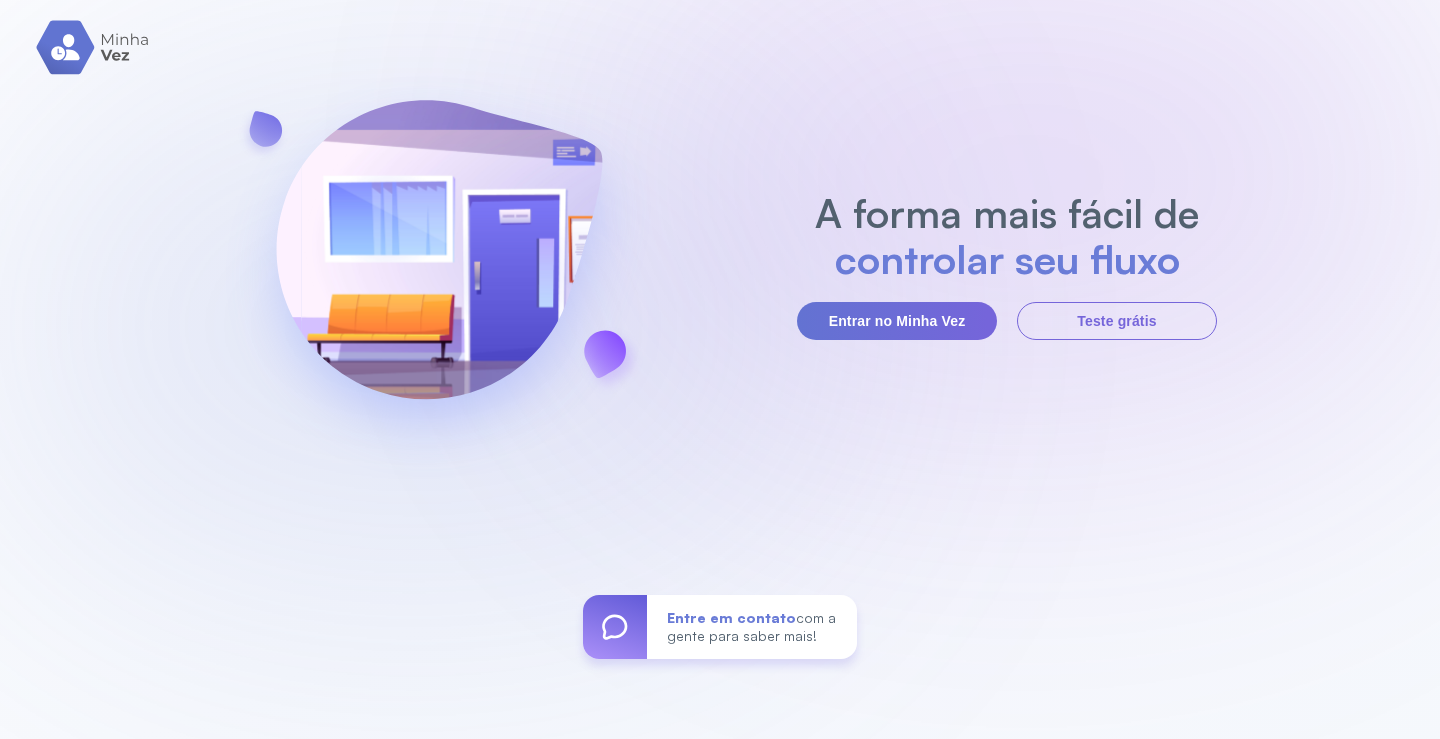 scroll, scrollTop: 0, scrollLeft: 0, axis: both 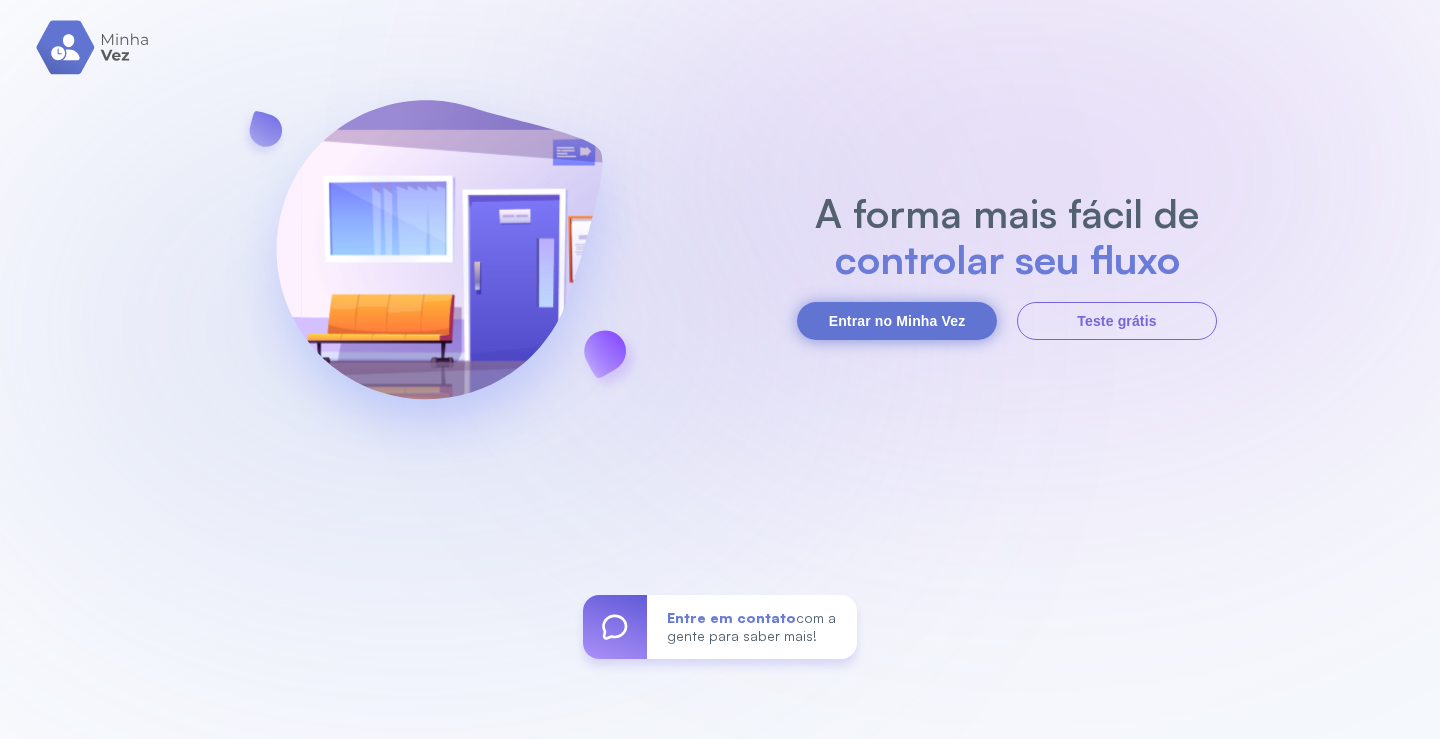 click on "Entrar no Minha Vez" at bounding box center (897, 321) 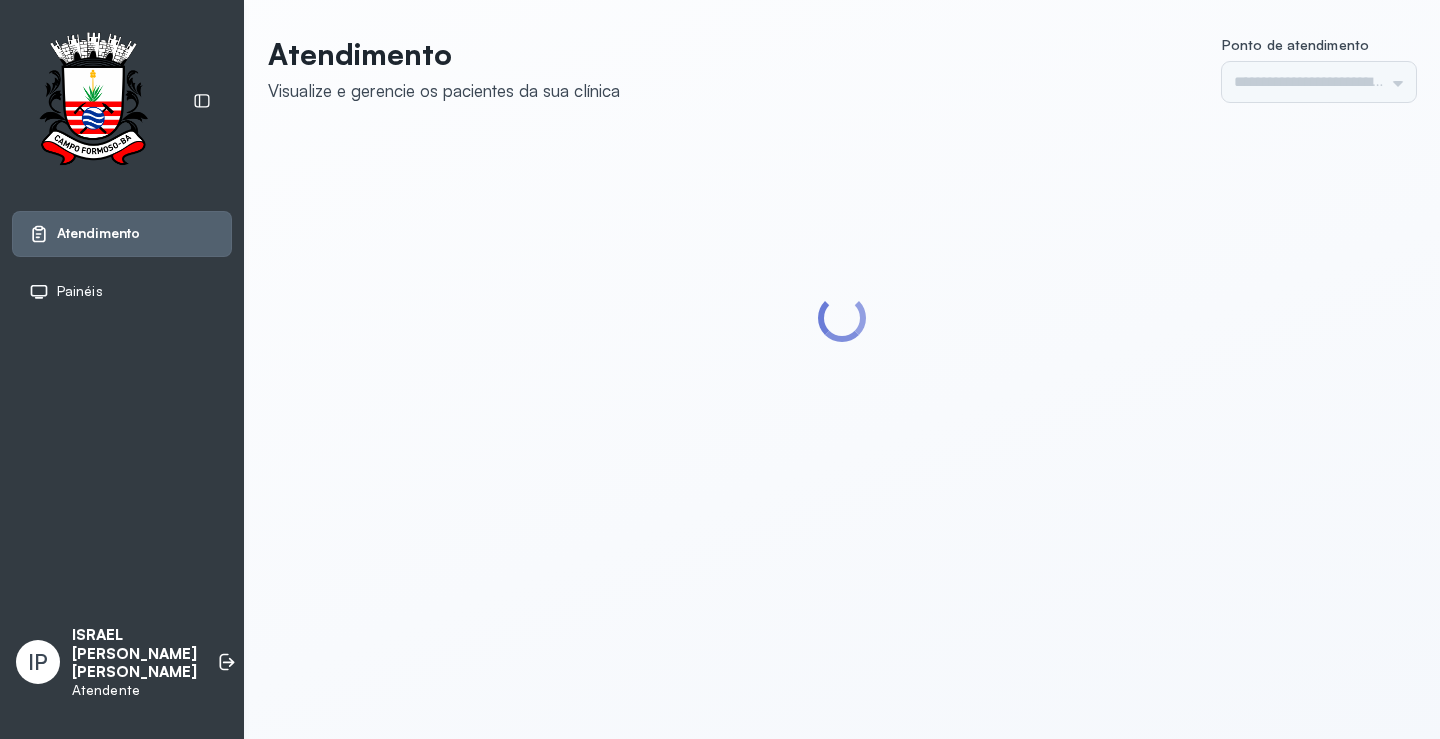 scroll, scrollTop: 0, scrollLeft: 0, axis: both 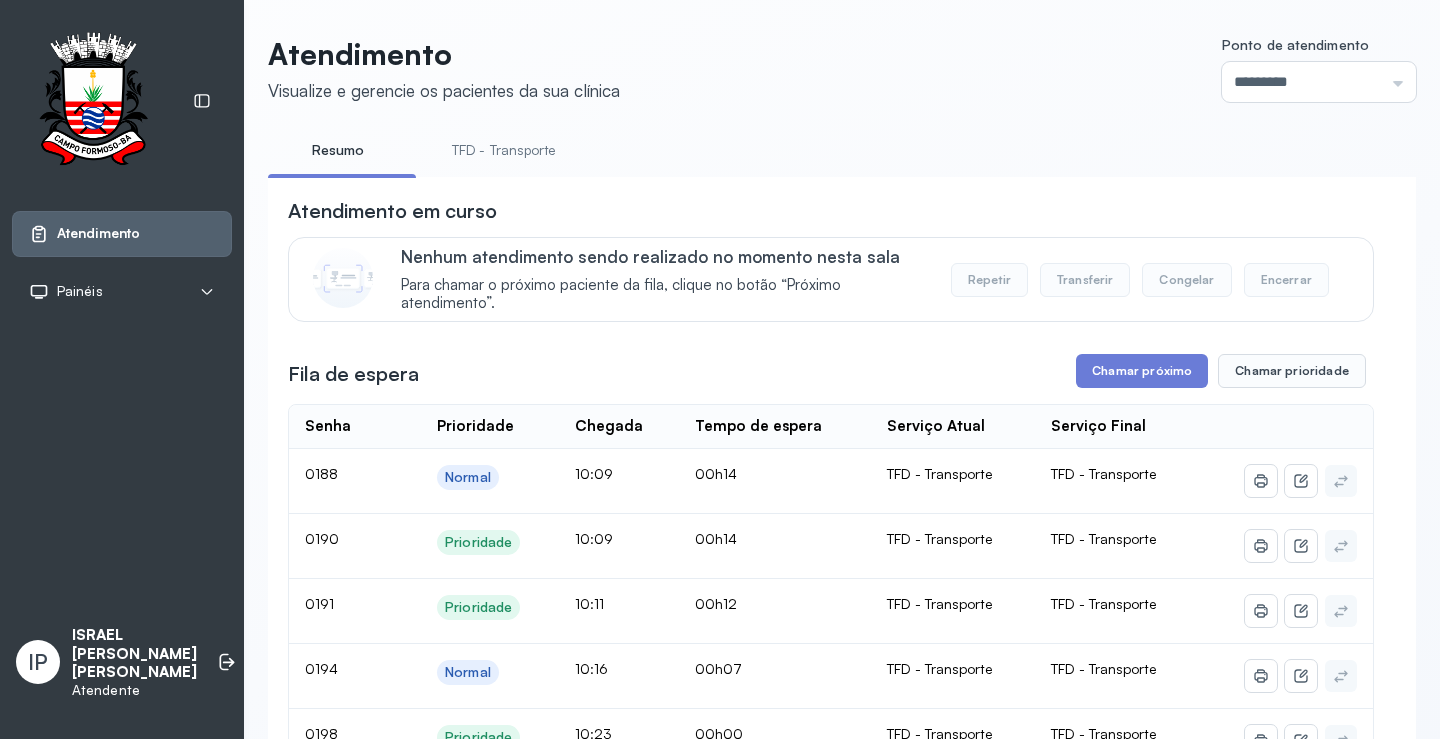 click on "TFD - Transporte" at bounding box center (504, 150) 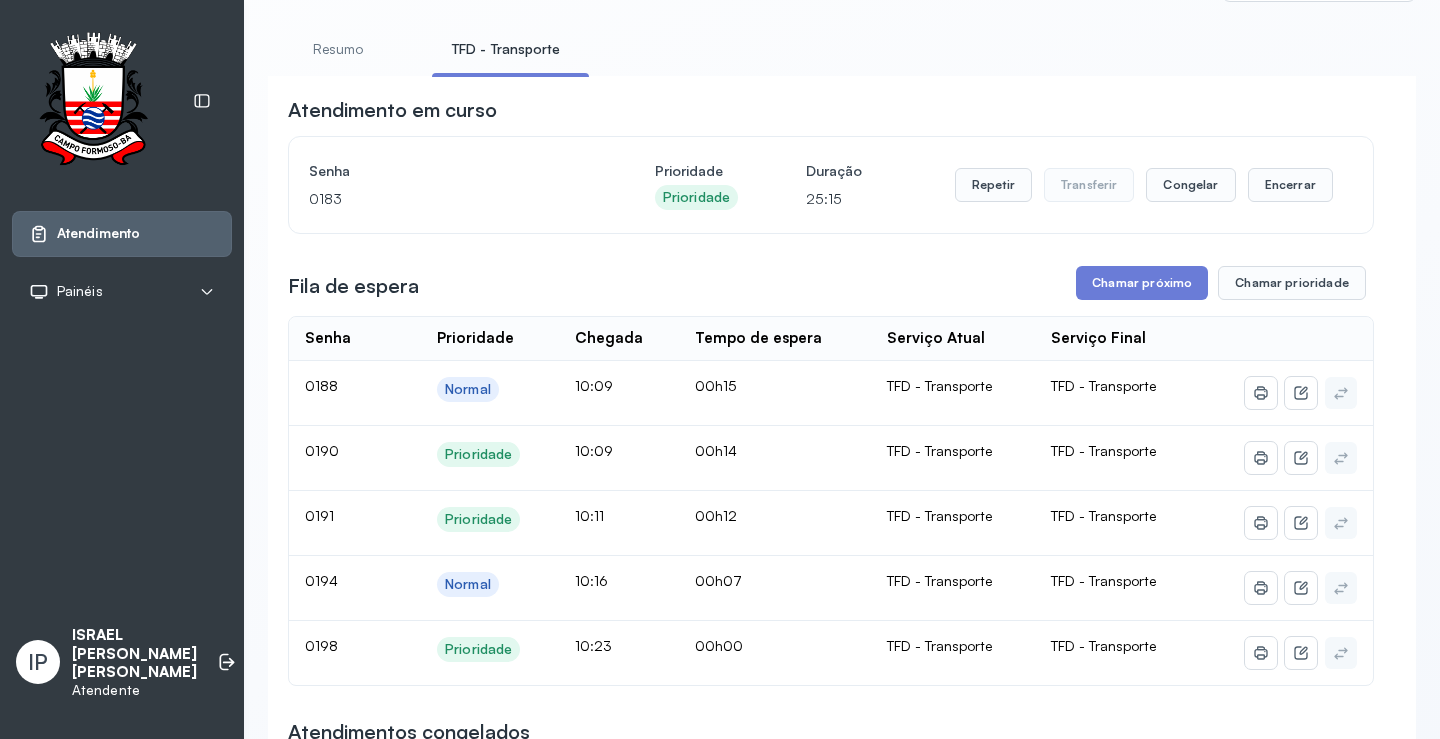scroll, scrollTop: 100, scrollLeft: 0, axis: vertical 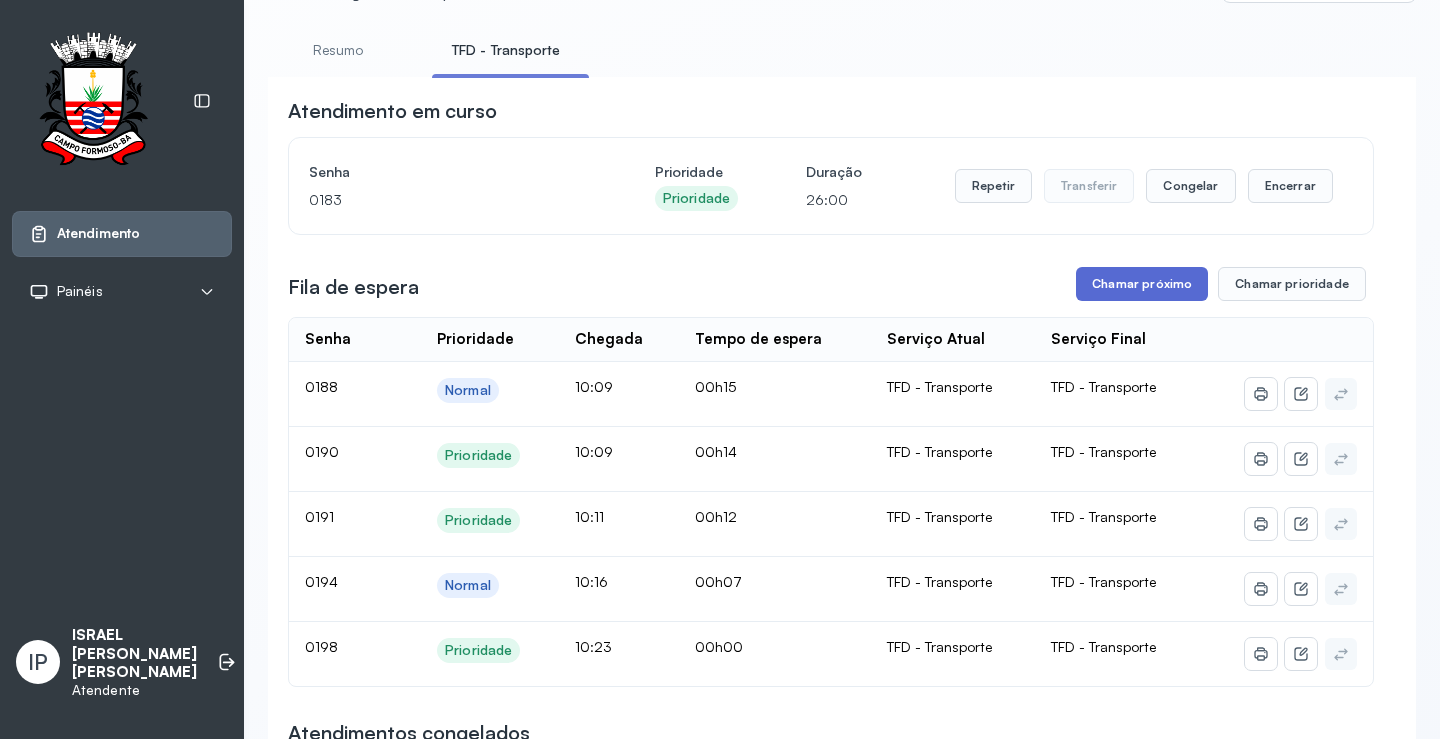 click on "Chamar próximo" at bounding box center (1142, 284) 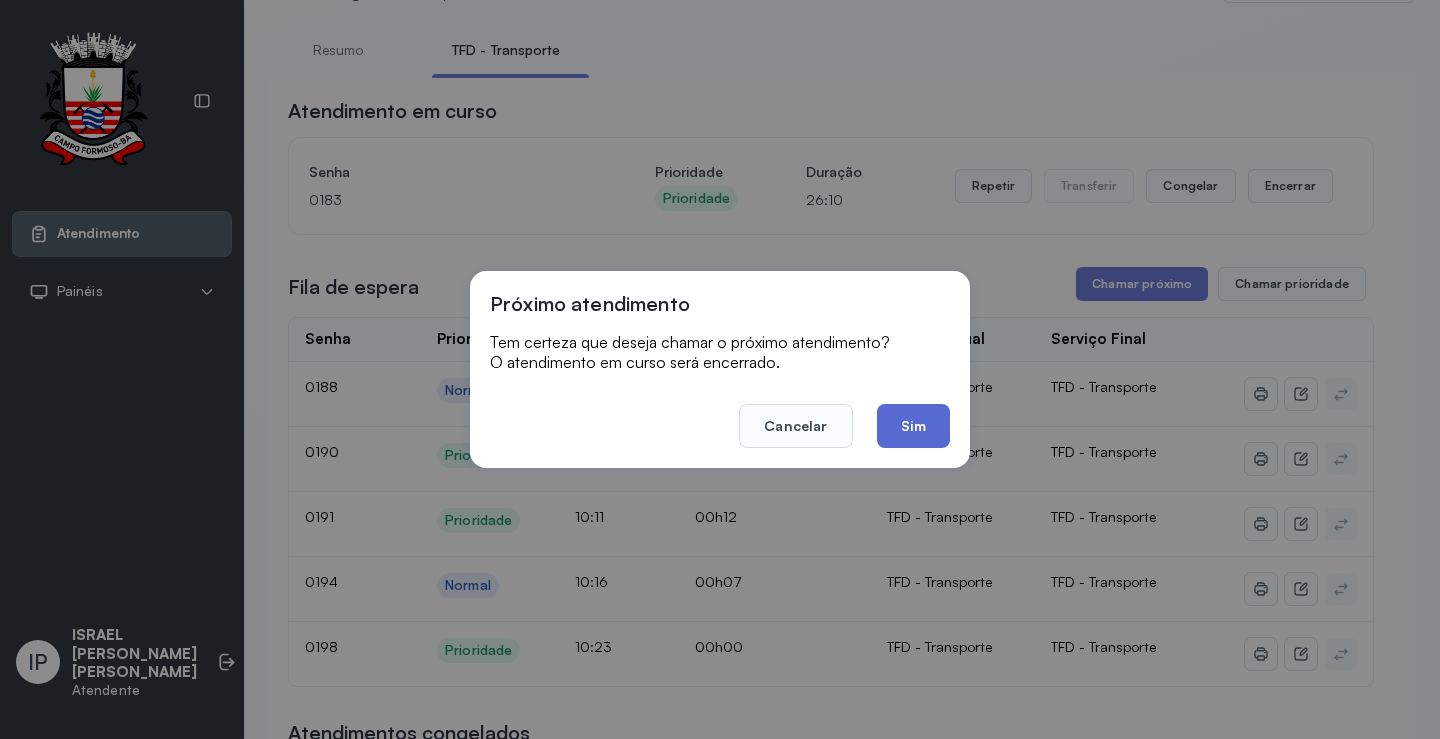 click on "Sim" 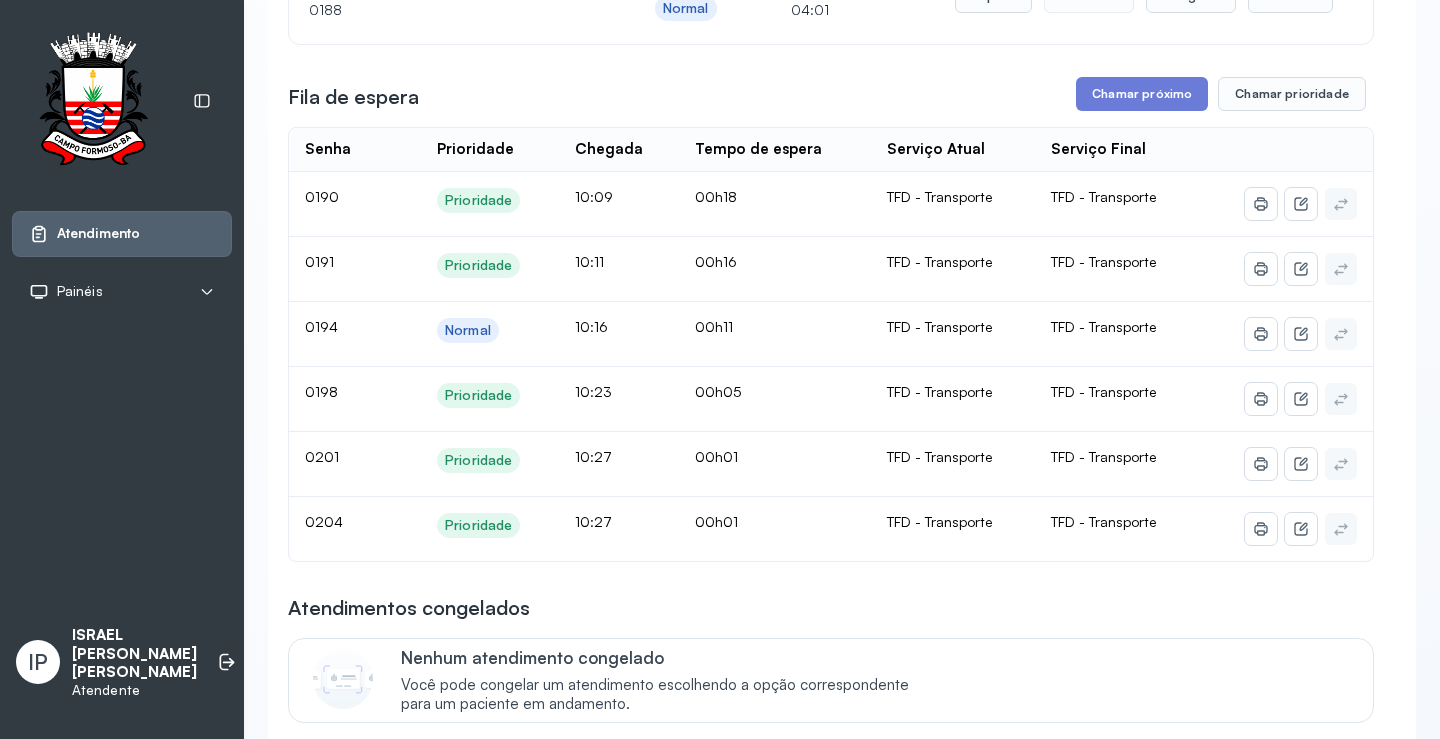 scroll, scrollTop: 300, scrollLeft: 0, axis: vertical 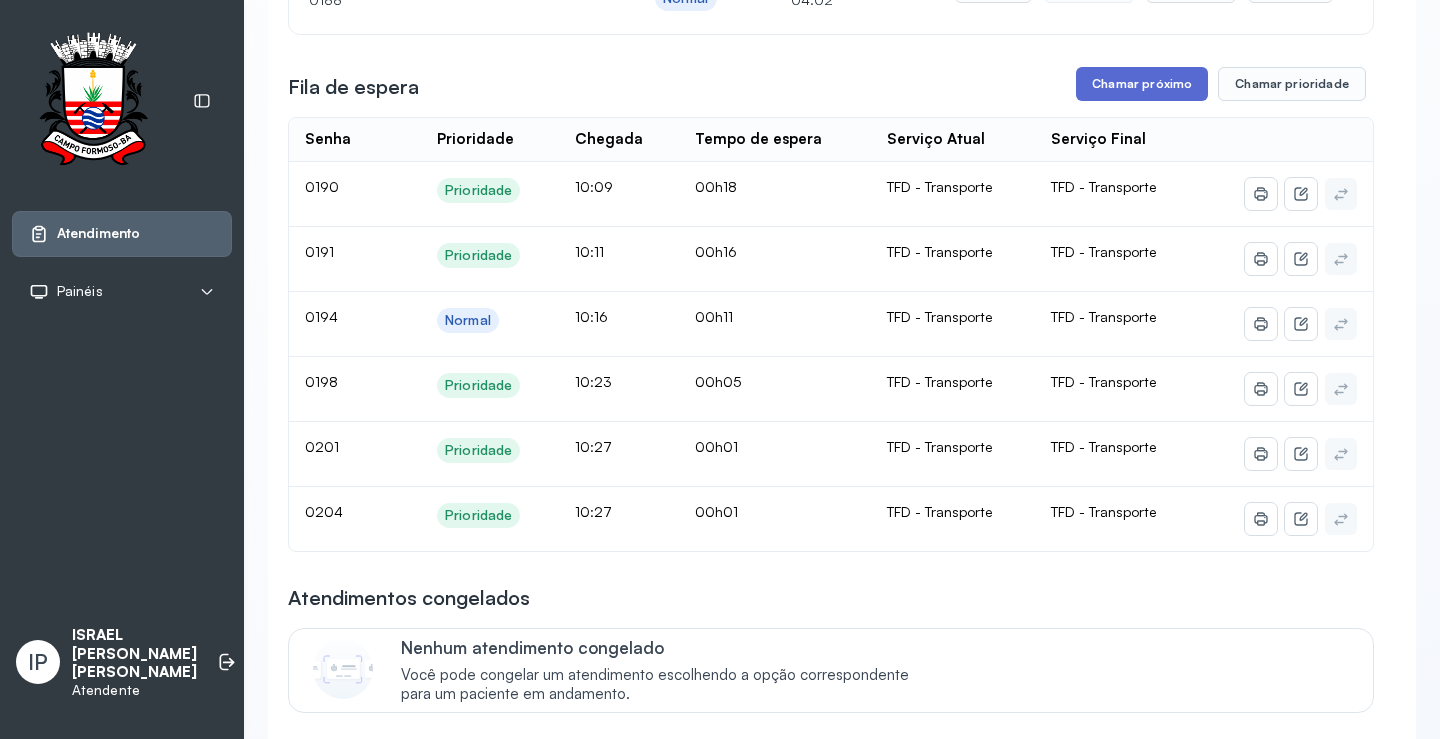 click on "Chamar próximo" at bounding box center (1142, 84) 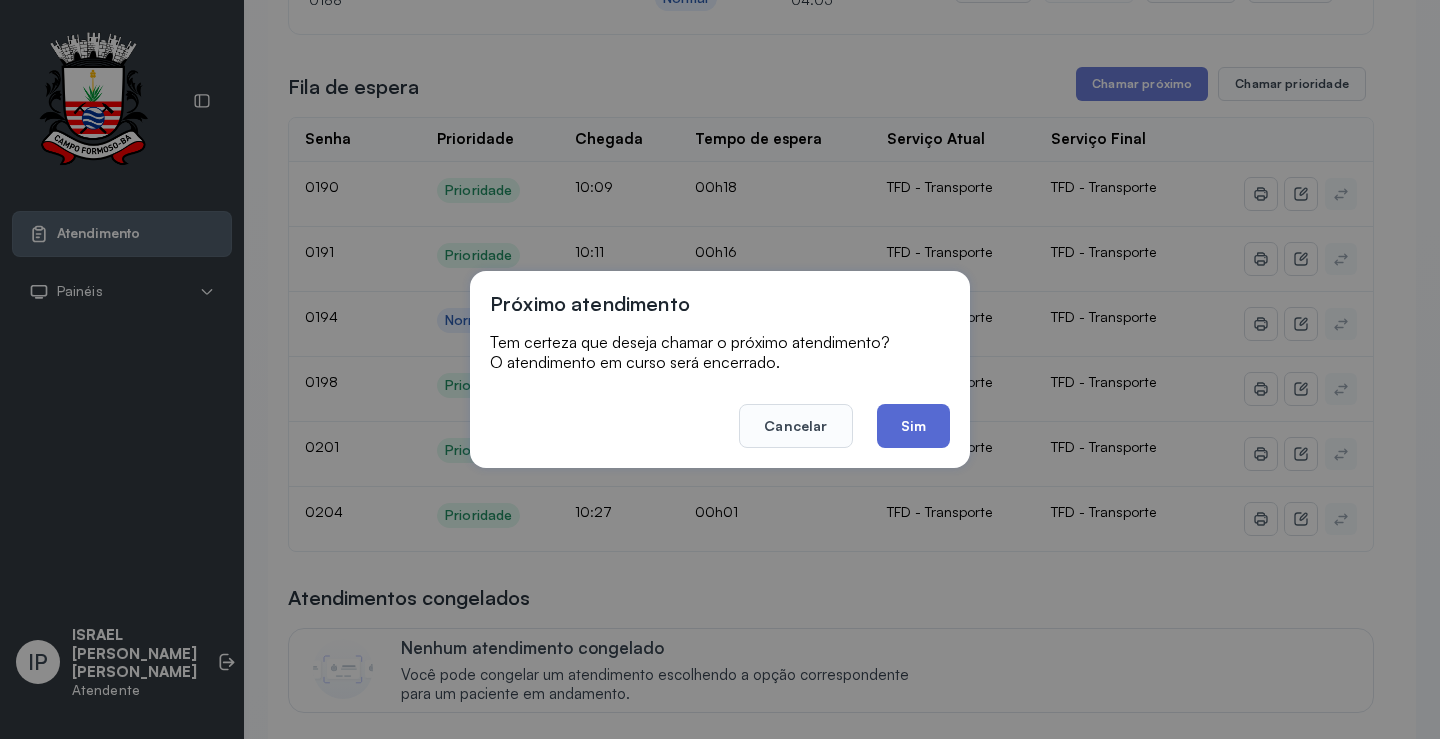 click on "Sim" 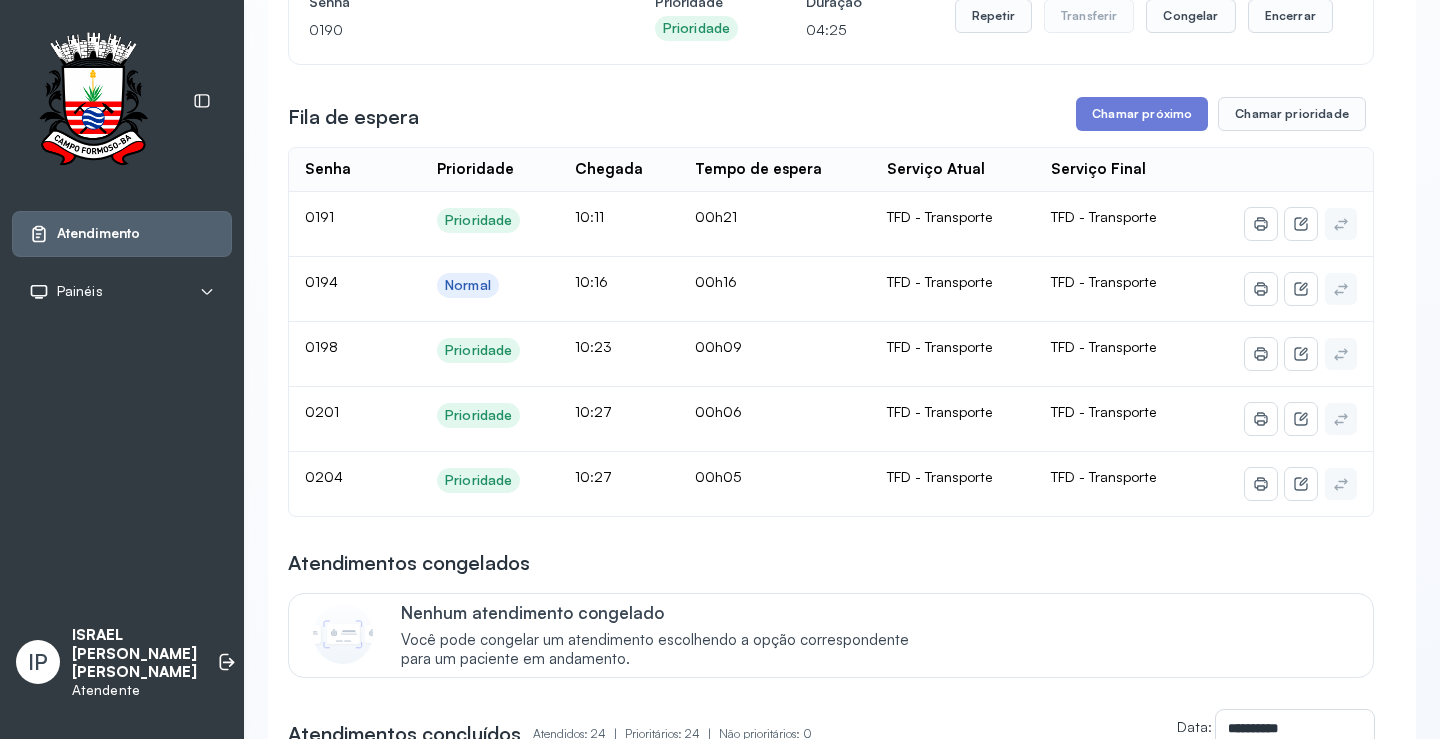 scroll, scrollTop: 200, scrollLeft: 0, axis: vertical 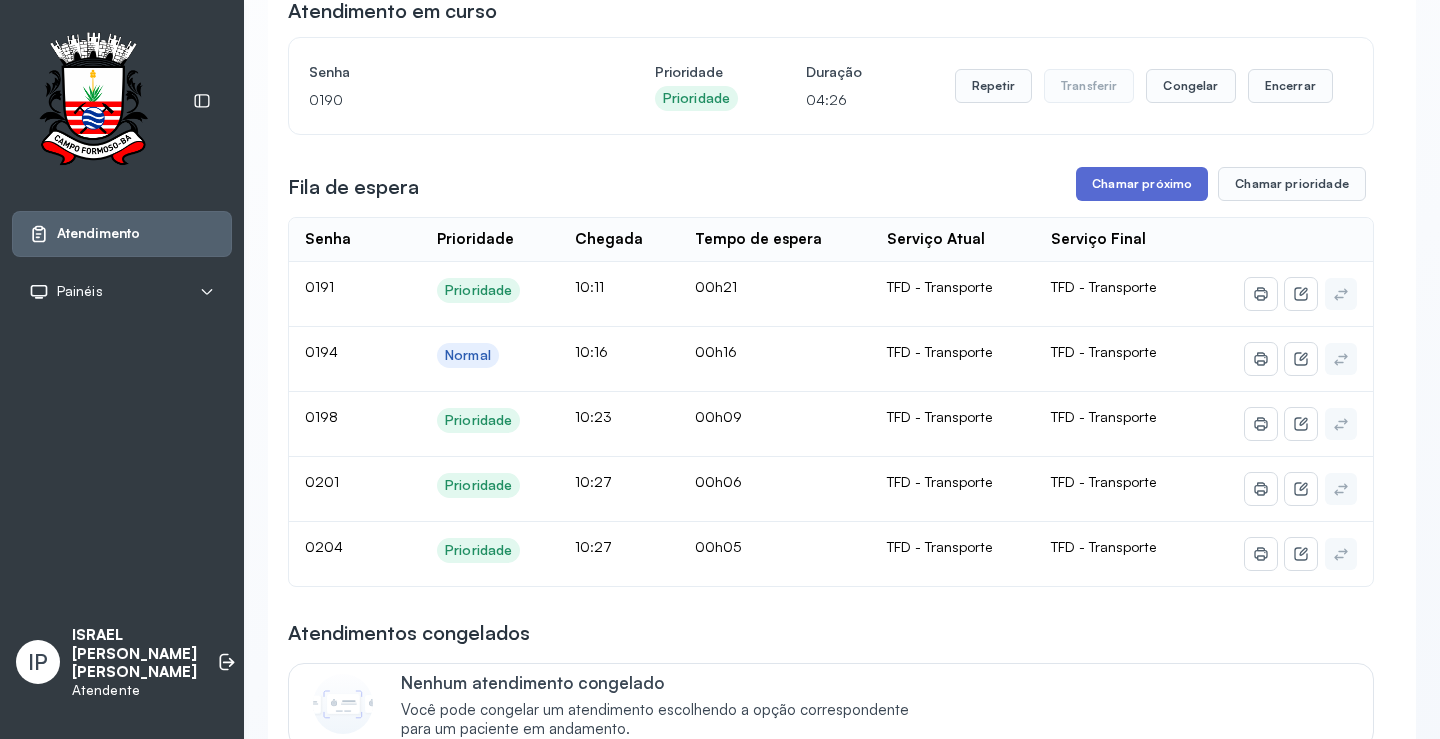 click on "Chamar próximo" at bounding box center [1142, 184] 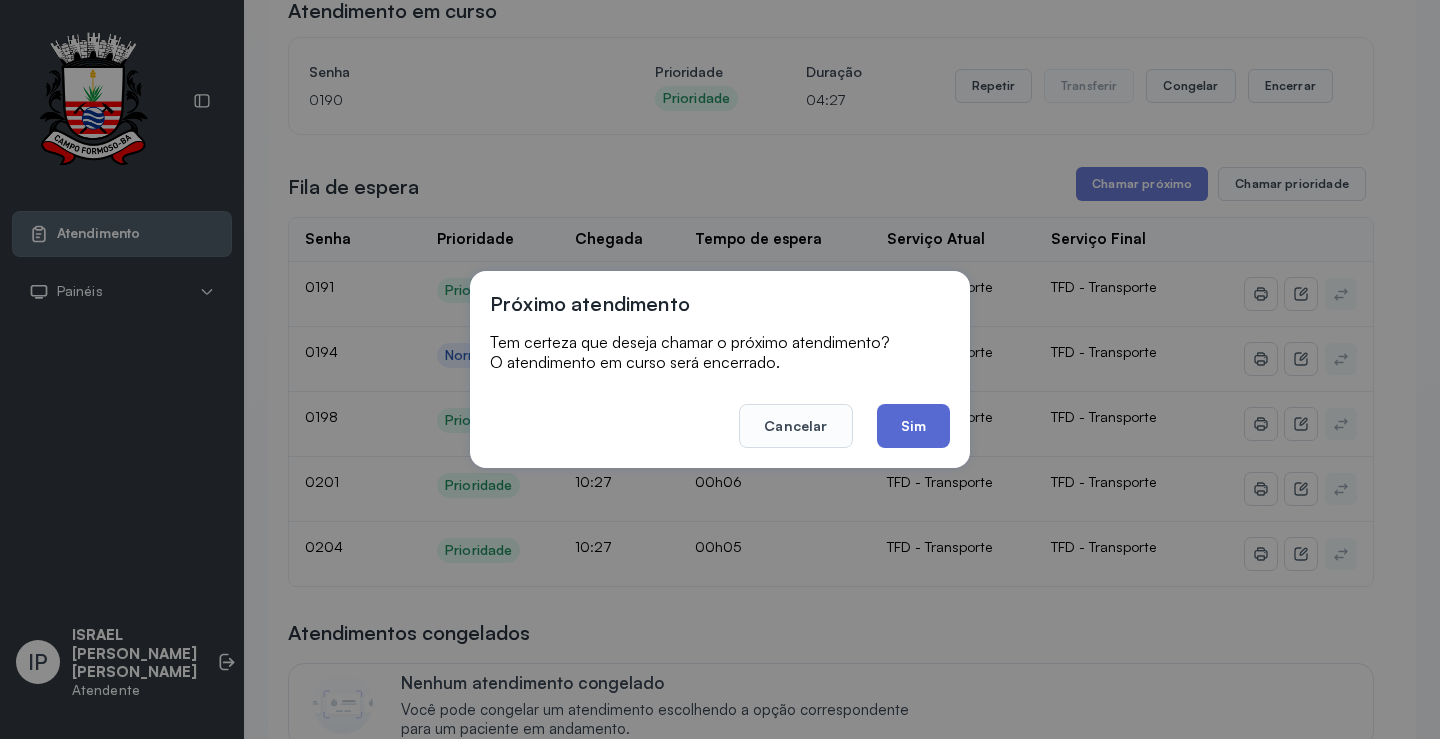 click on "Sim" 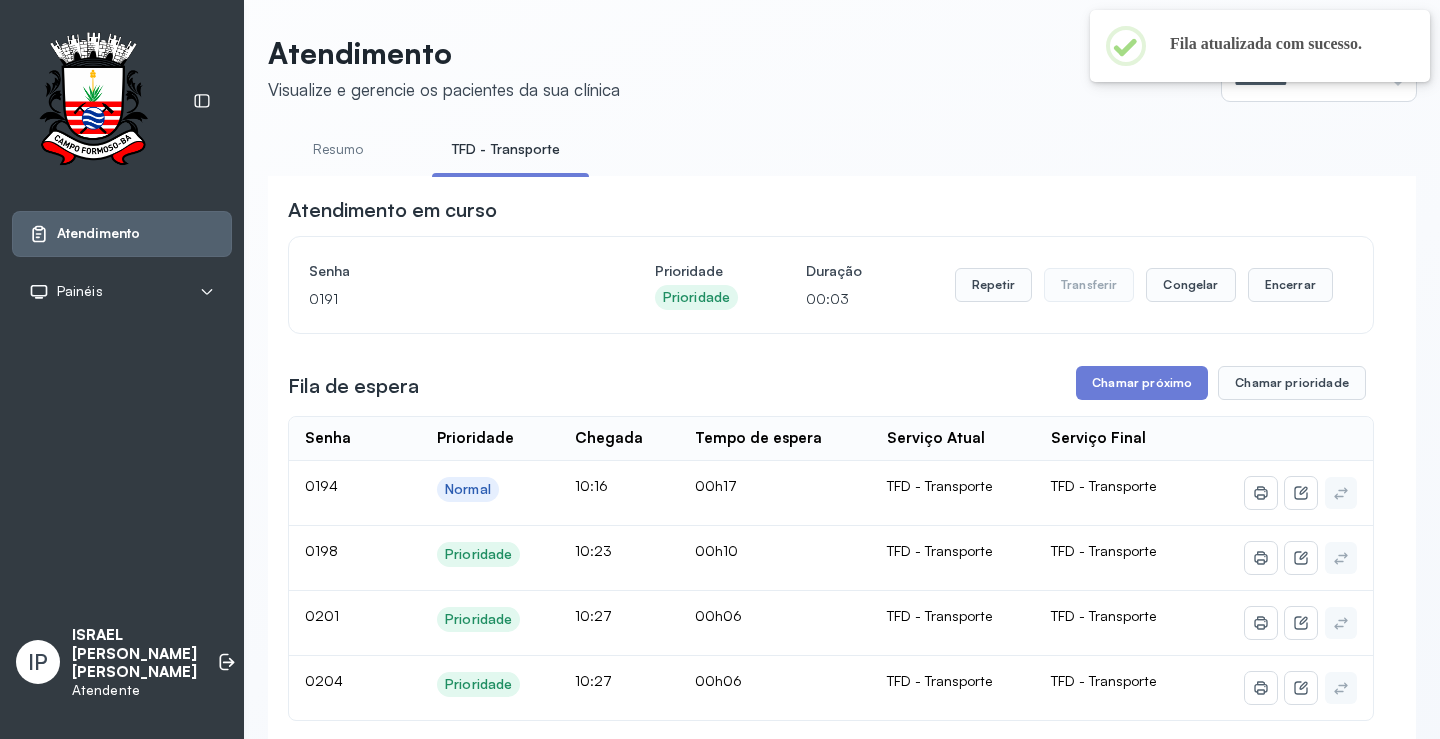 scroll, scrollTop: 200, scrollLeft: 0, axis: vertical 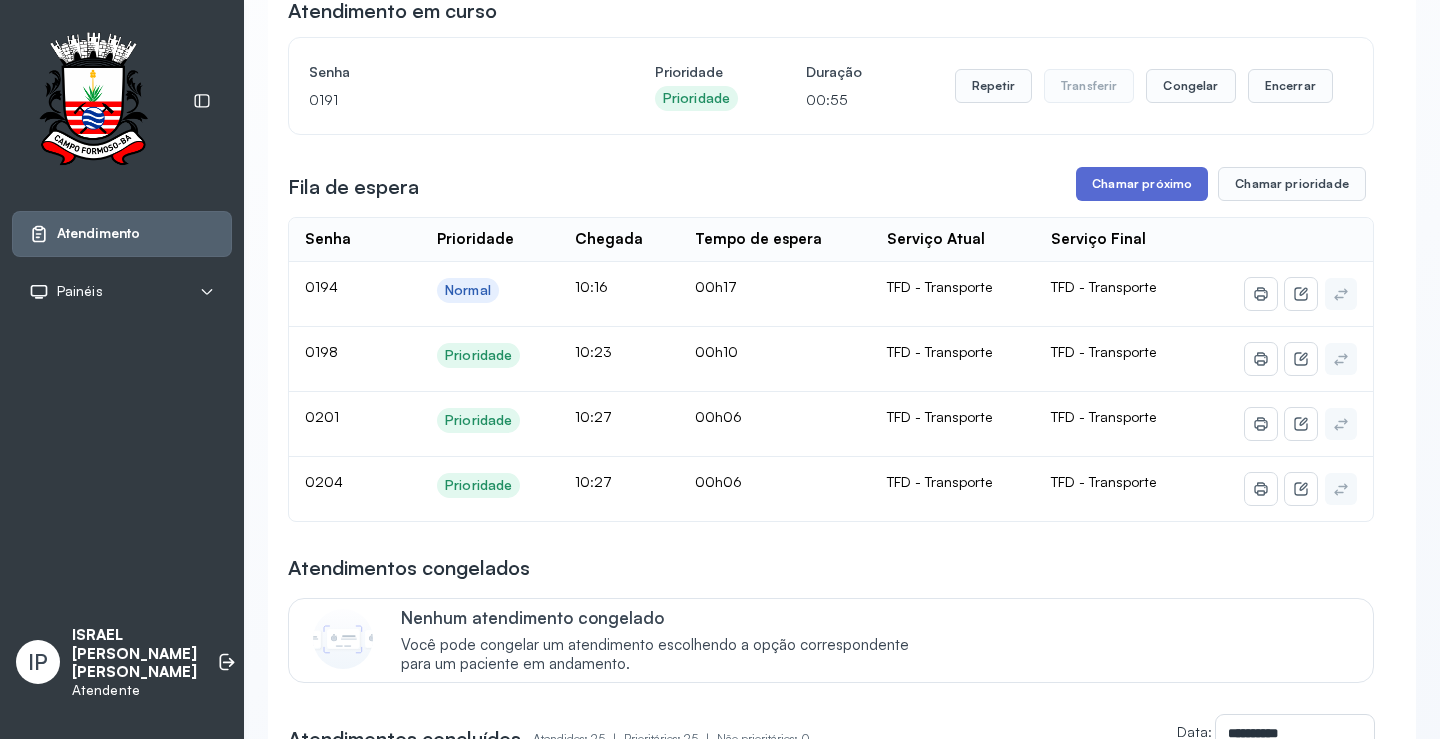 click on "Chamar próximo" at bounding box center (1142, 184) 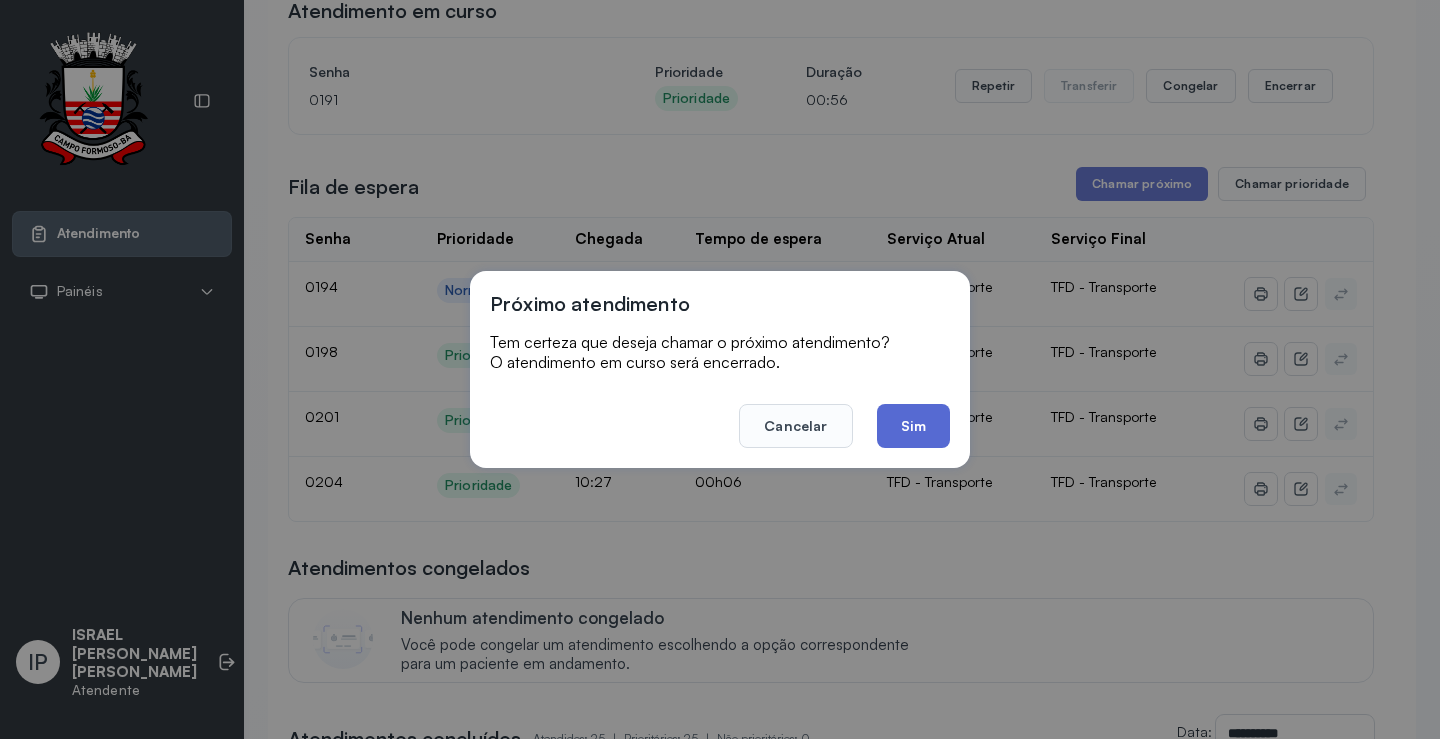 click on "Sim" 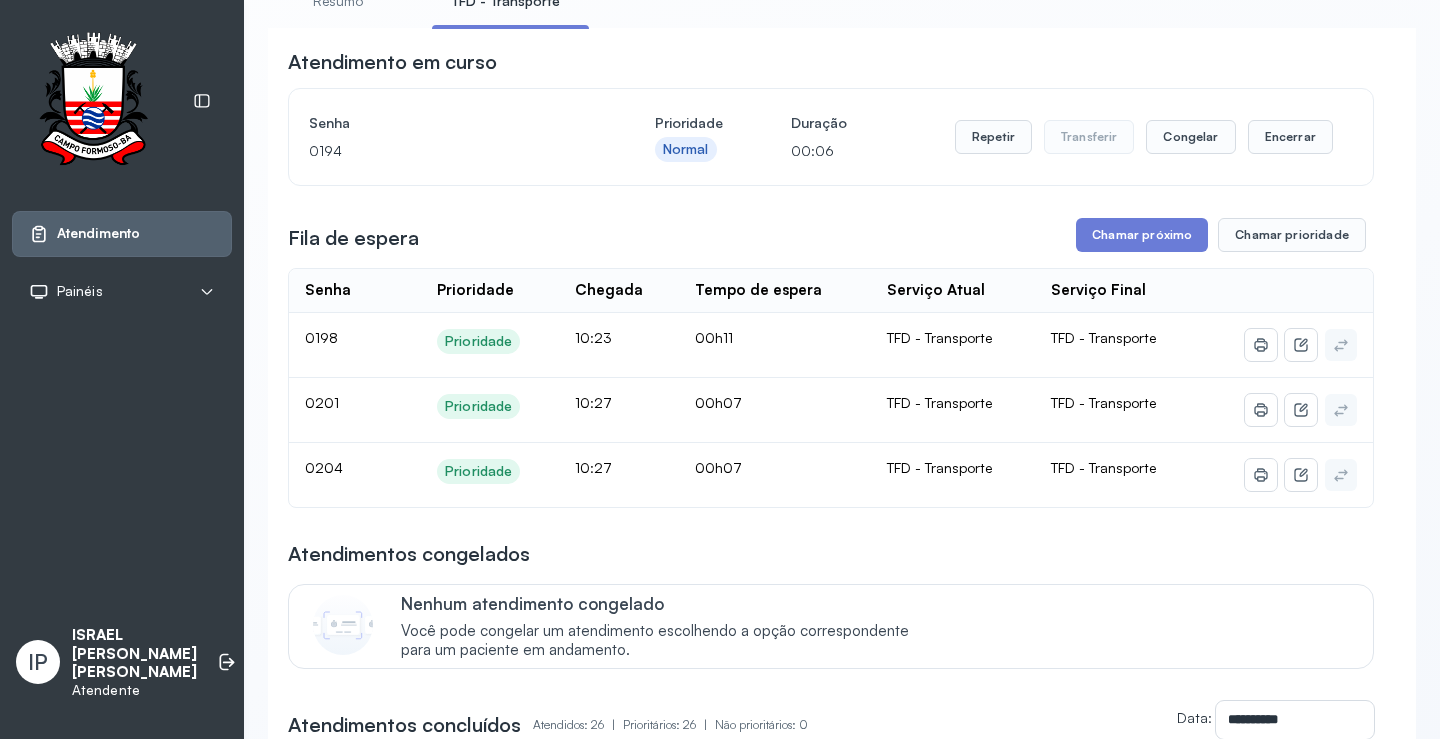 scroll, scrollTop: 100, scrollLeft: 0, axis: vertical 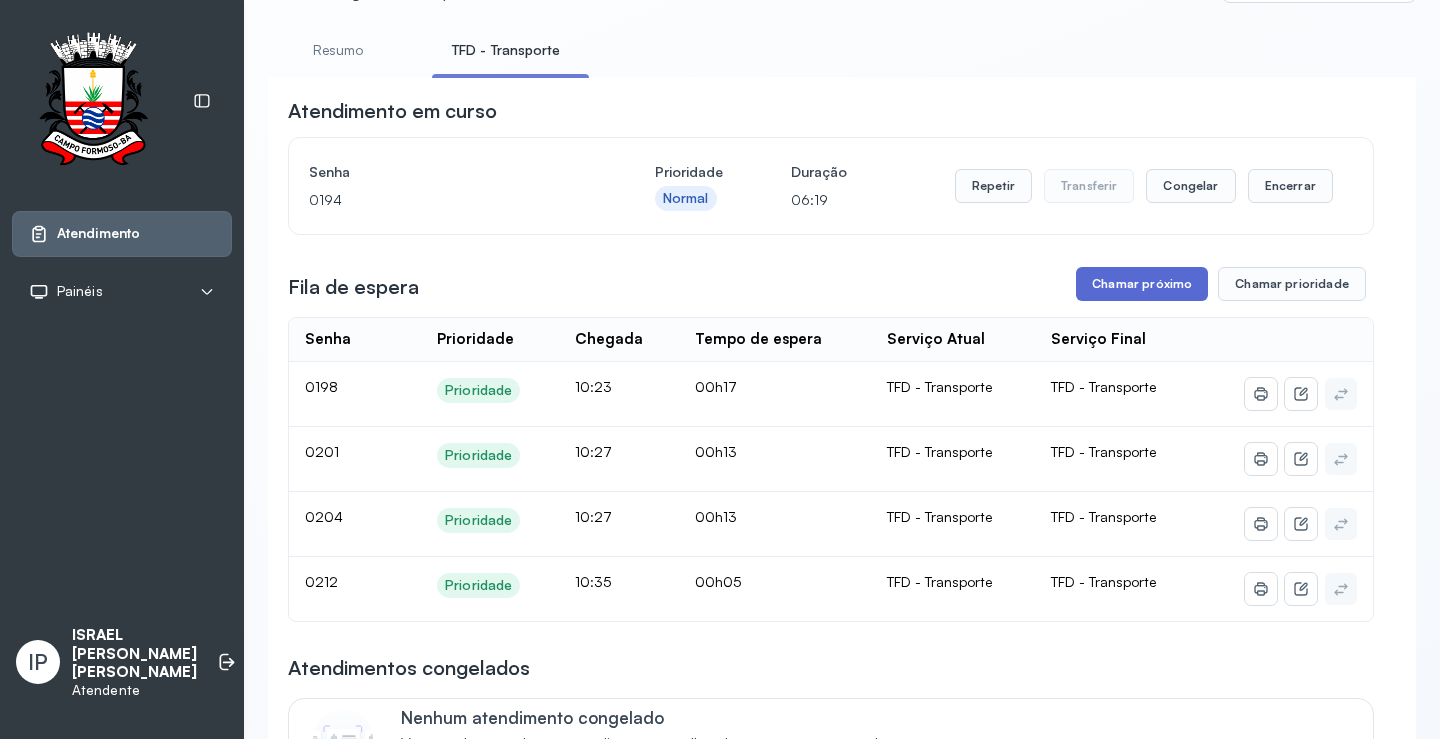 click on "Chamar próximo" at bounding box center (1142, 284) 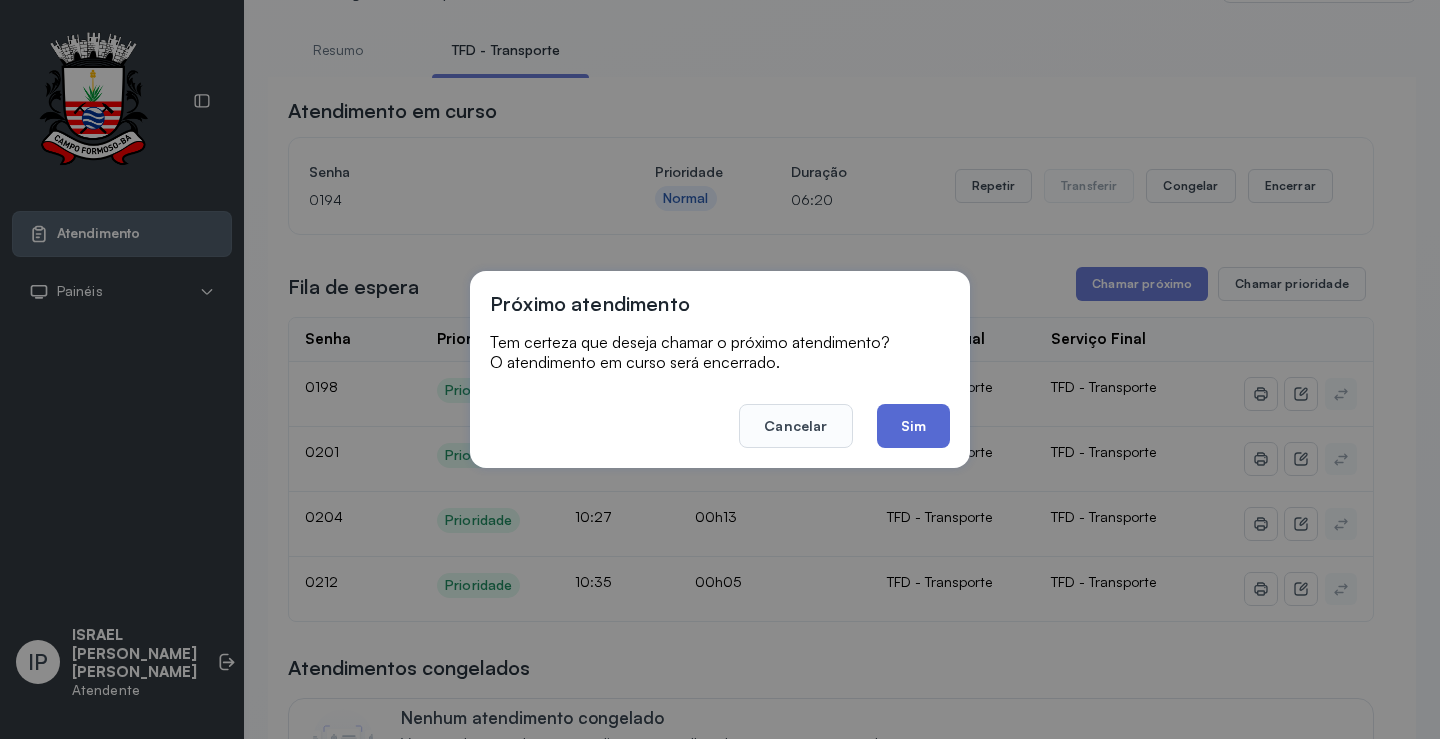 click on "Sim" 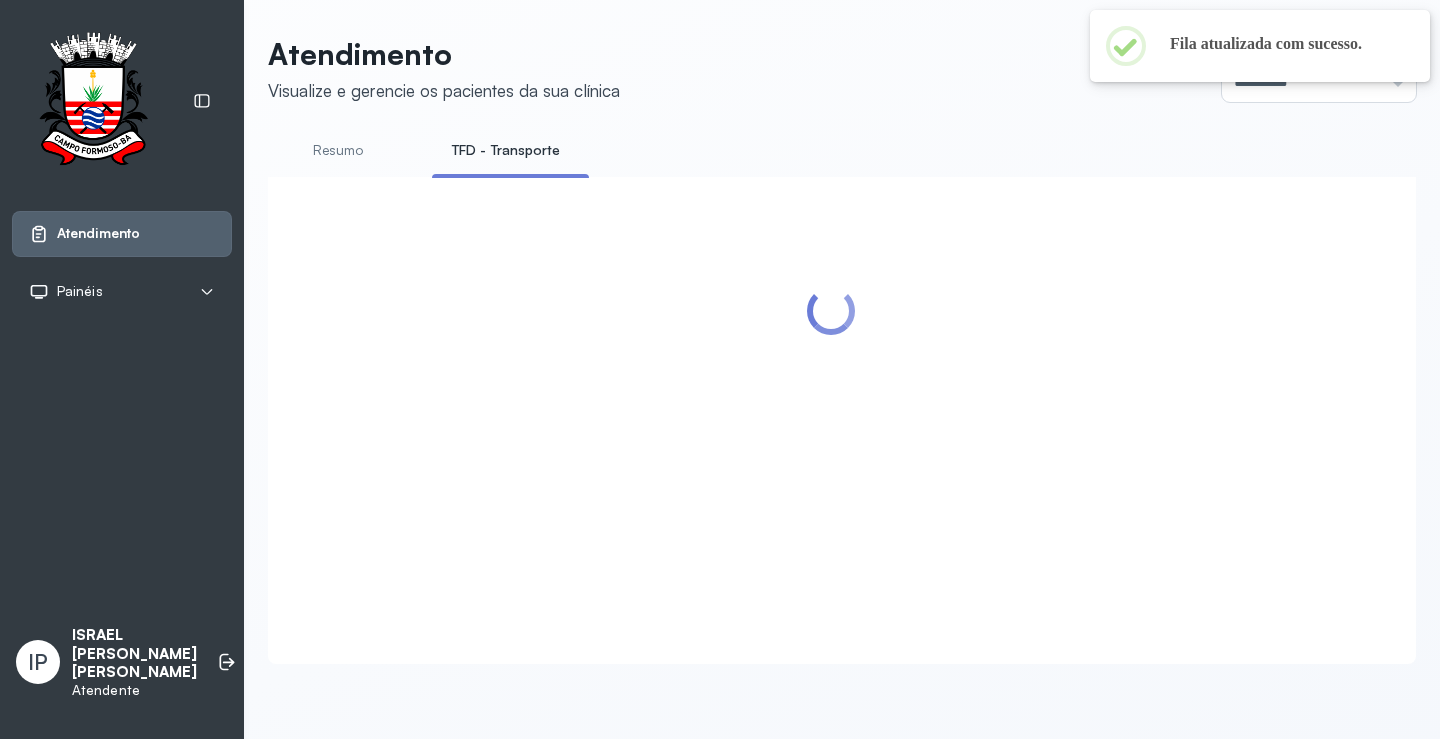 scroll, scrollTop: 100, scrollLeft: 0, axis: vertical 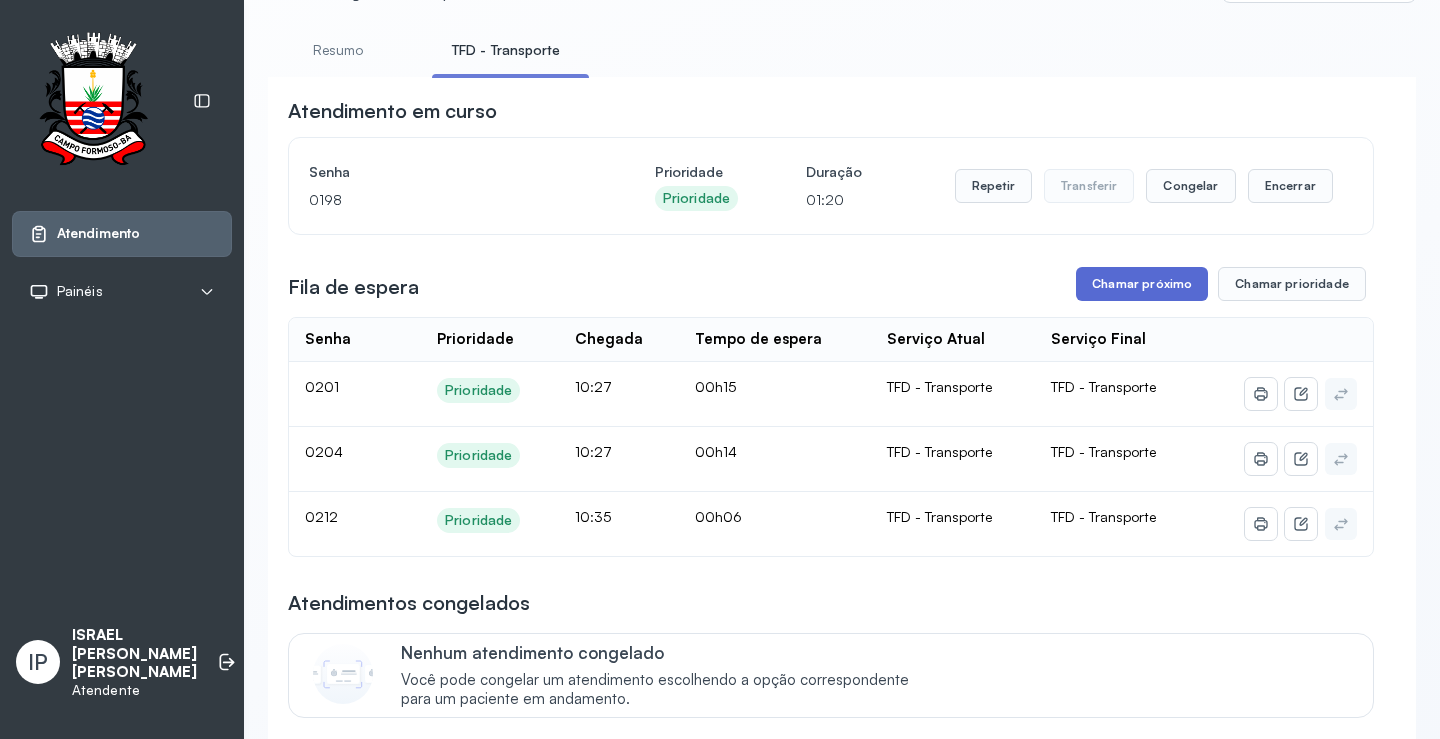 click on "Chamar próximo" at bounding box center (1142, 284) 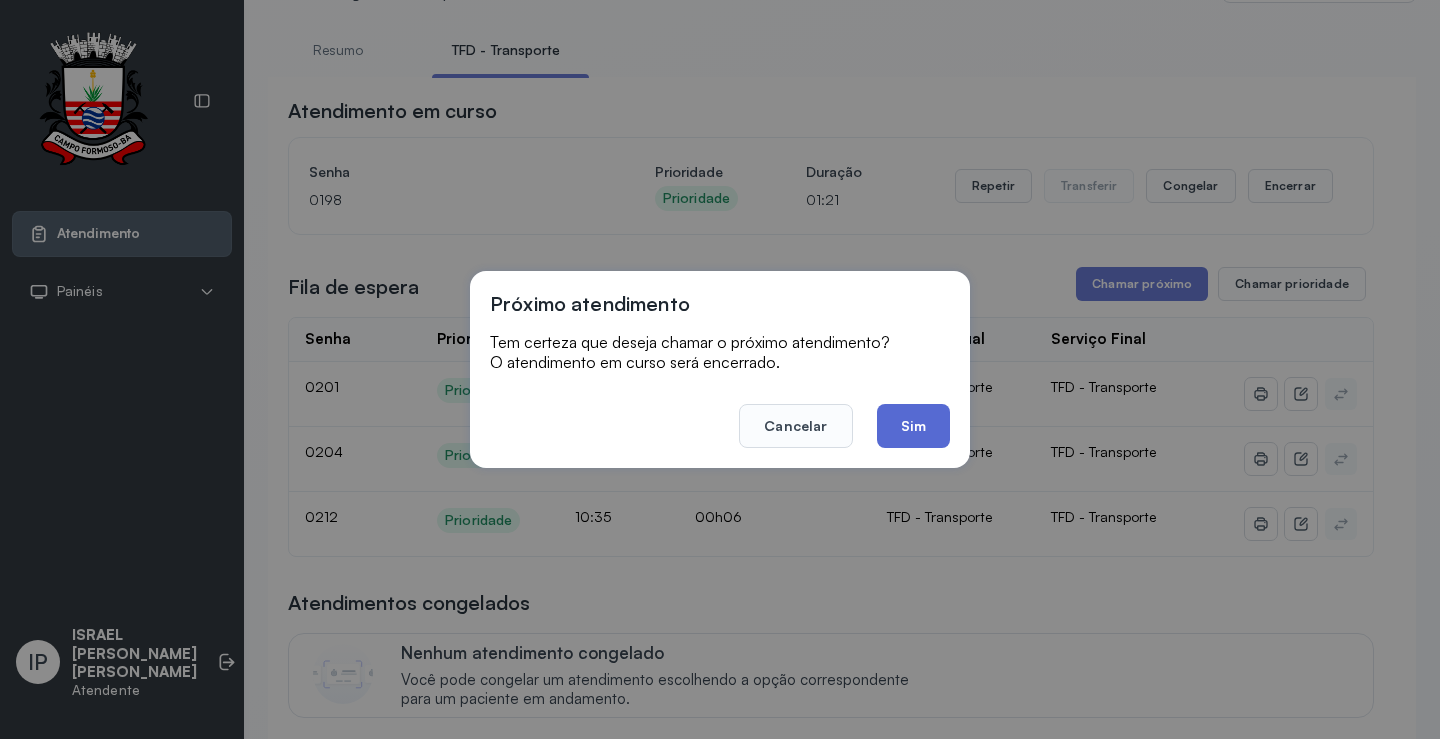 click on "Sim" 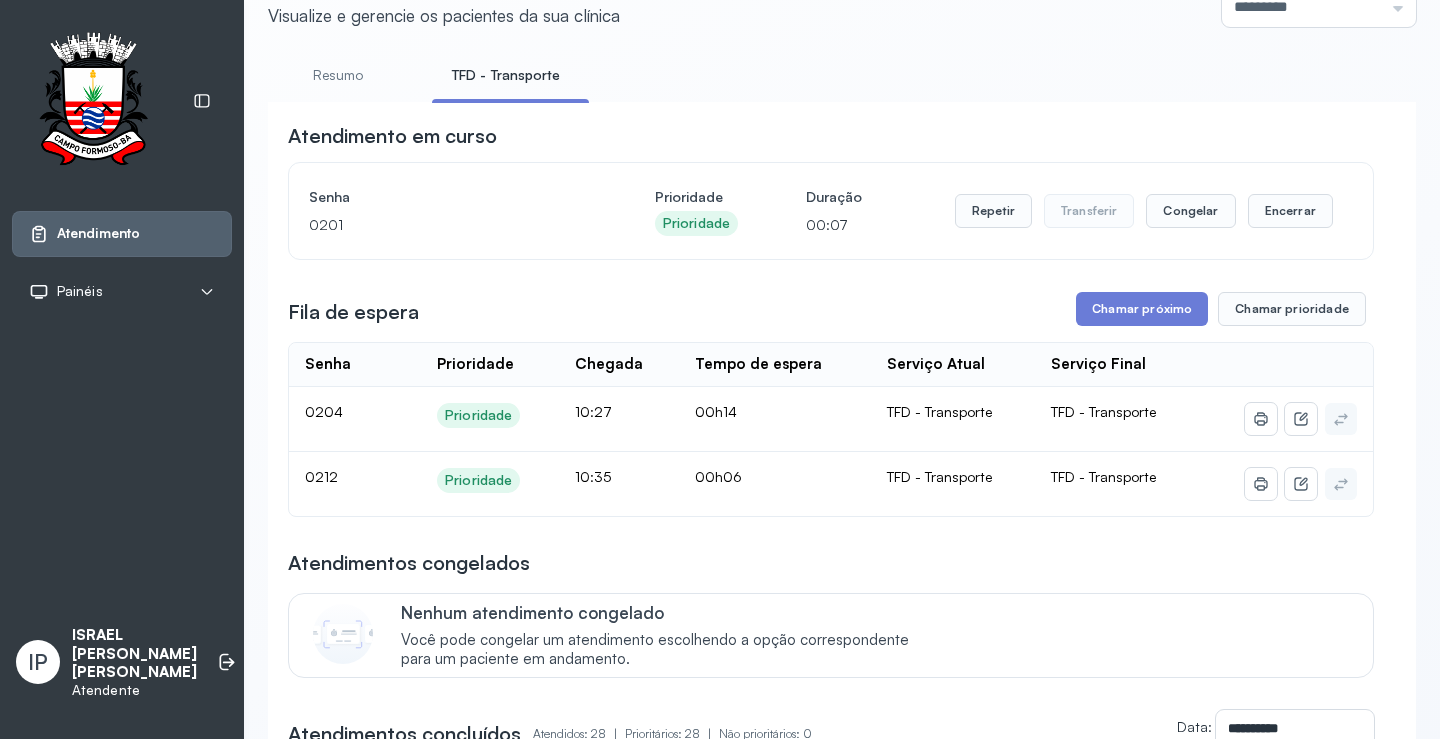 scroll, scrollTop: 0, scrollLeft: 0, axis: both 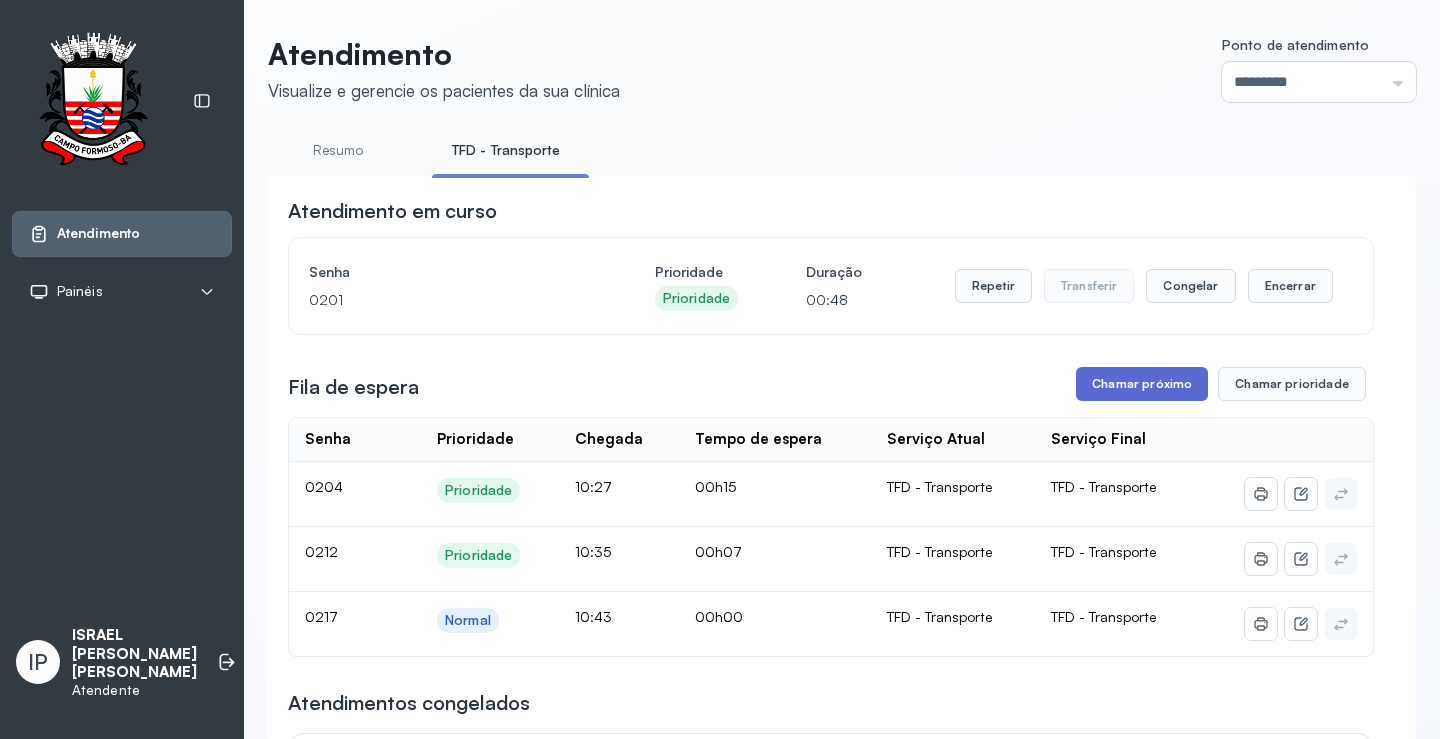 click on "Chamar próximo" at bounding box center [1142, 384] 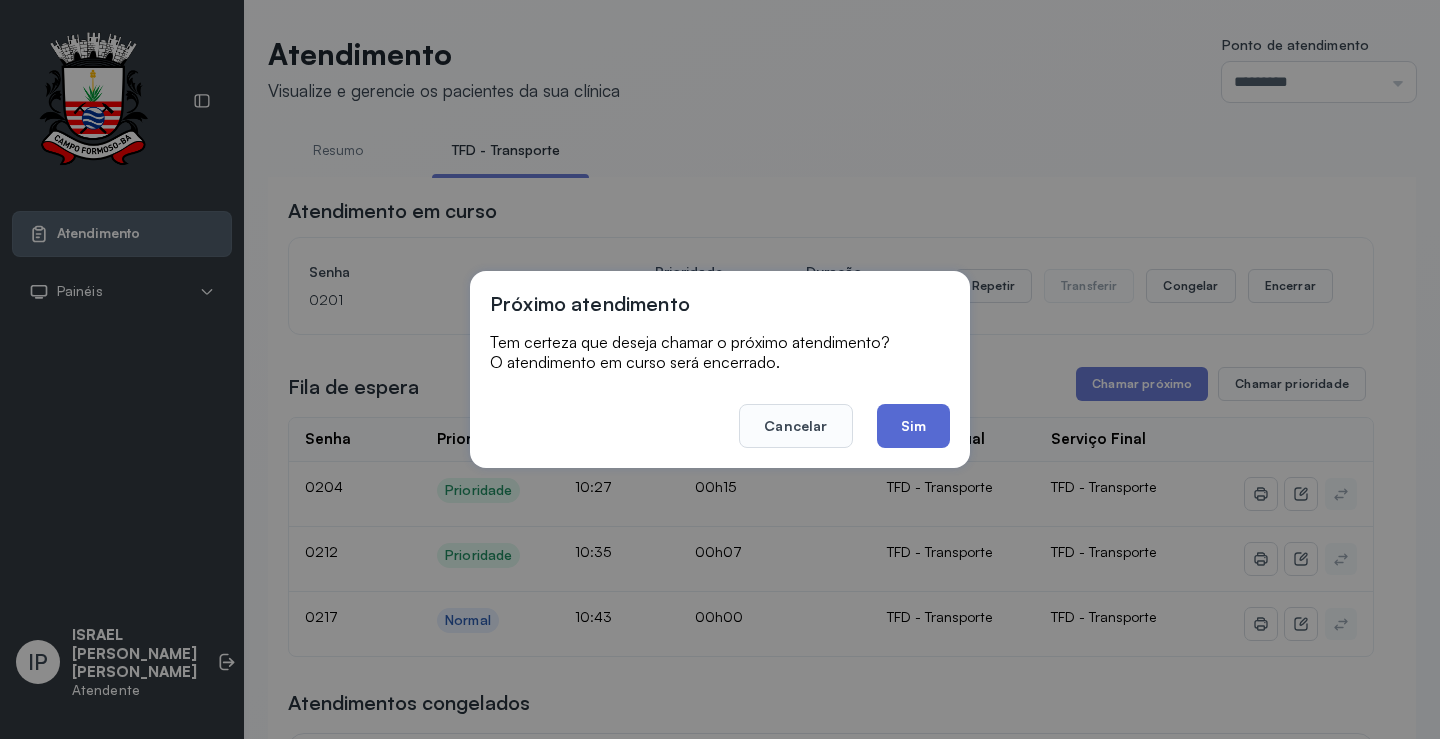 click on "Sim" 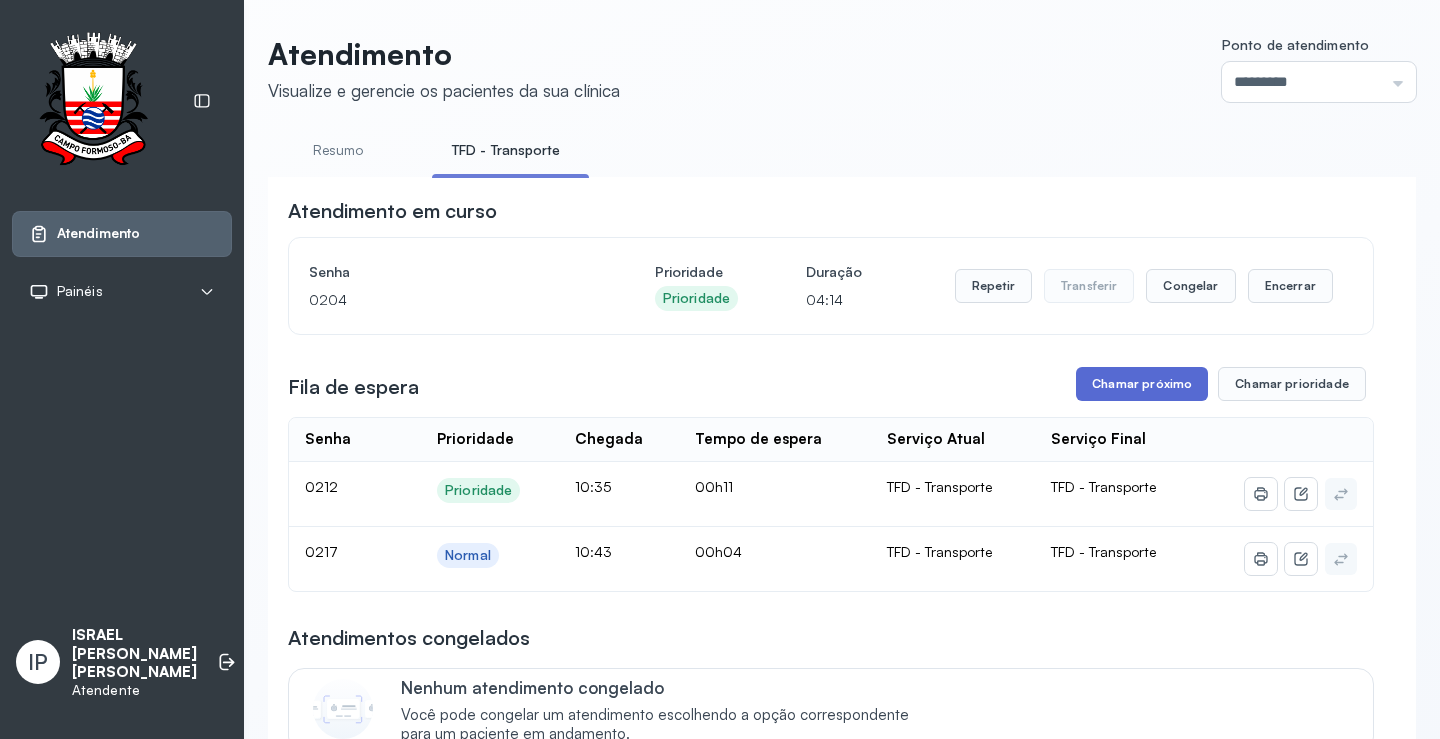 click on "Chamar próximo" at bounding box center [1142, 384] 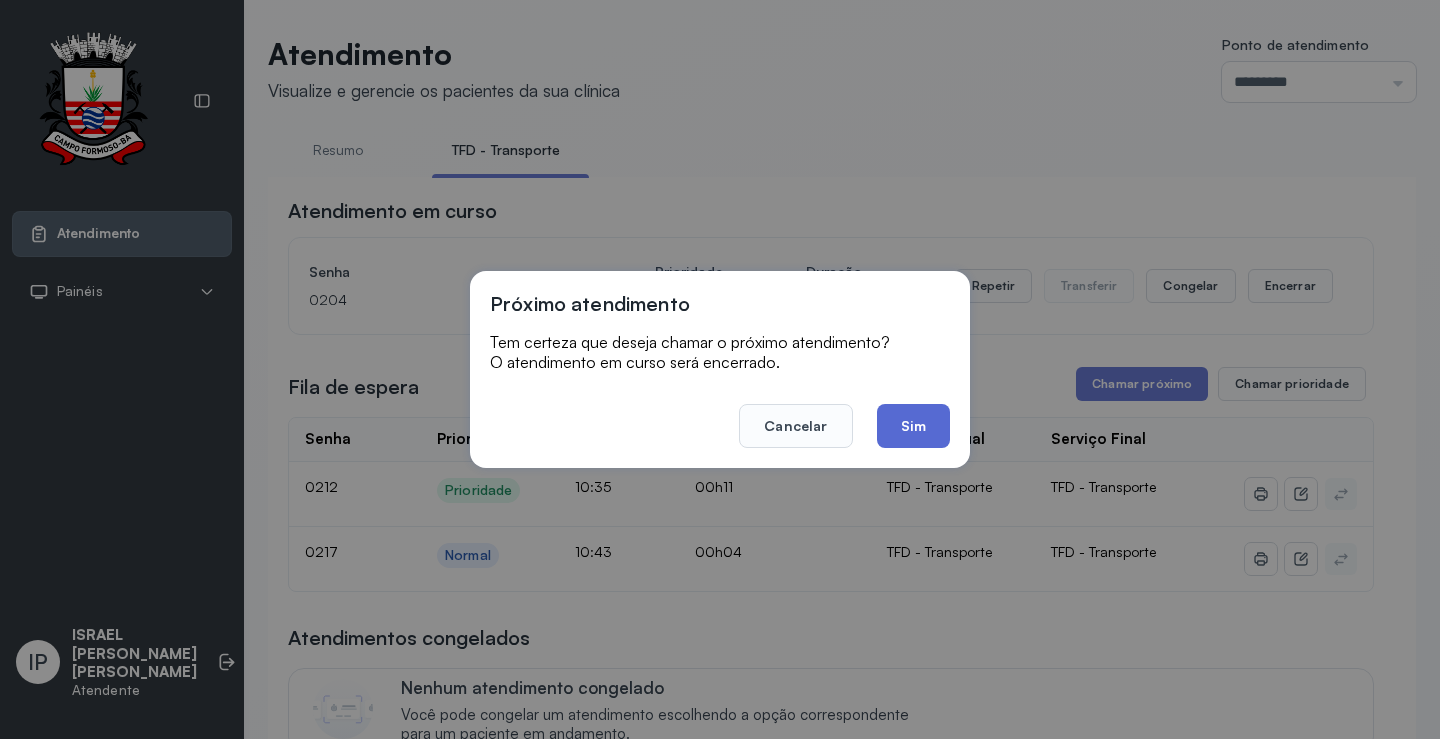 click on "Sim" 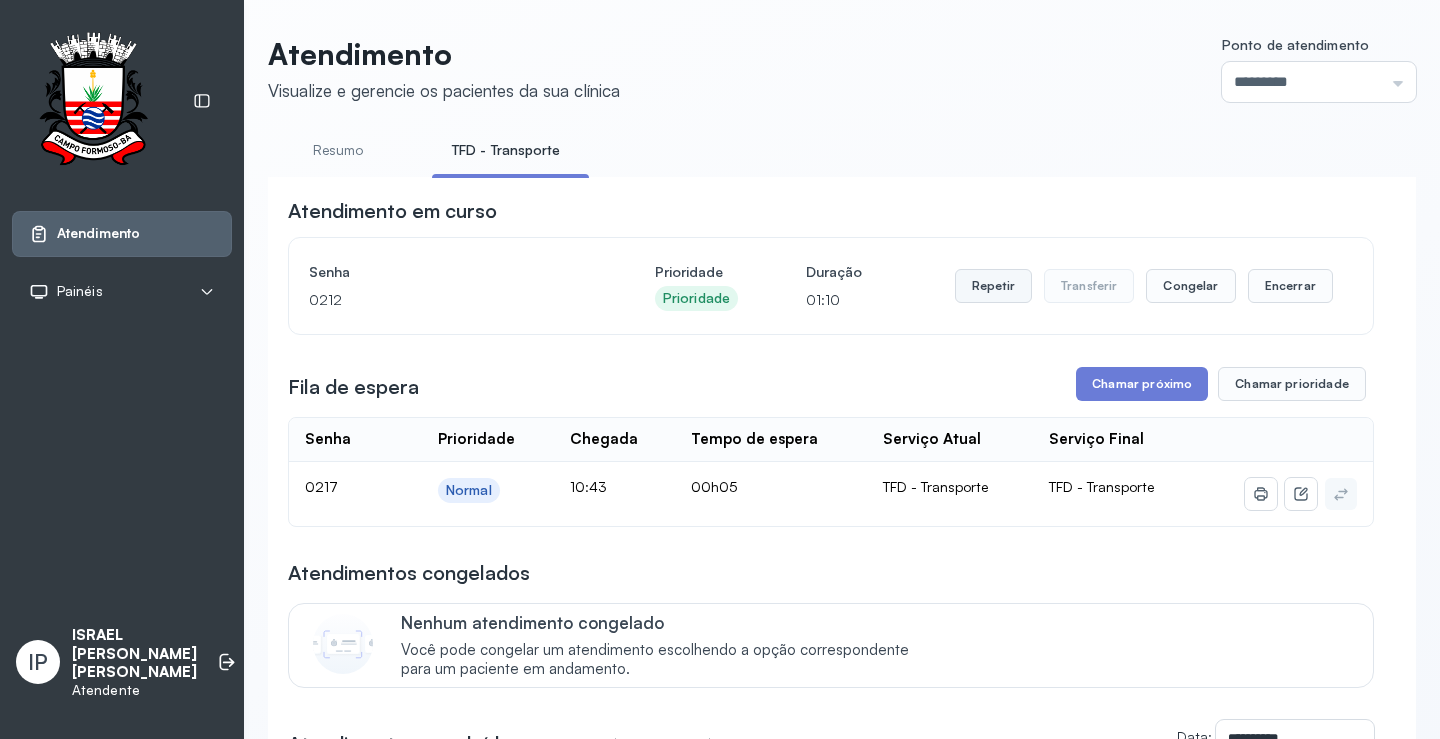 click on "Repetir" at bounding box center (993, 286) 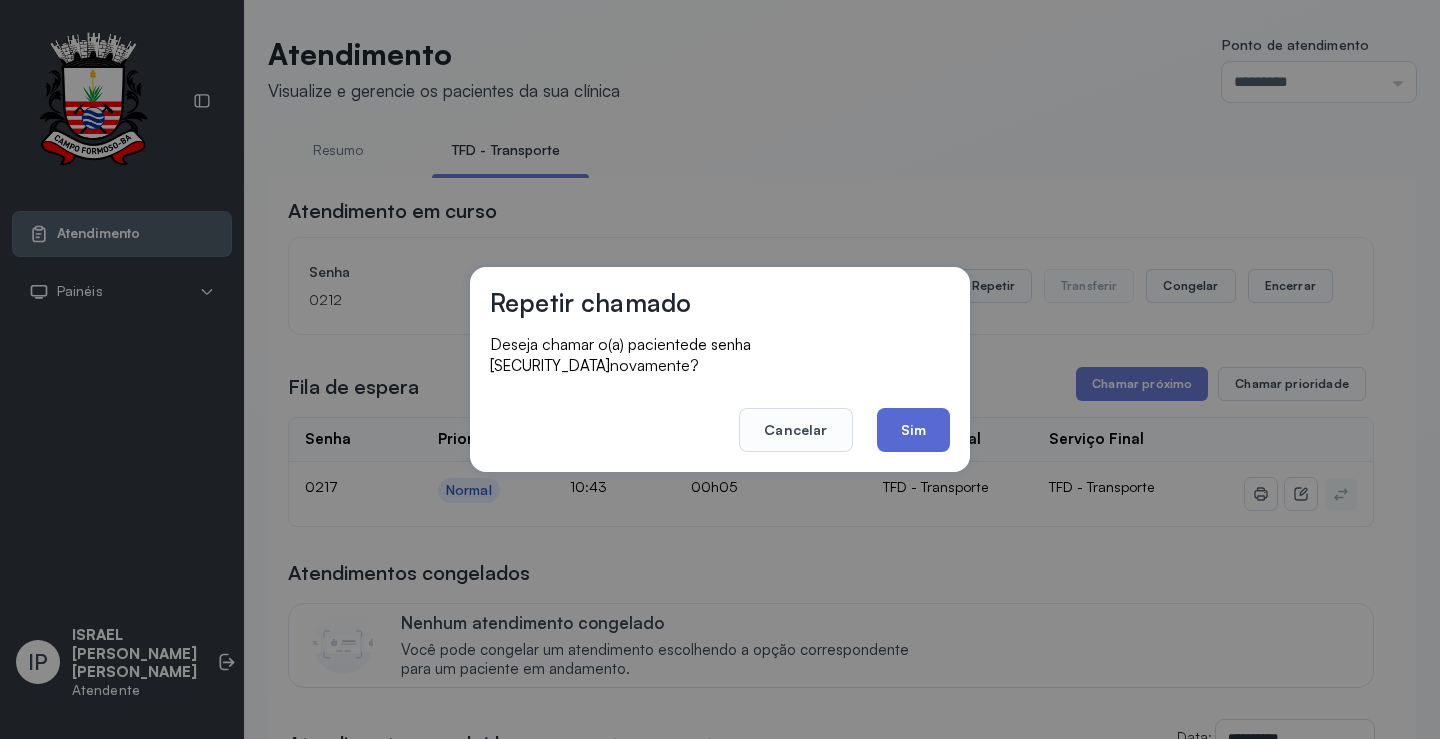 click on "Sim" 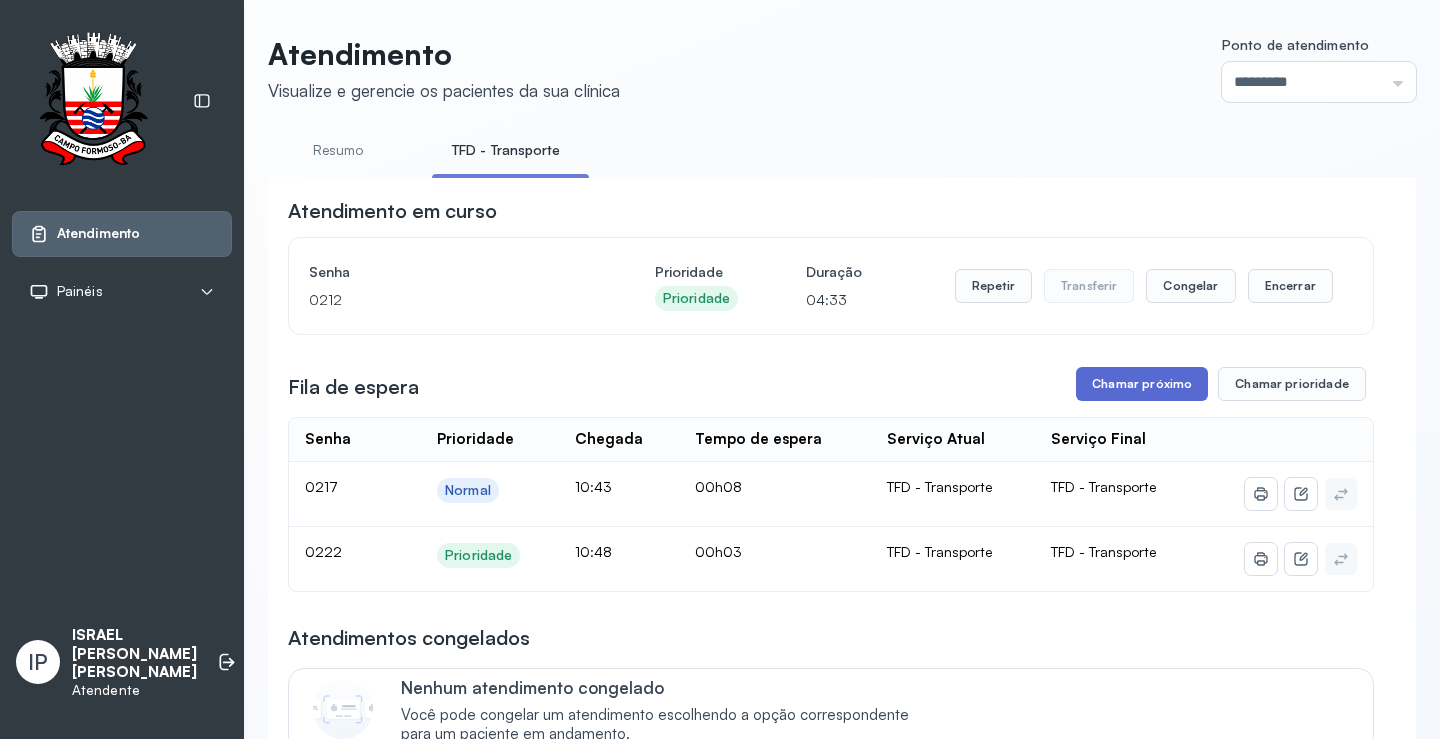 click on "Chamar próximo" at bounding box center [1142, 384] 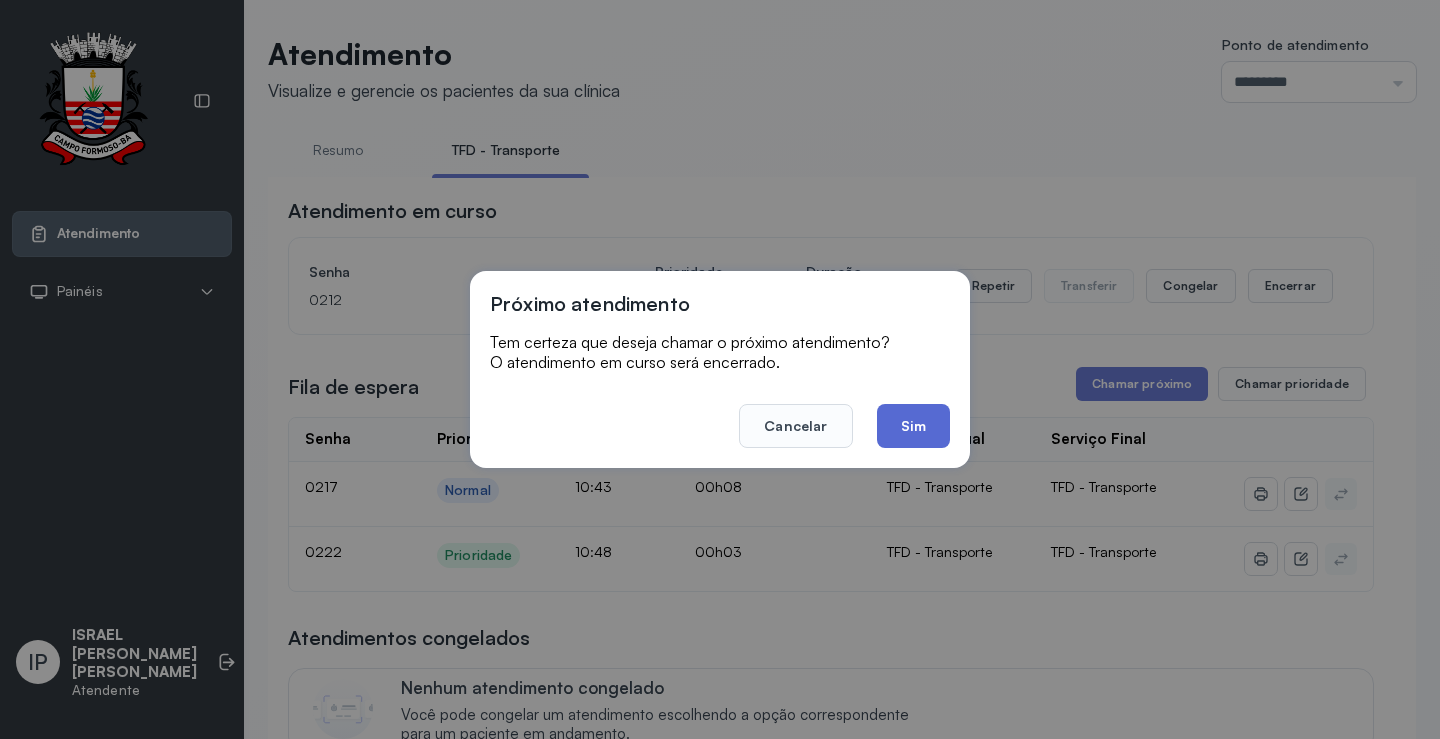 click on "Sim" 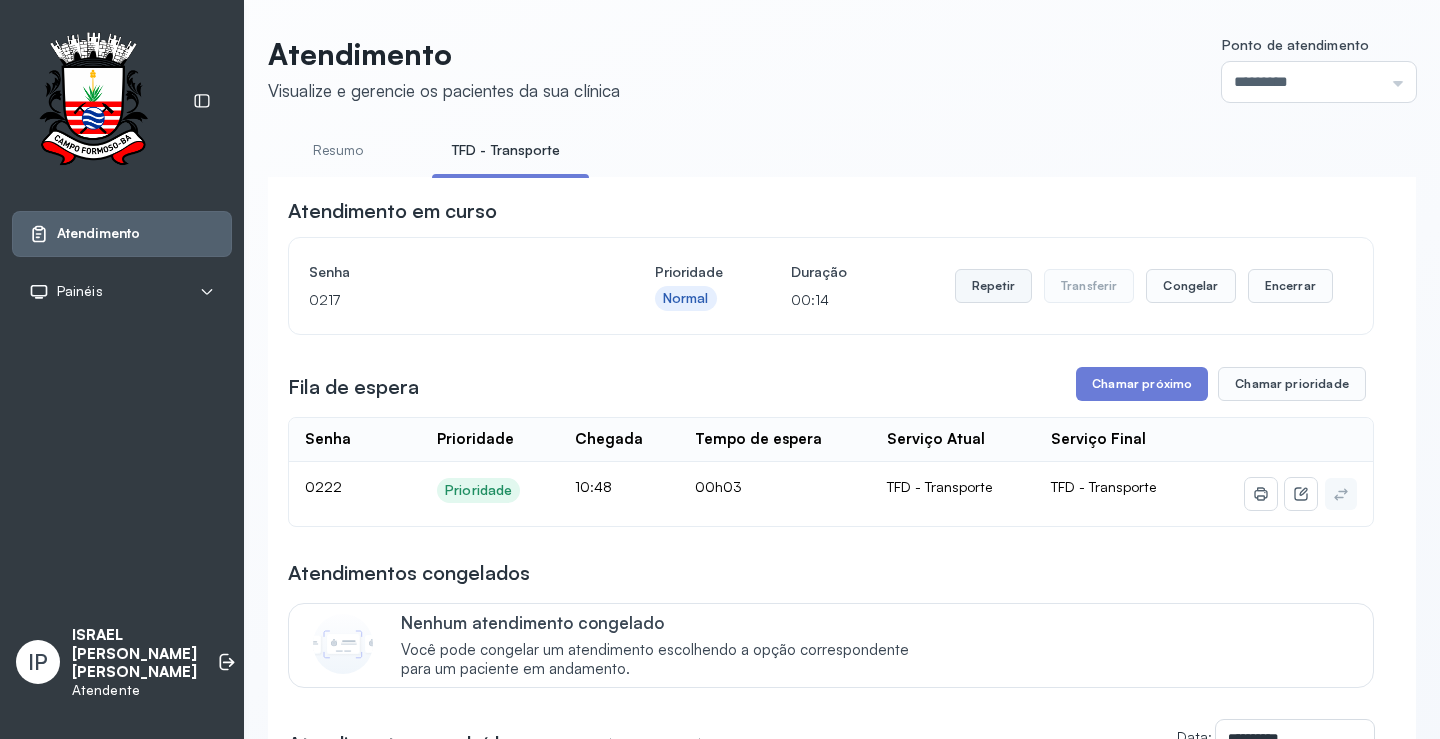 click on "Repetir" at bounding box center [993, 286] 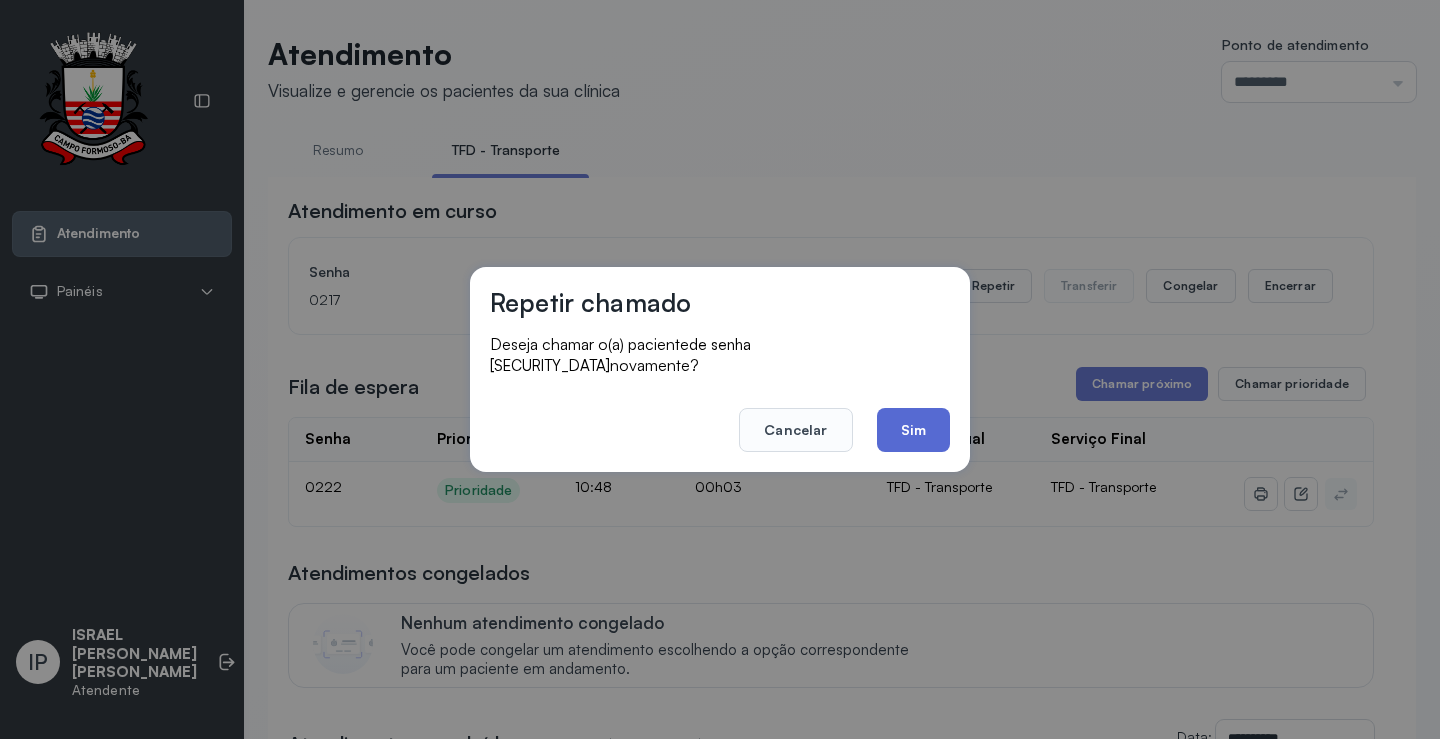click on "Sim" 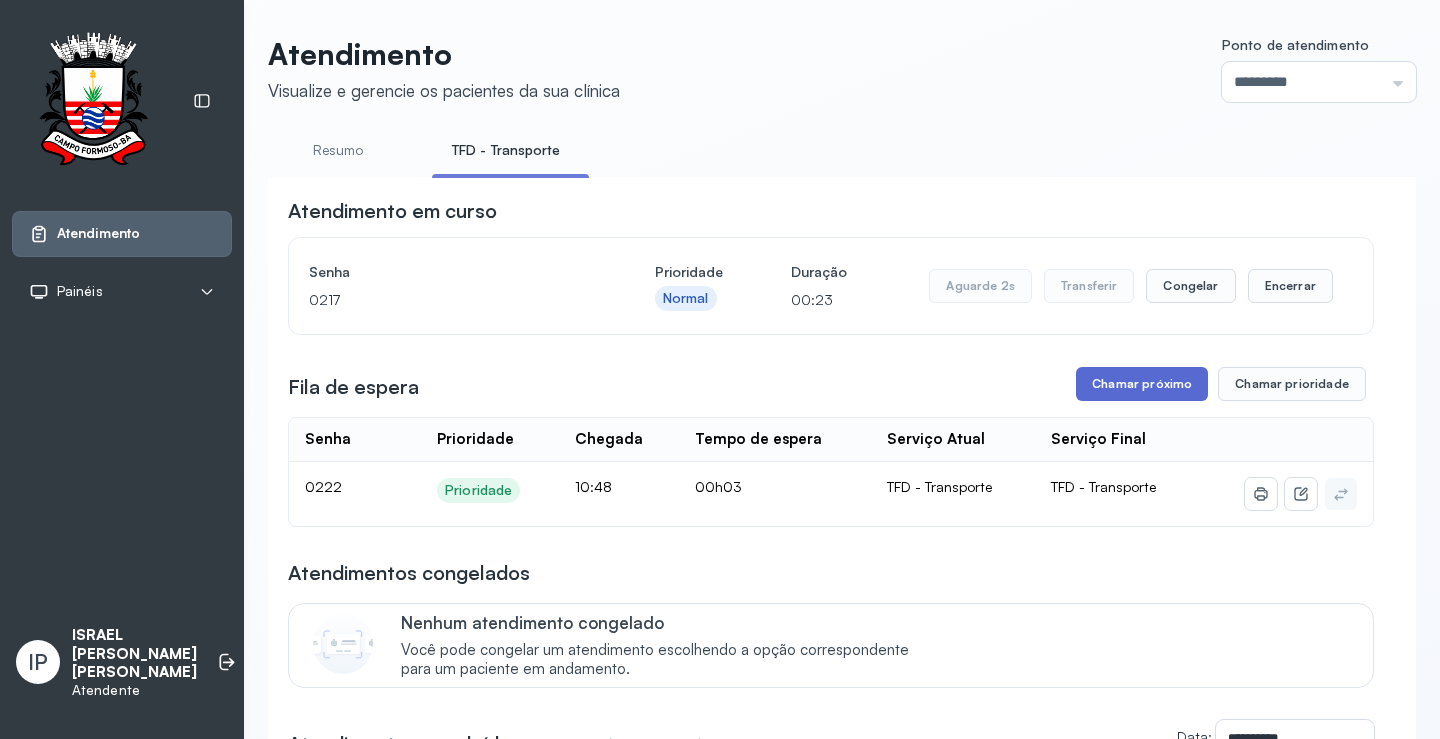 click on "Chamar próximo" at bounding box center [1142, 384] 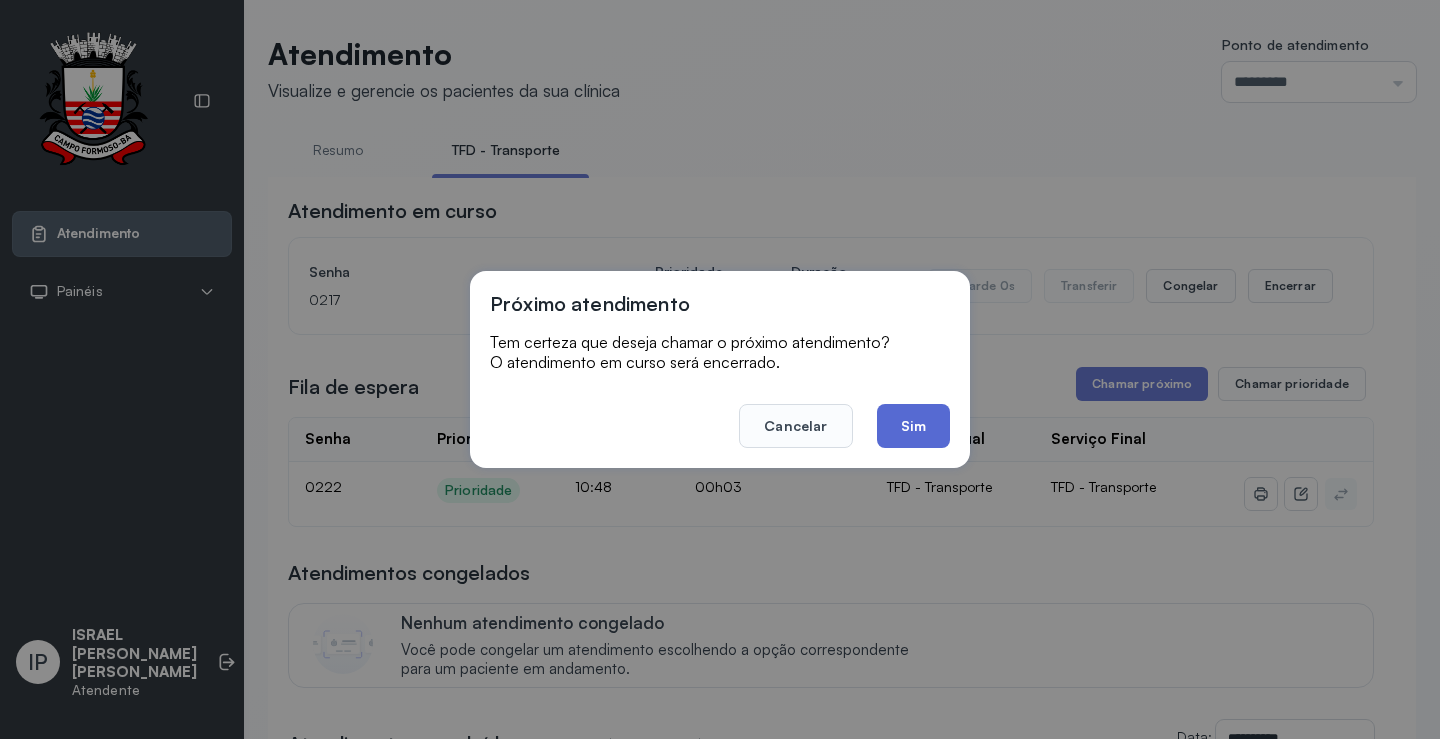 click on "Sim" 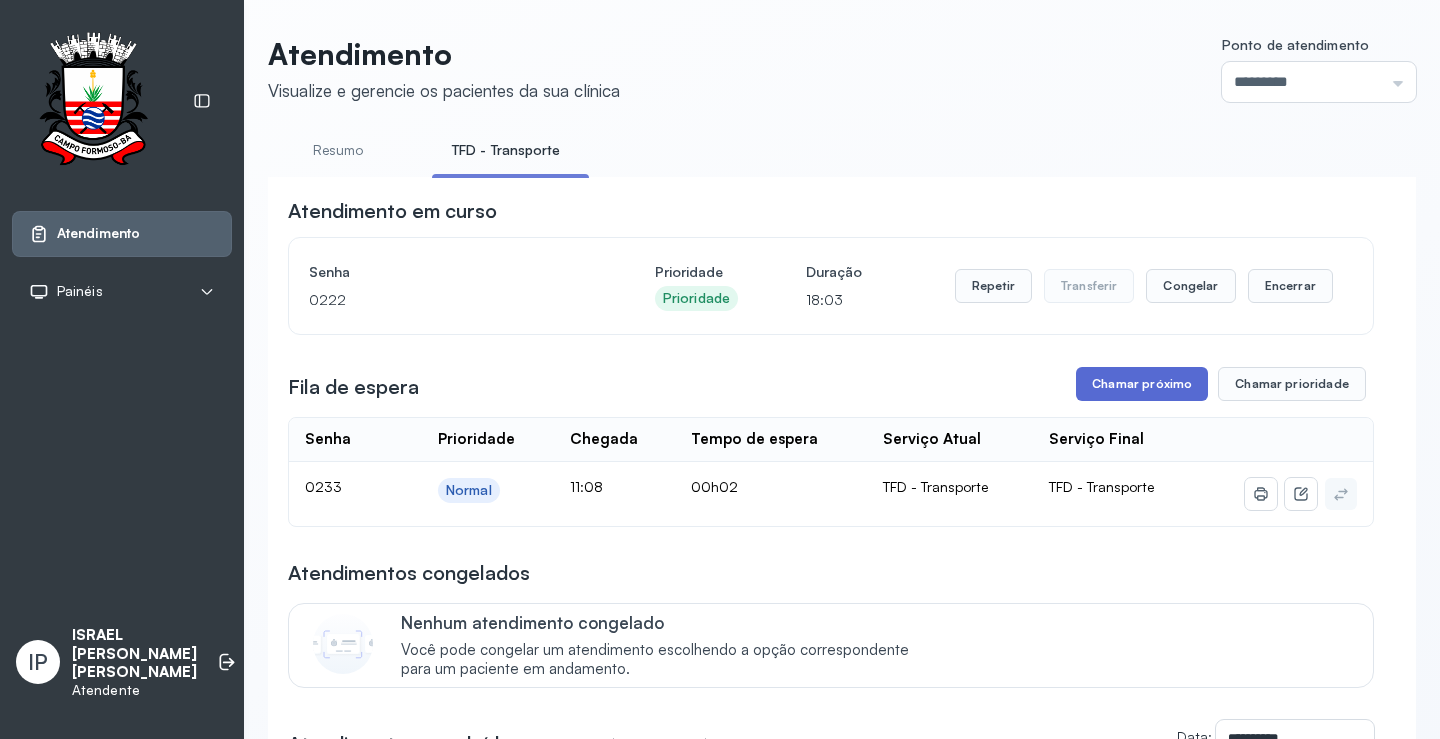 click on "Chamar próximo" at bounding box center [1142, 384] 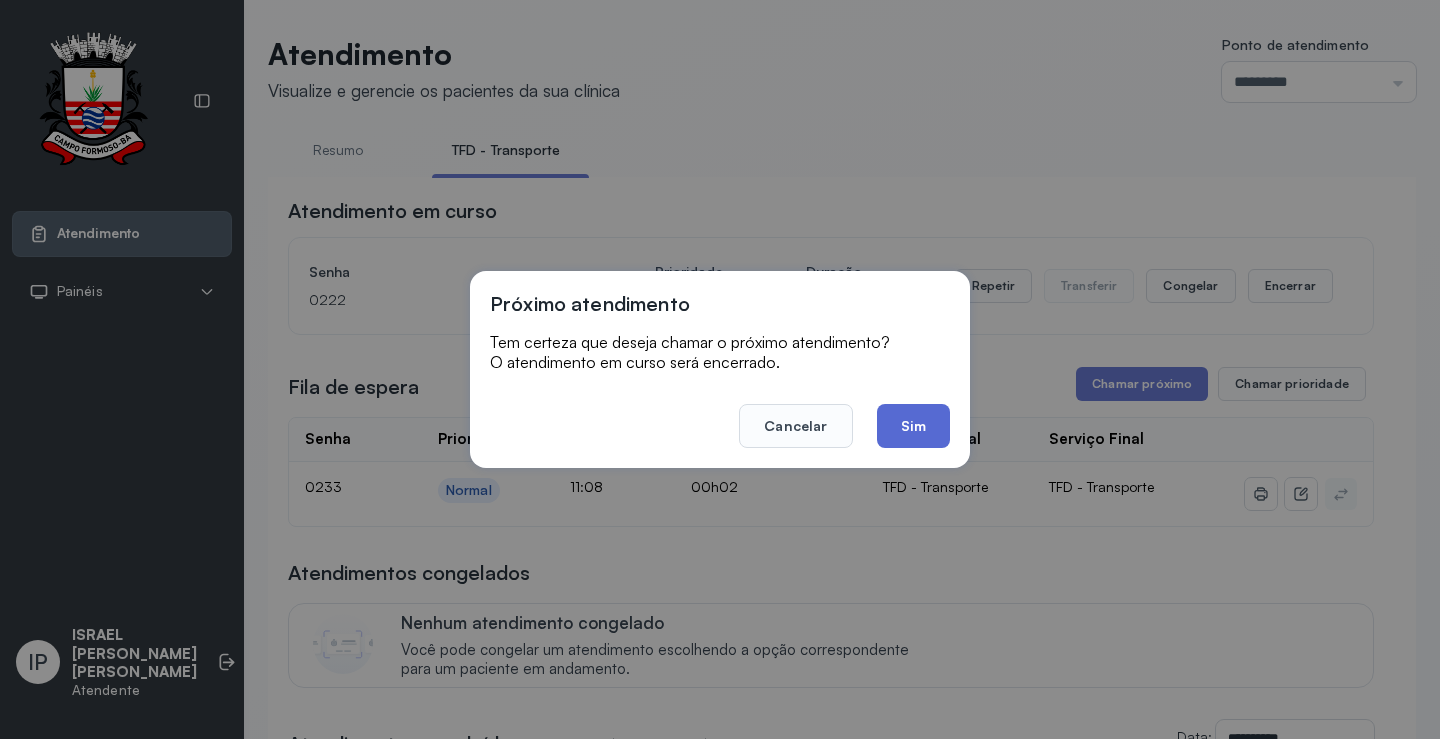 click on "Sim" 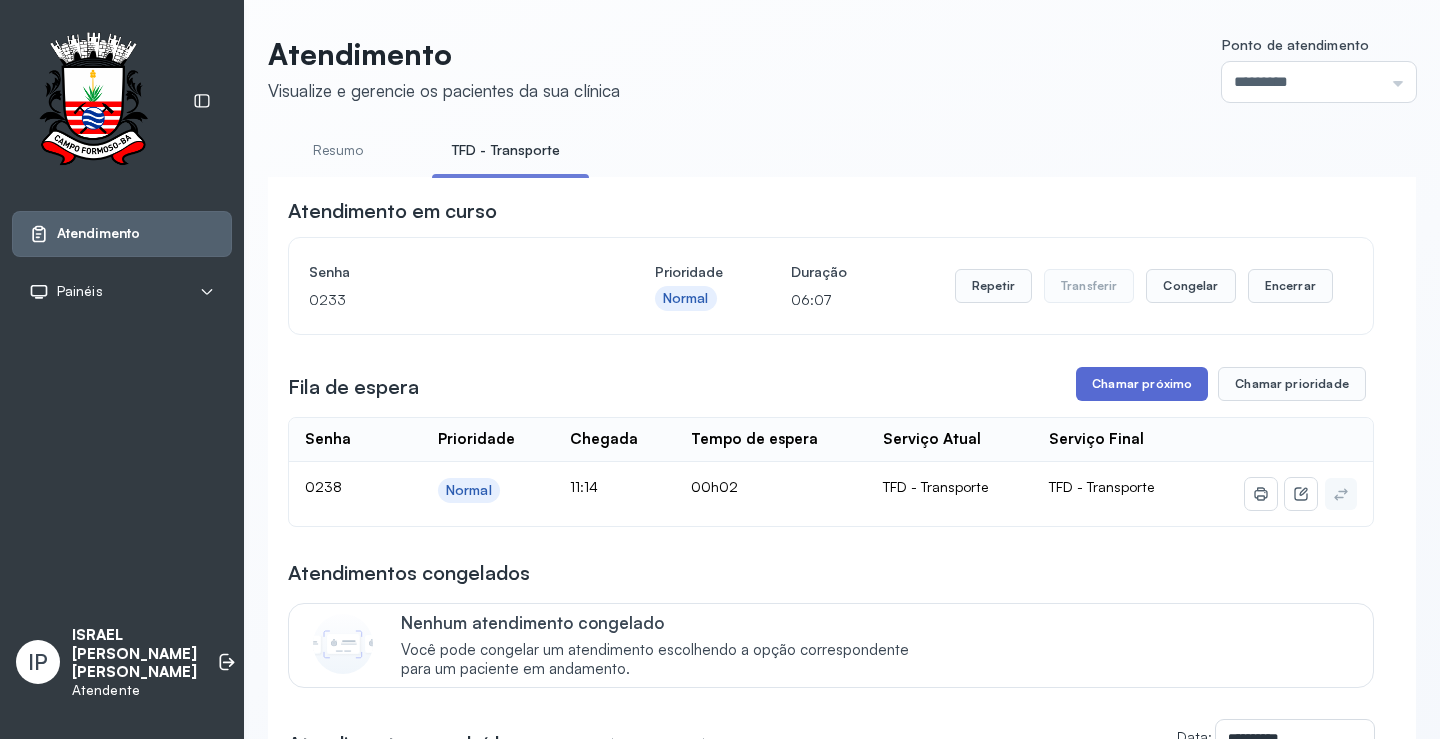 click on "Chamar próximo" at bounding box center (1142, 384) 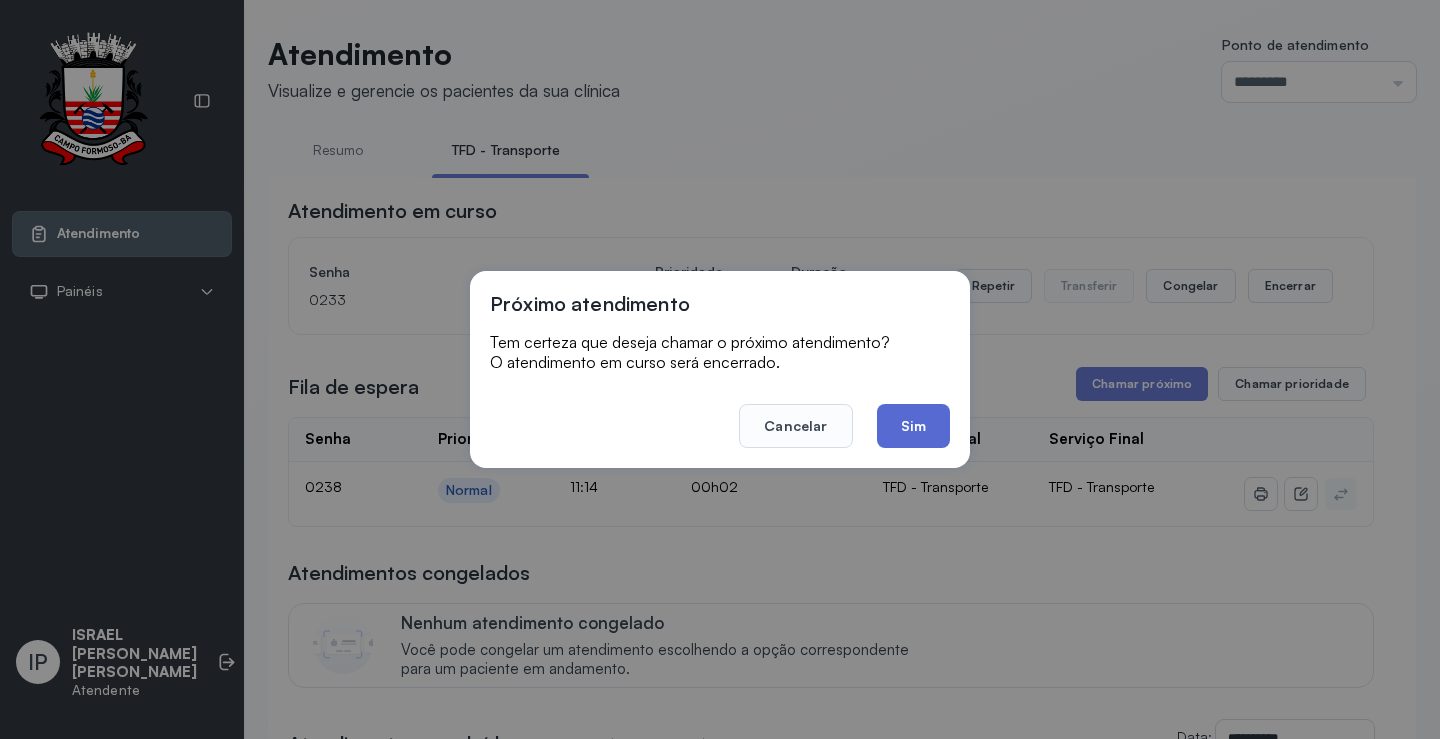 click on "Sim" 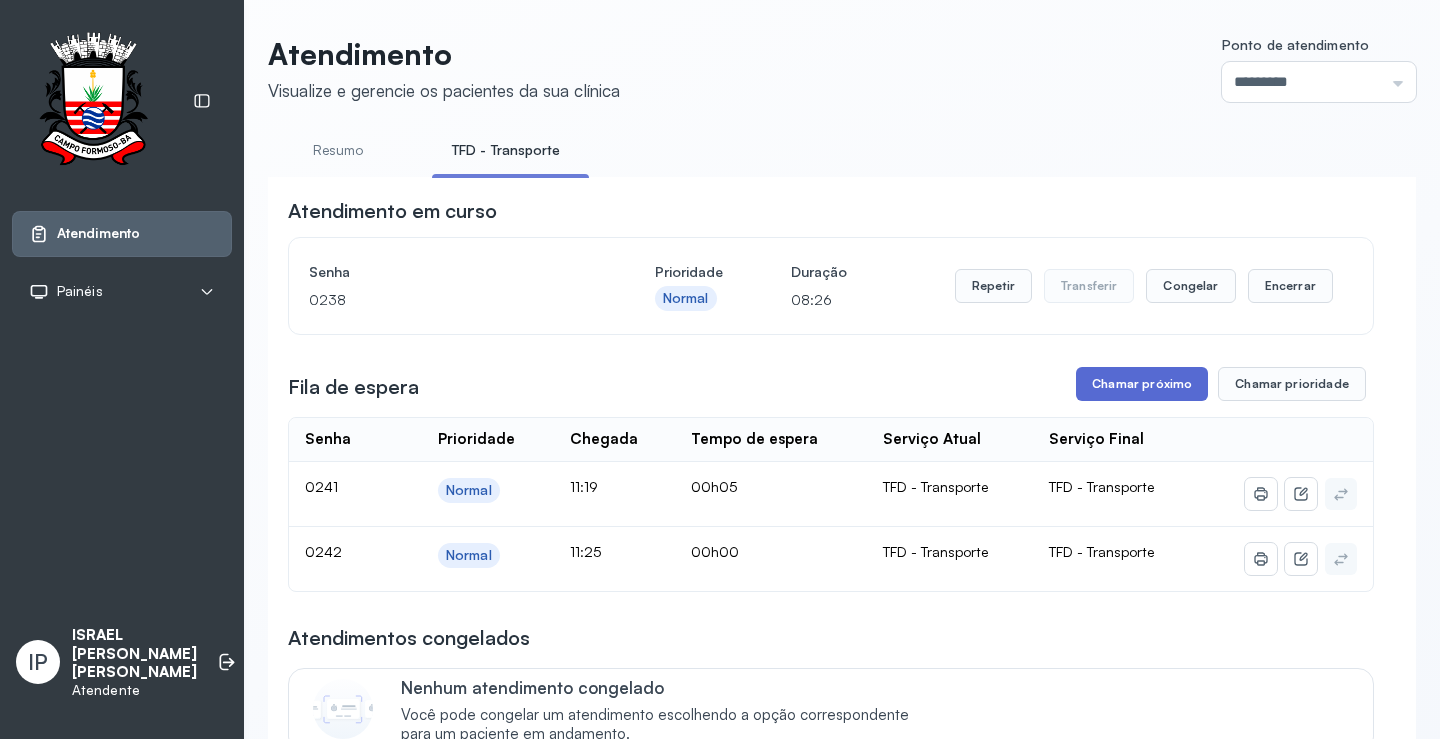 click on "Chamar próximo" at bounding box center [1142, 384] 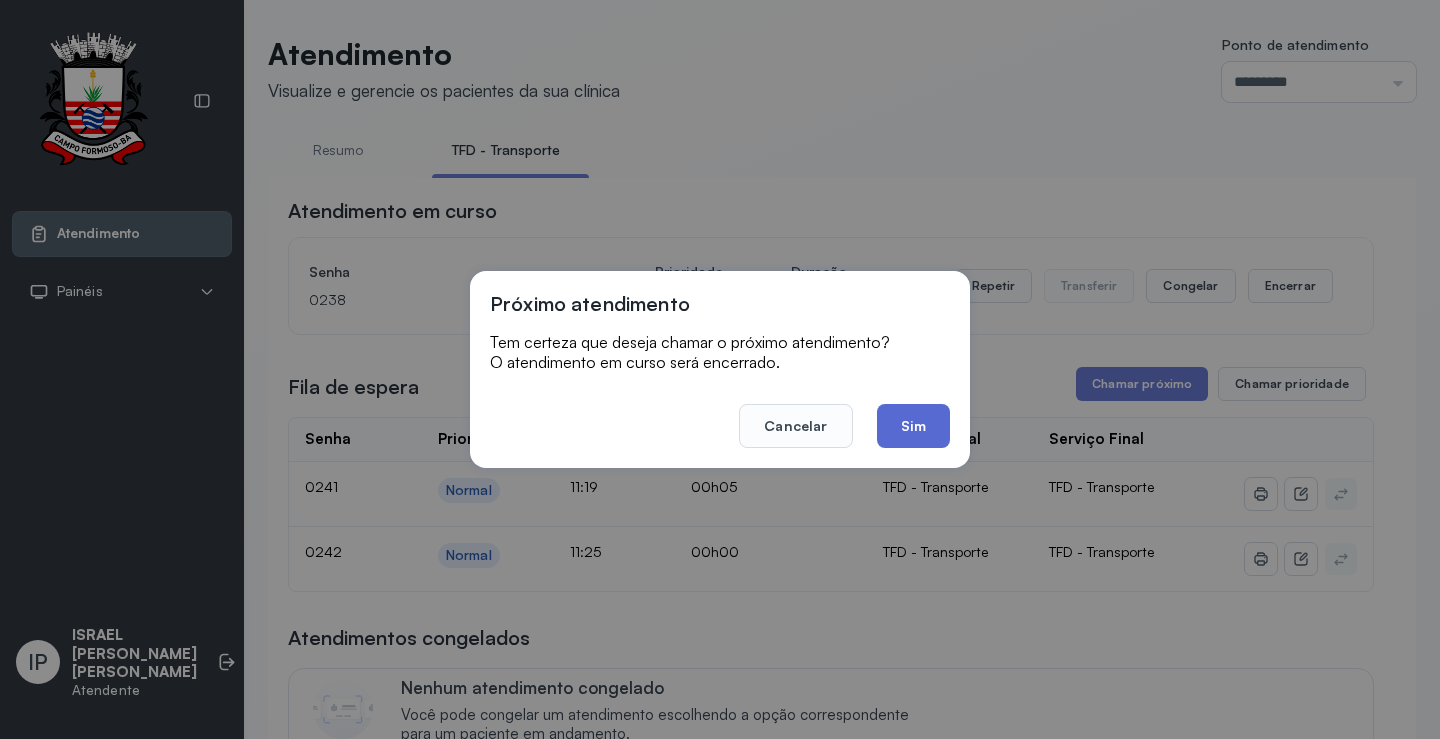 click on "Sim" 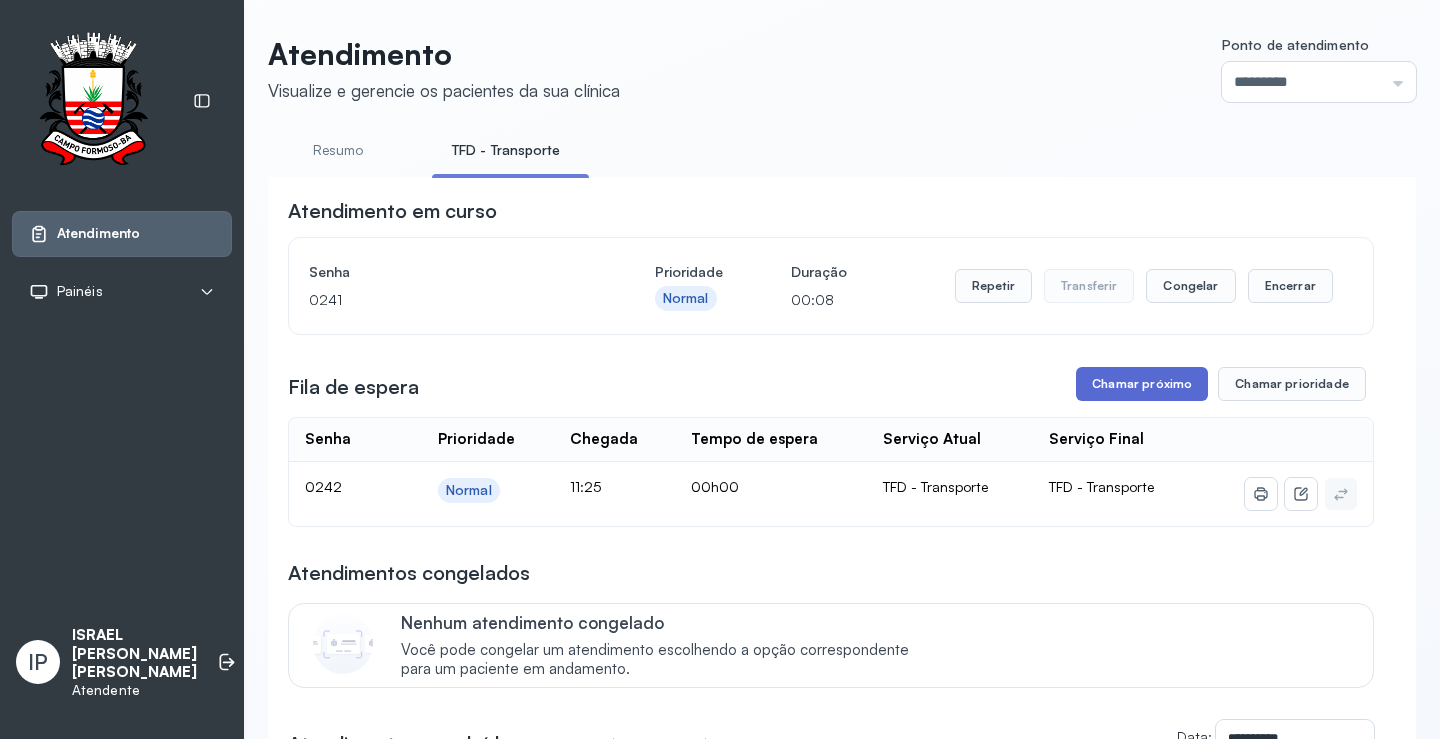 click on "Chamar próximo" at bounding box center [1142, 384] 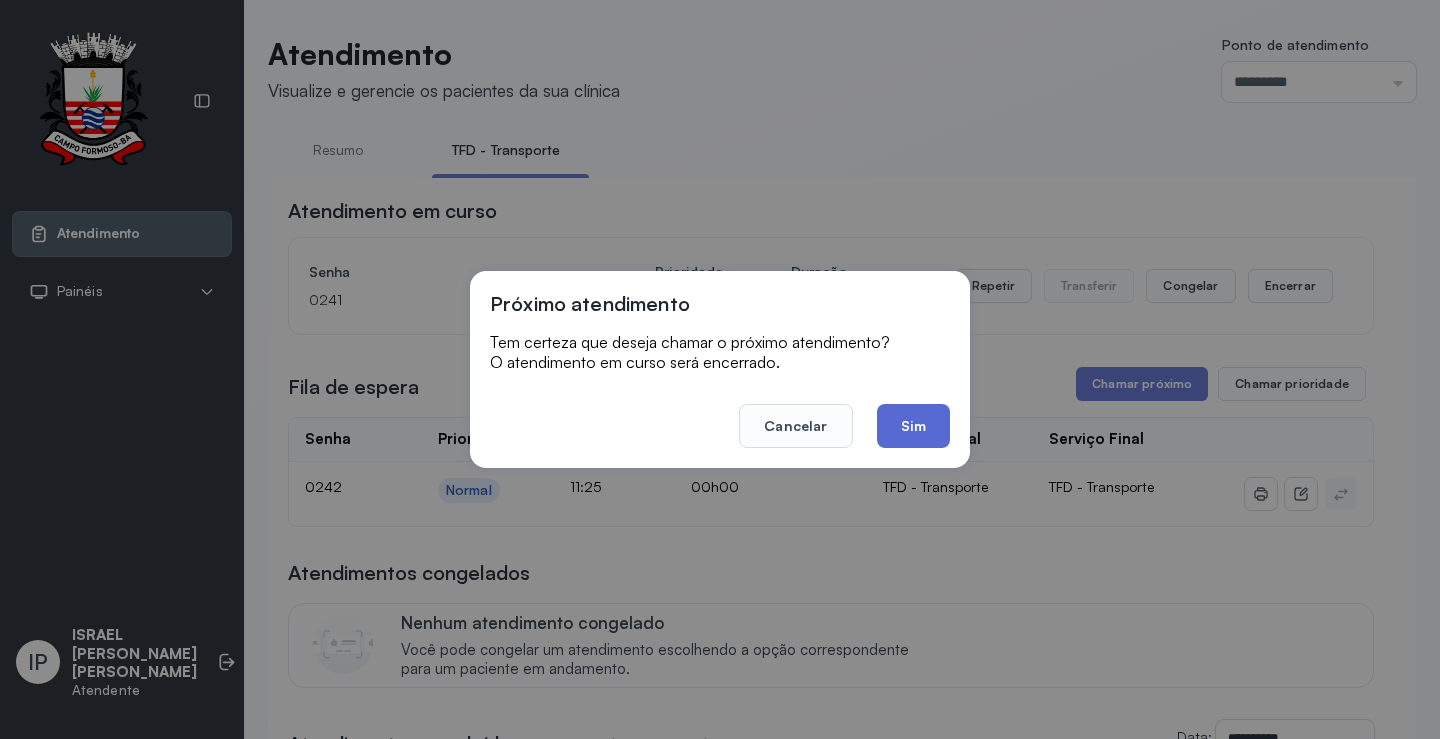 click on "Sim" 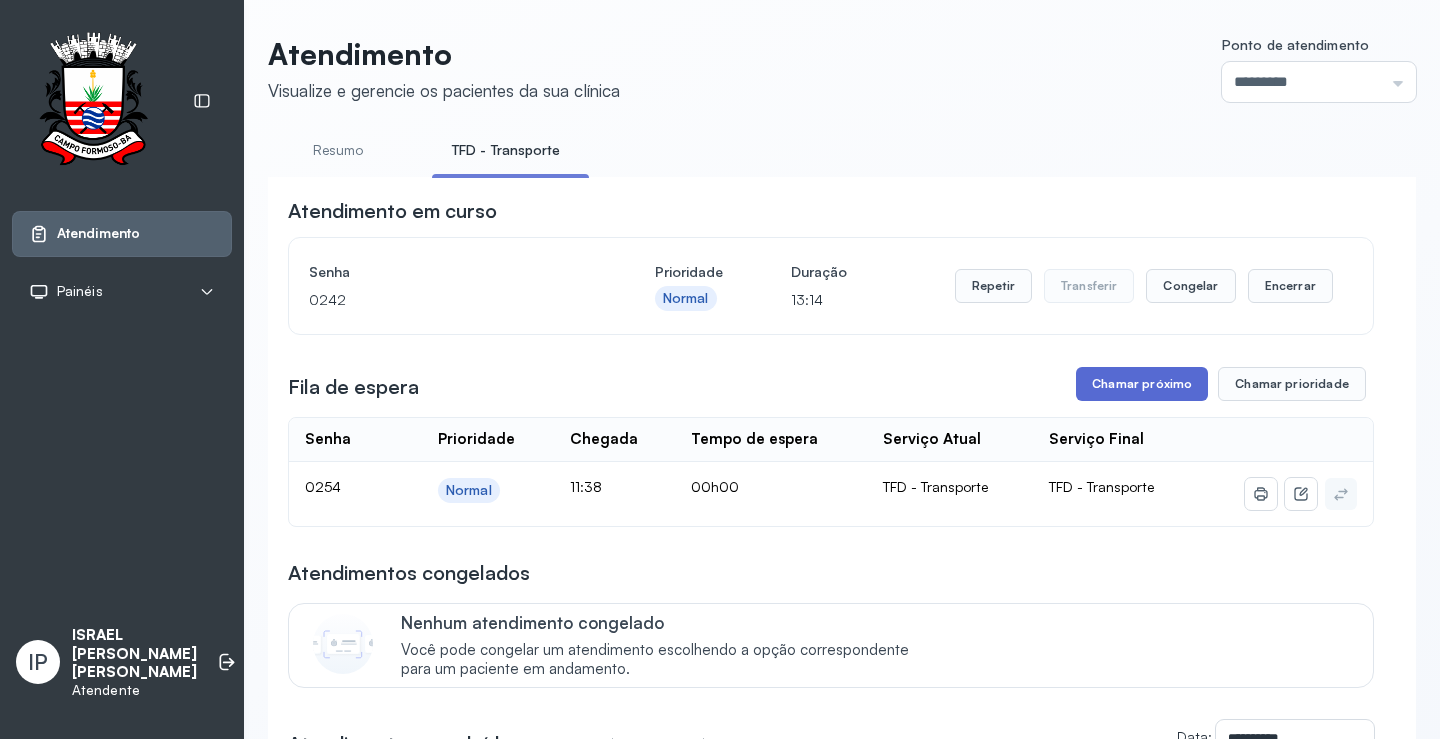 click on "Chamar próximo" at bounding box center [1142, 384] 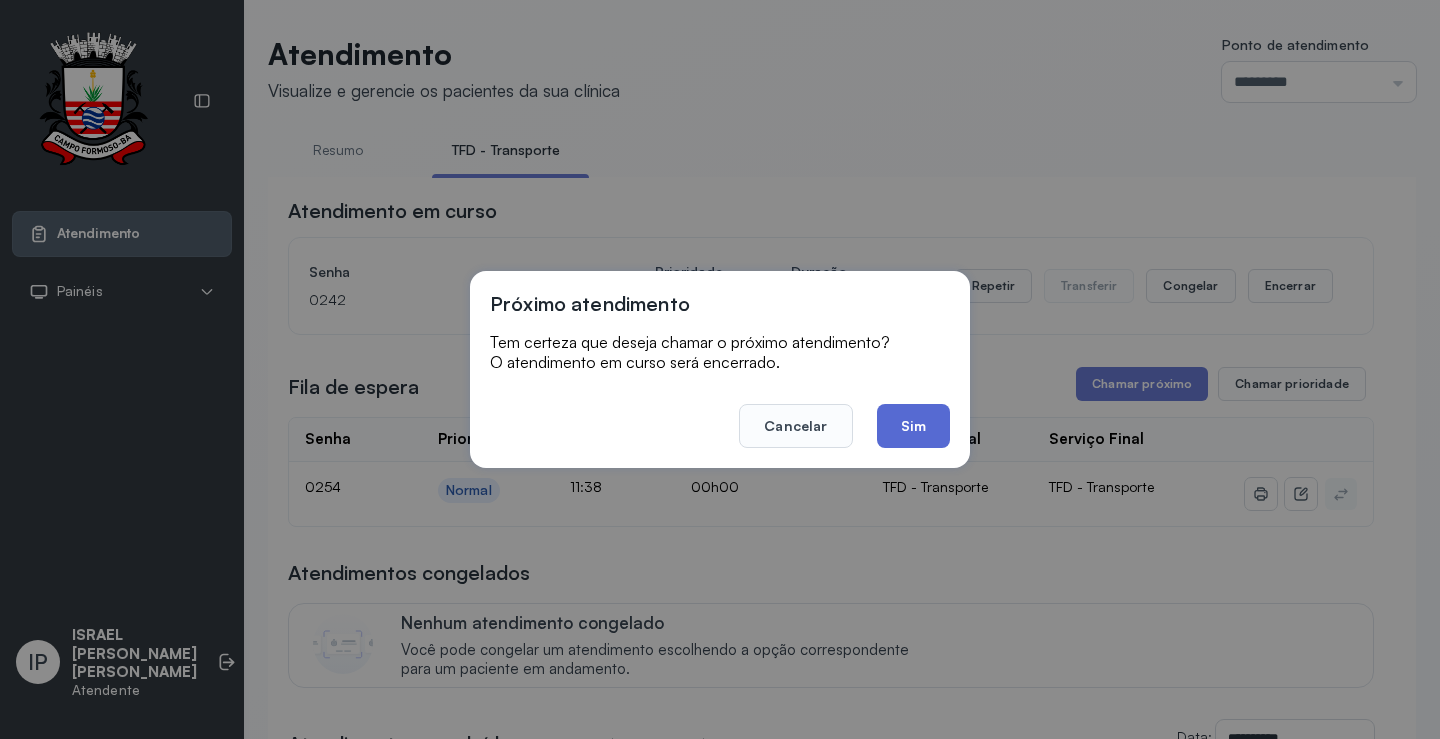 click on "Sim" 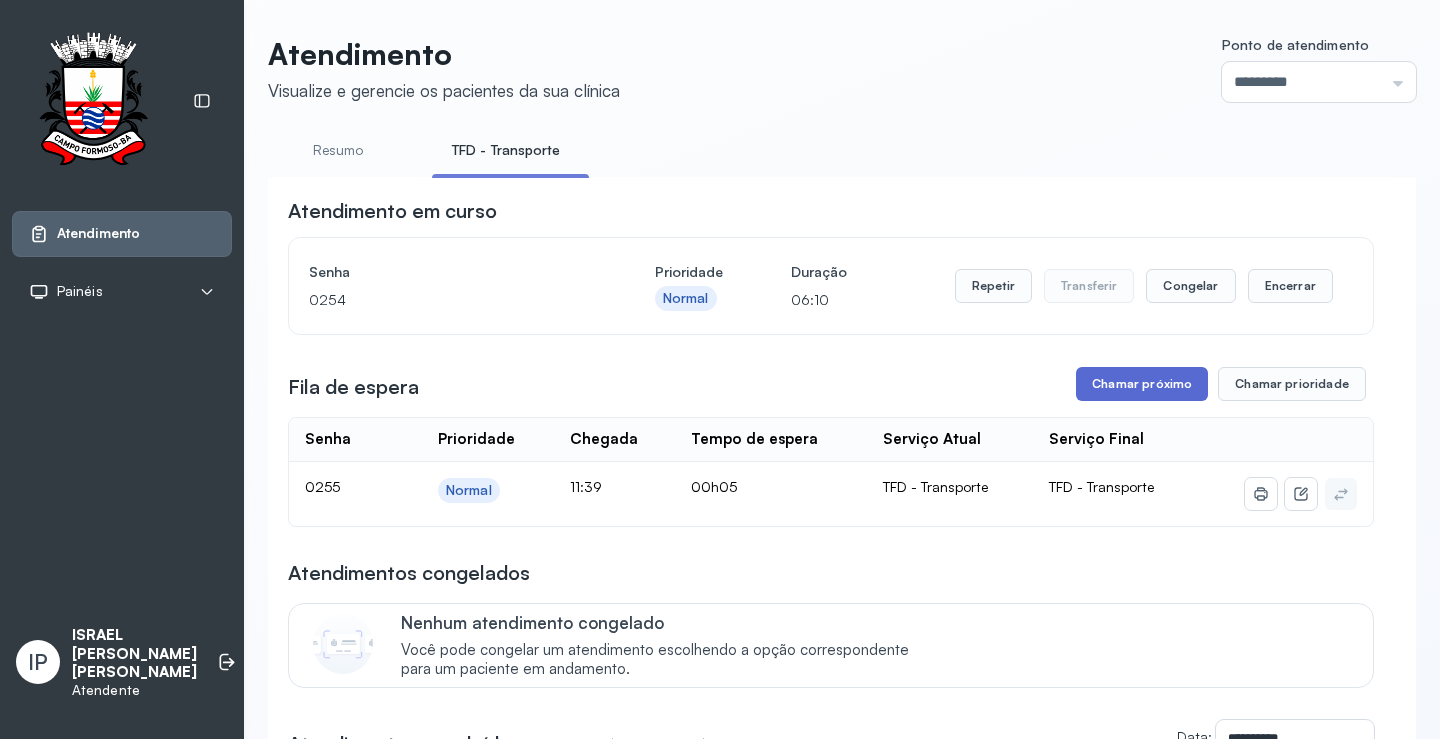 click on "Chamar próximo" at bounding box center [1142, 384] 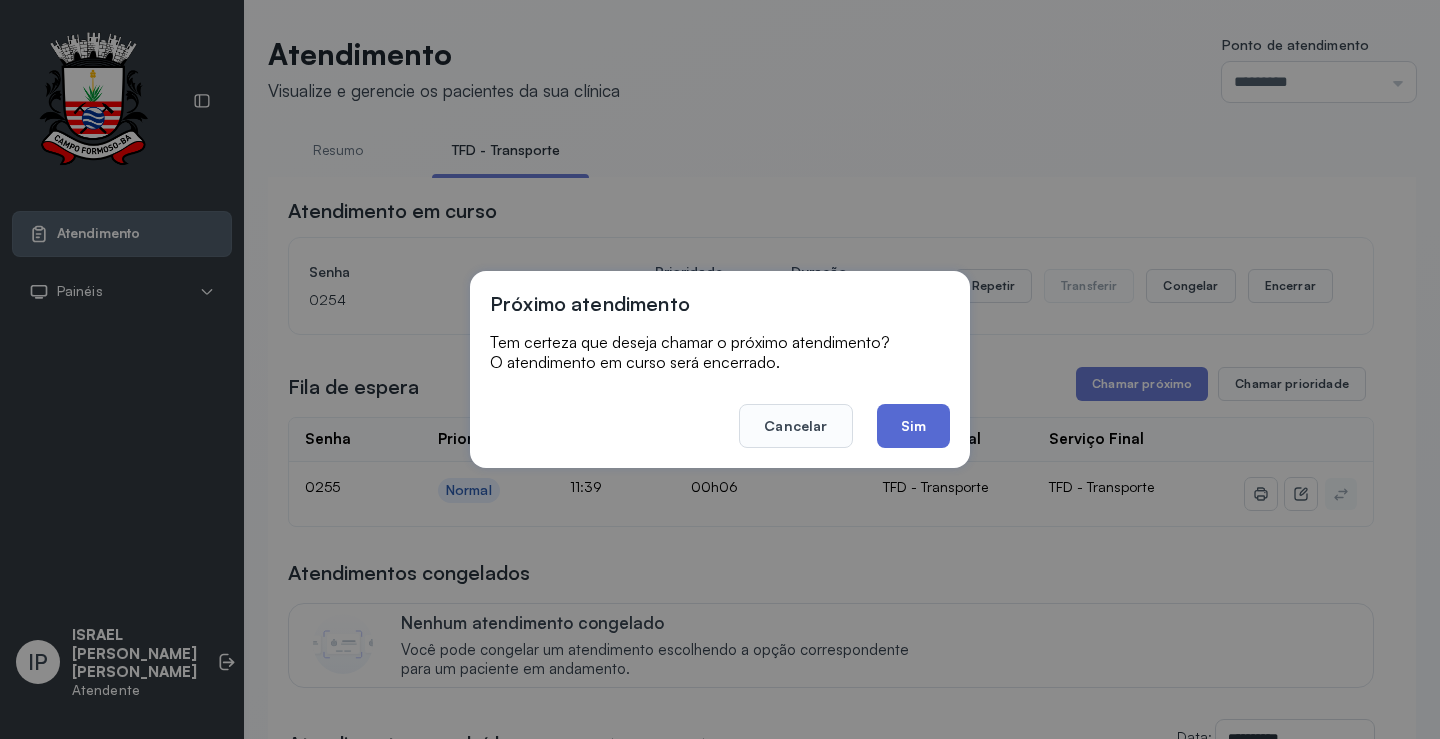 click on "Sim" 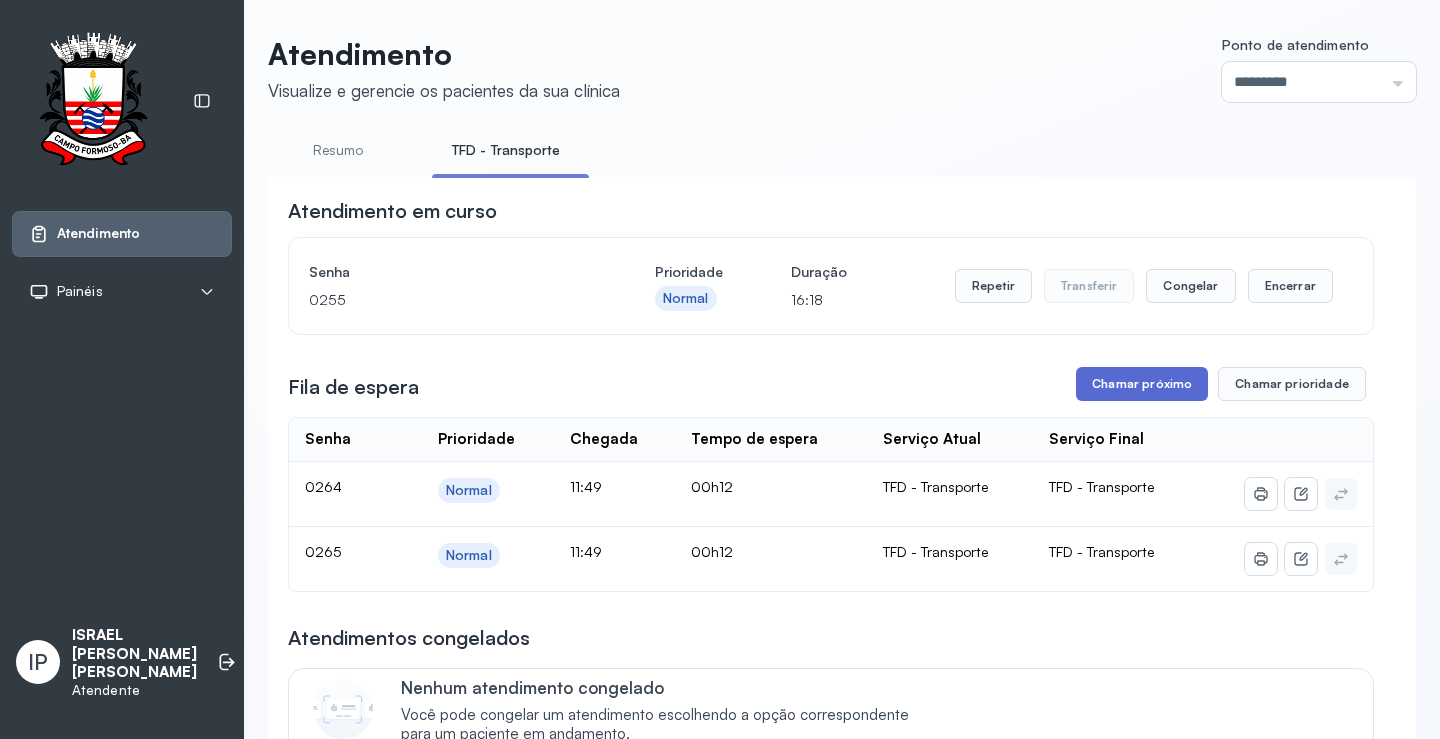 click on "Chamar próximo" at bounding box center (1142, 384) 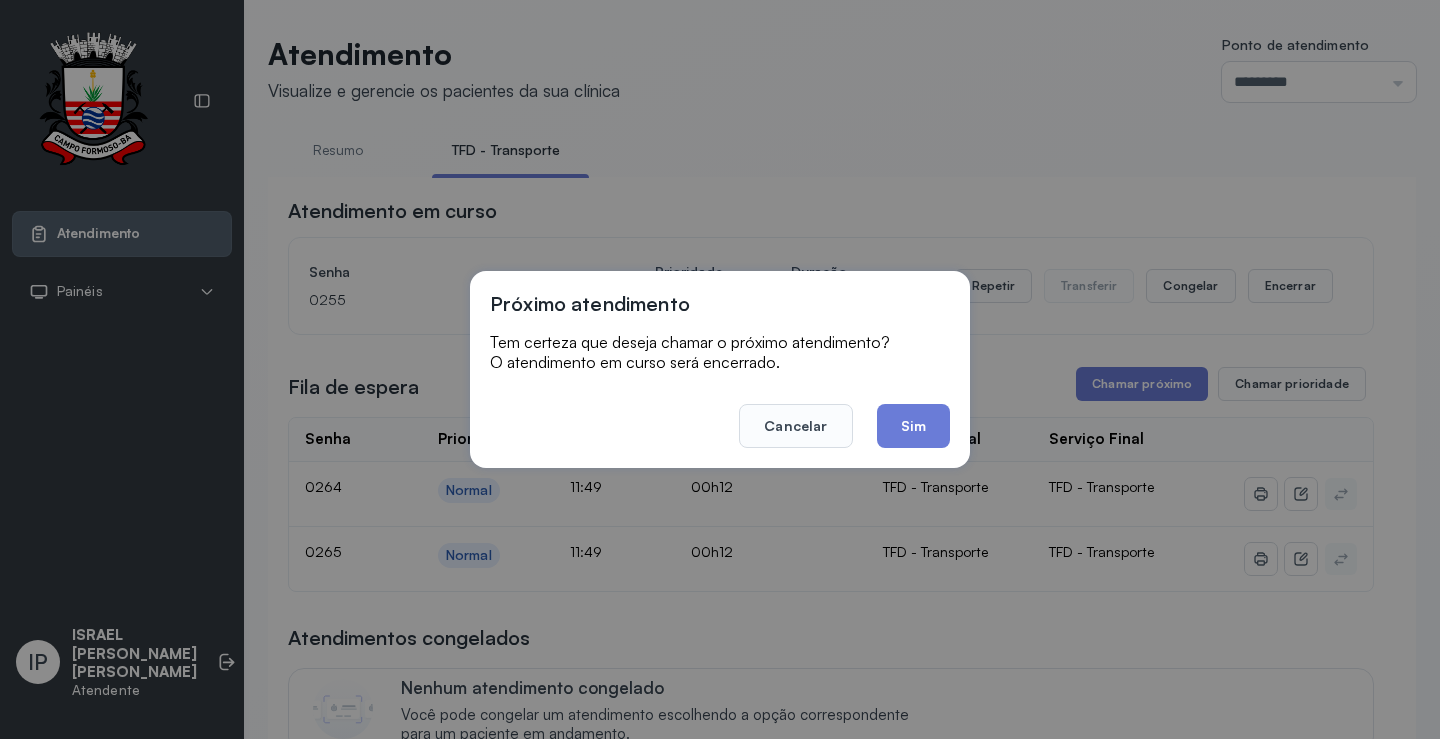 click on "Sim" 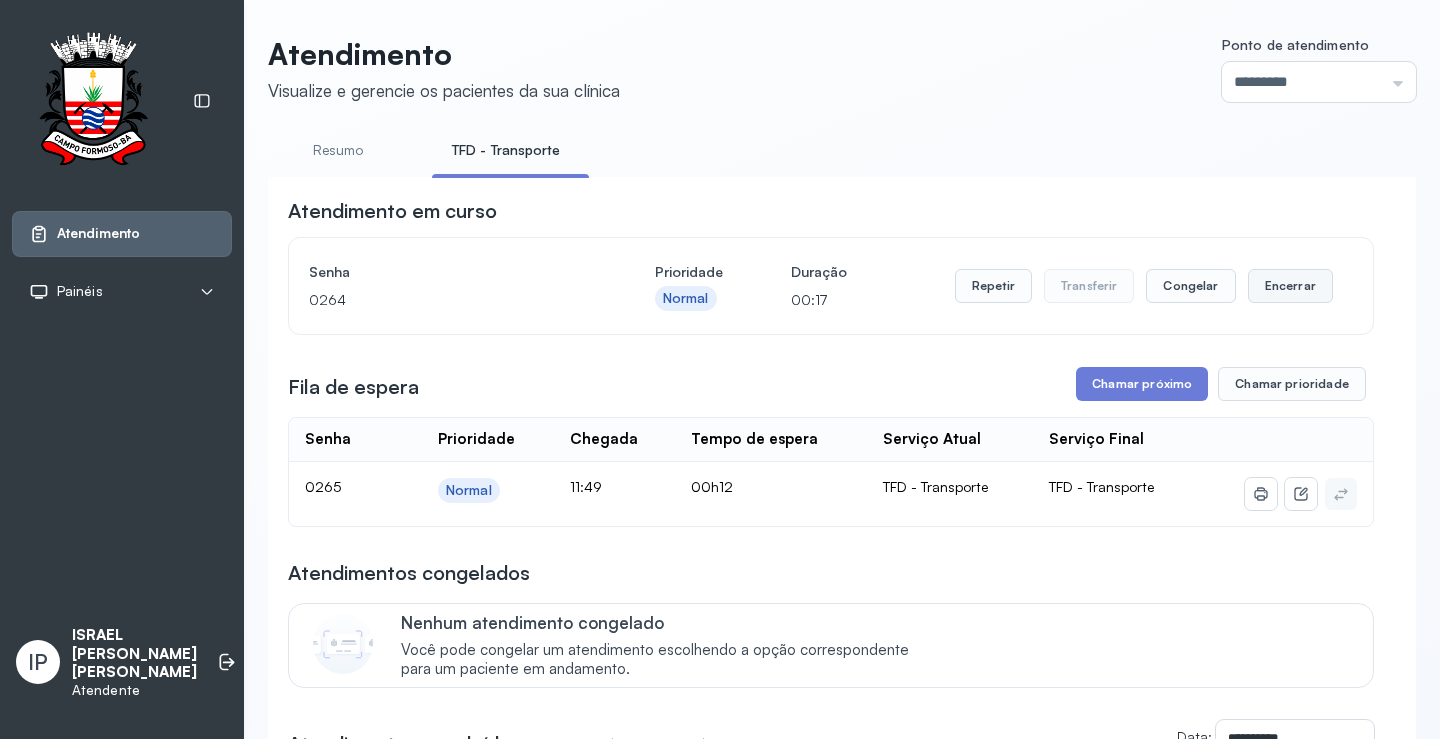 click on "Encerrar" at bounding box center (1290, 286) 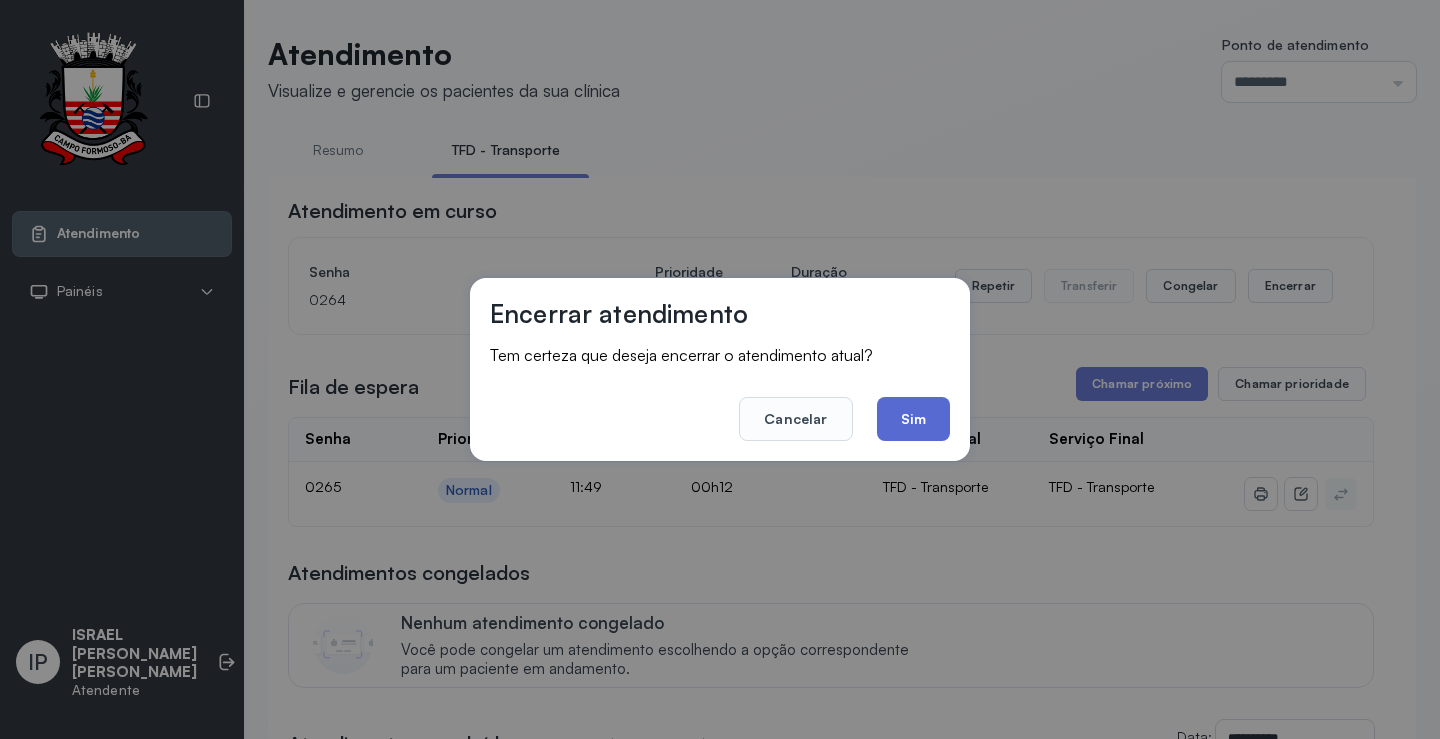 click on "Sim" 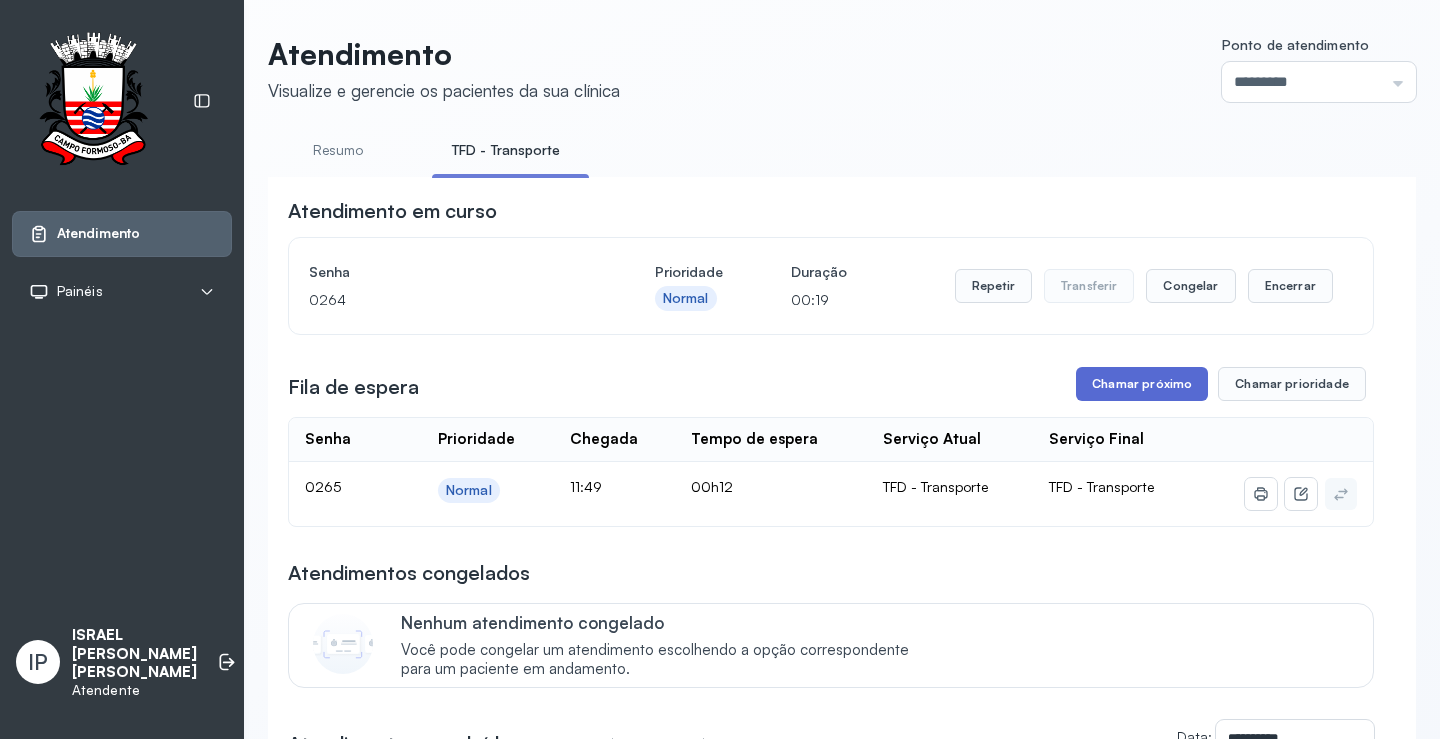 click on "Chamar próximo" at bounding box center (1142, 384) 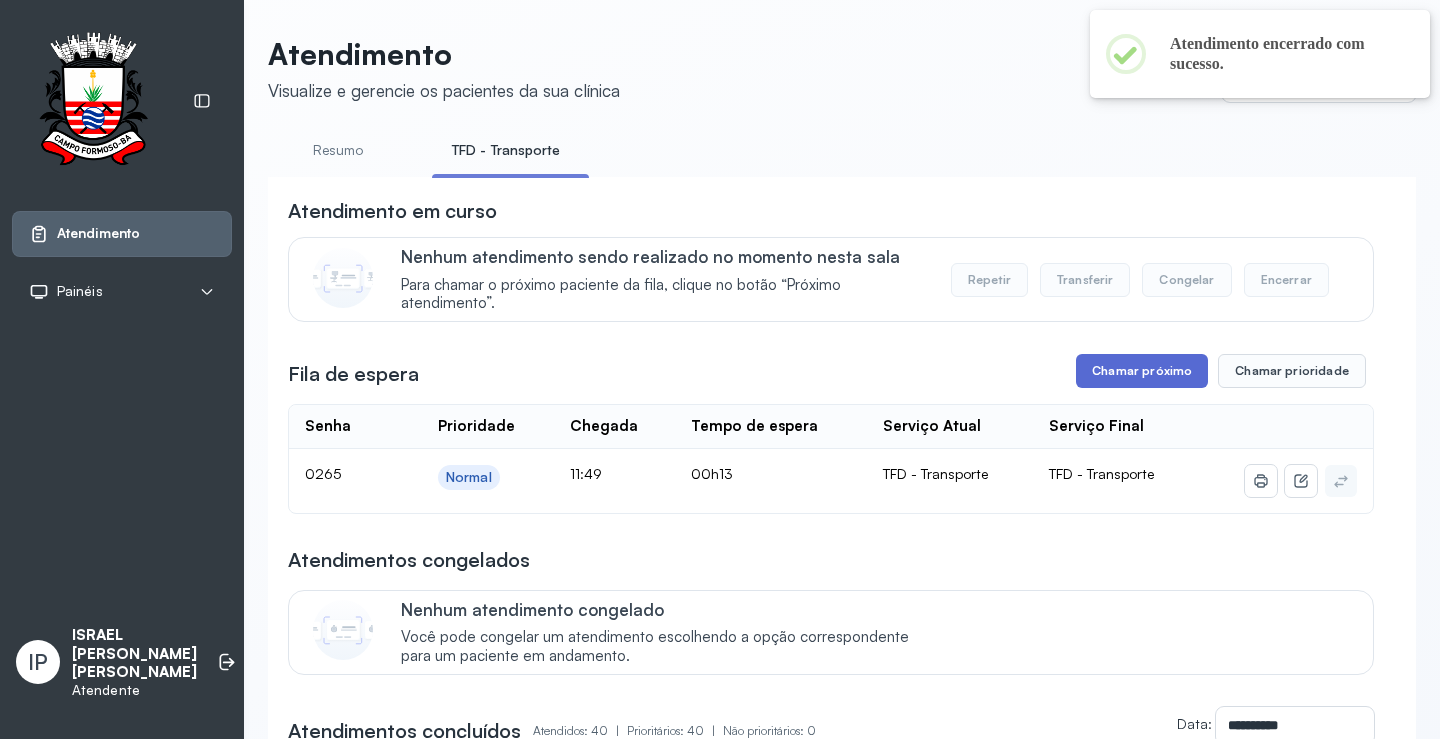 click on "Chamar próximo" at bounding box center (1142, 371) 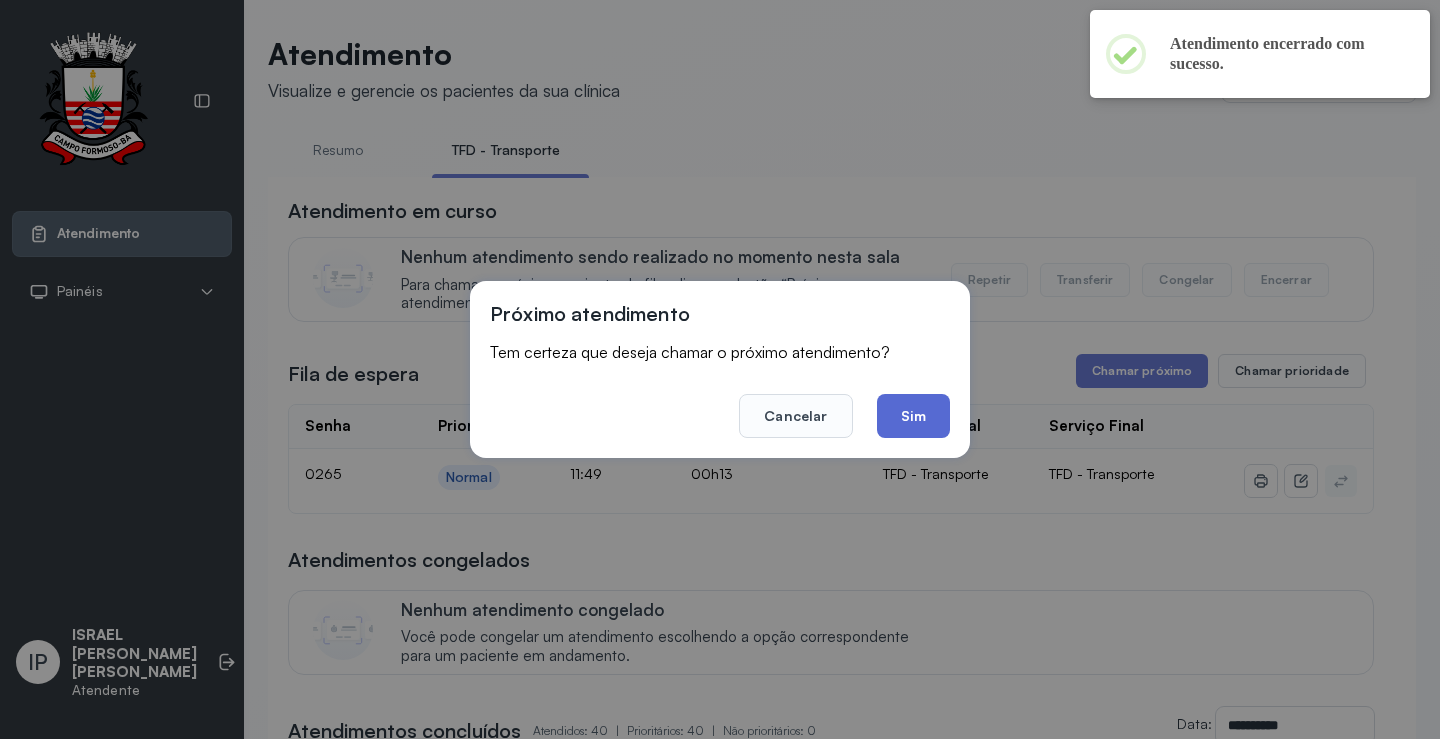 click on "Sim" 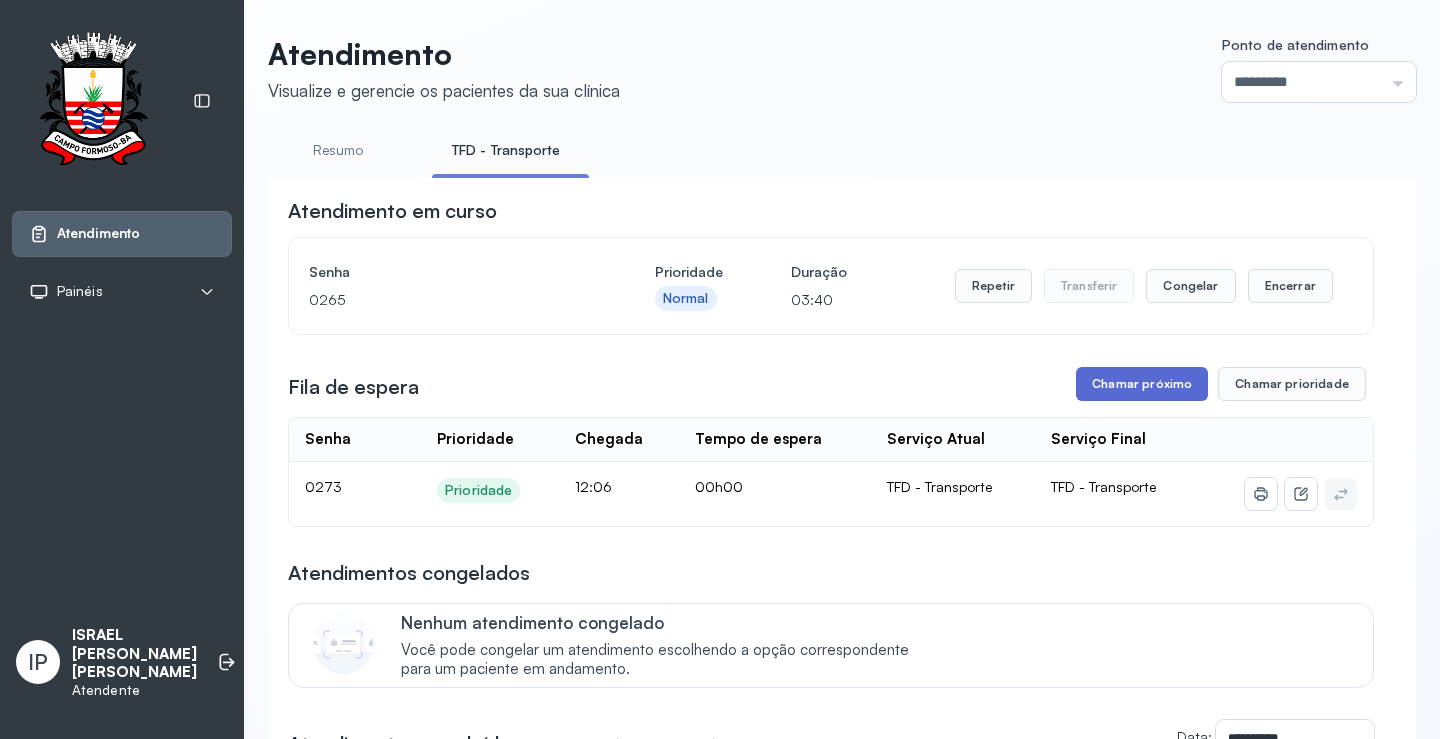 click on "Chamar próximo" at bounding box center [1142, 384] 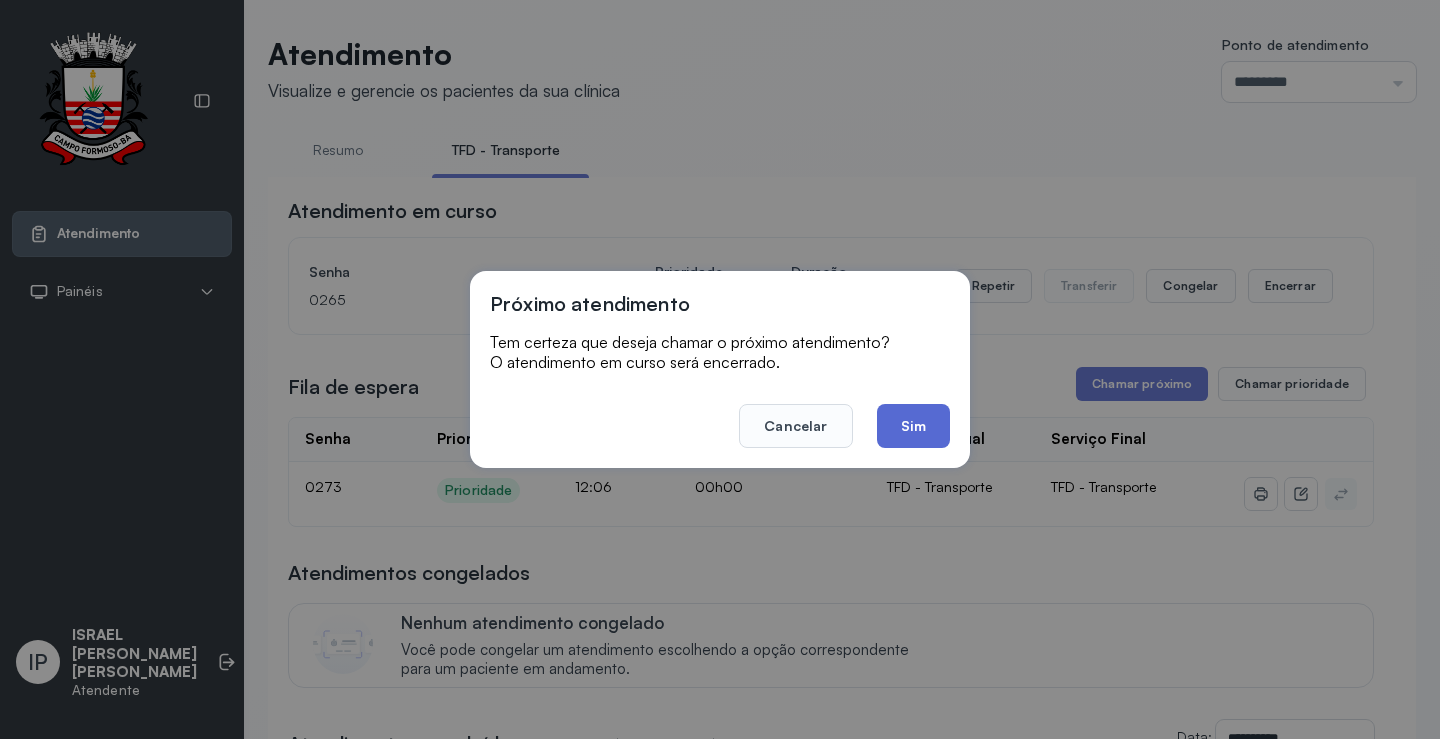 click on "Sim" 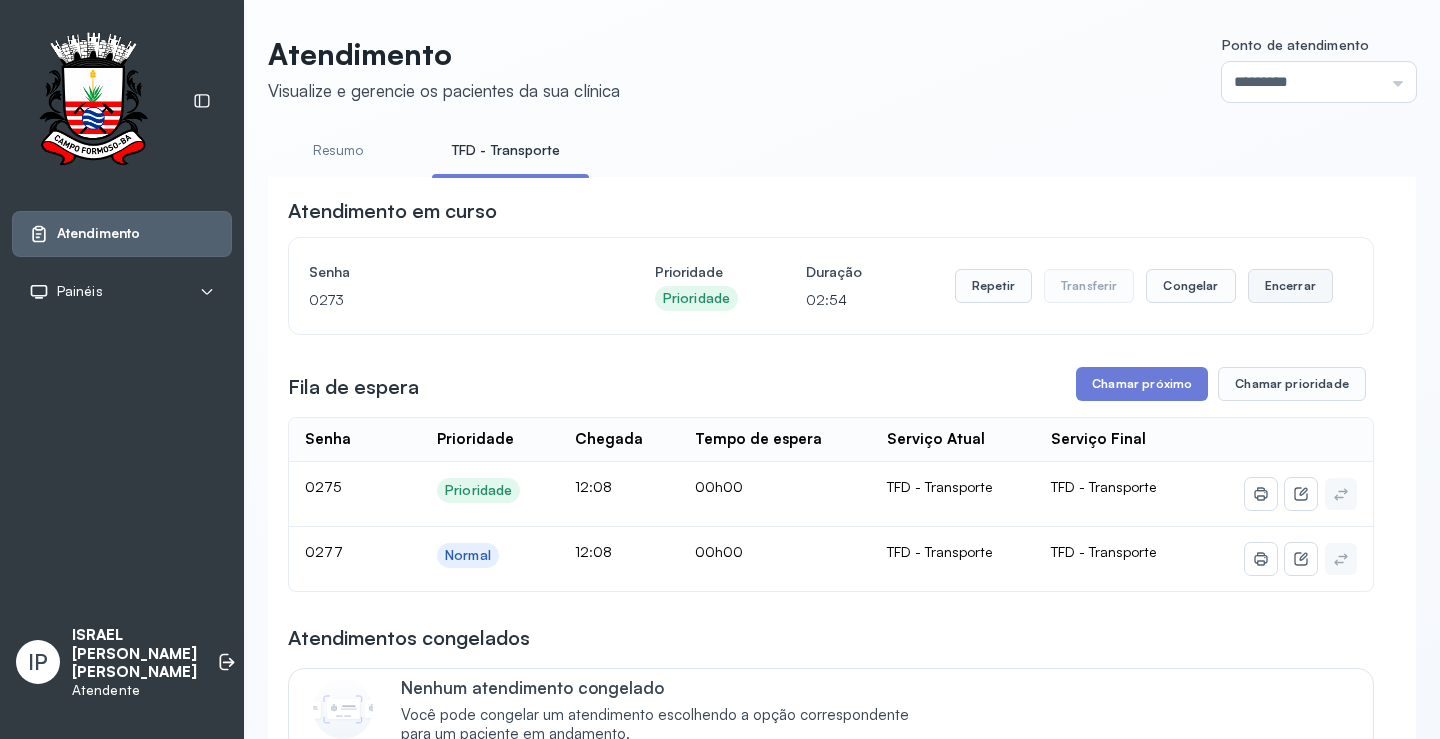 click on "Encerrar" at bounding box center (1290, 286) 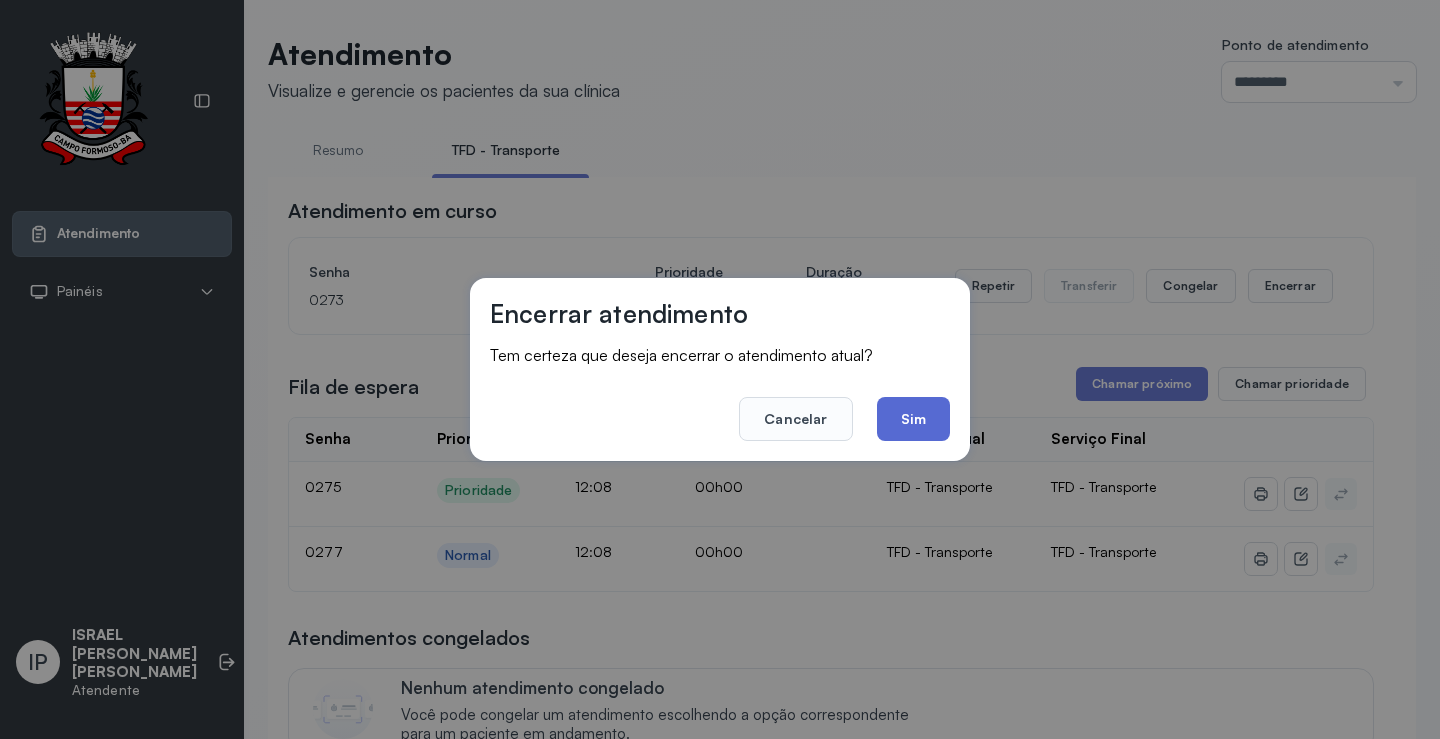 click on "Sim" 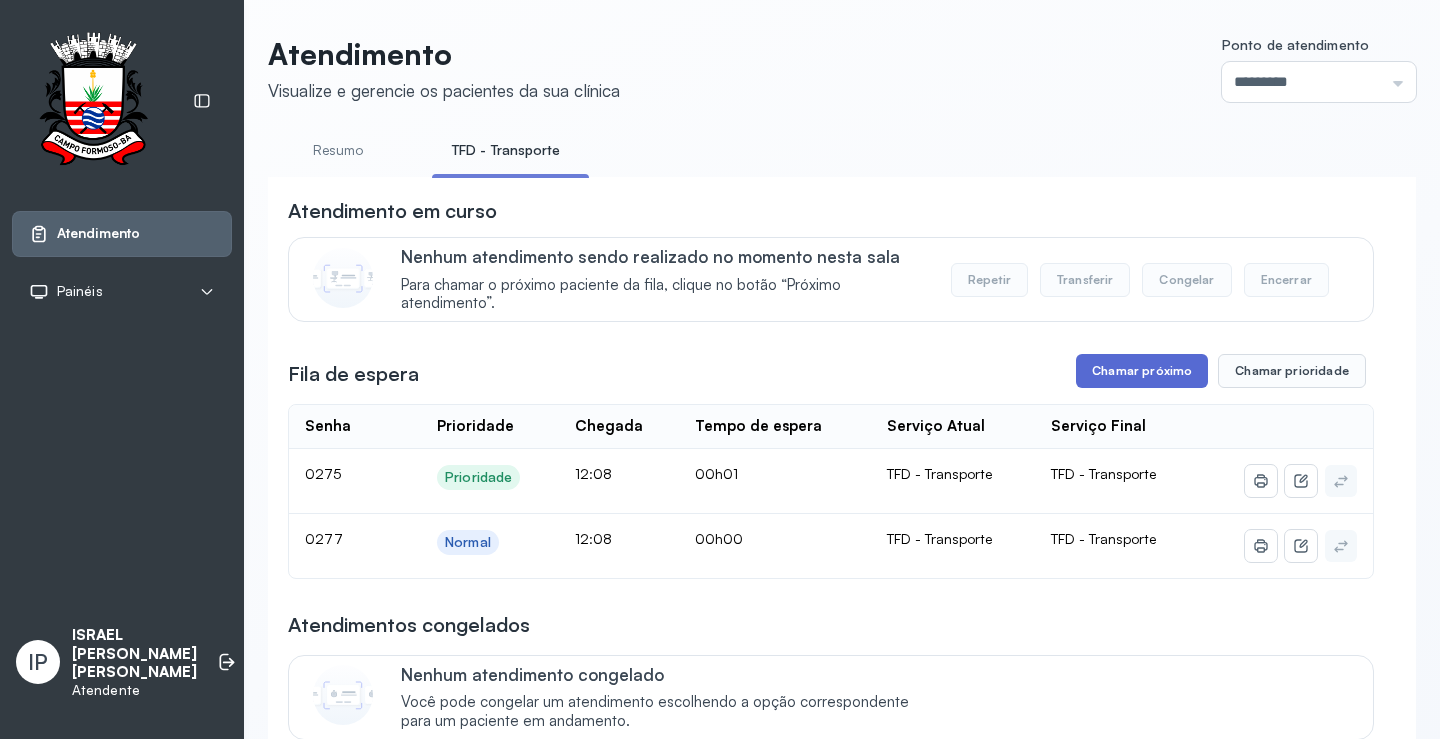 click on "Chamar próximo" at bounding box center (1142, 371) 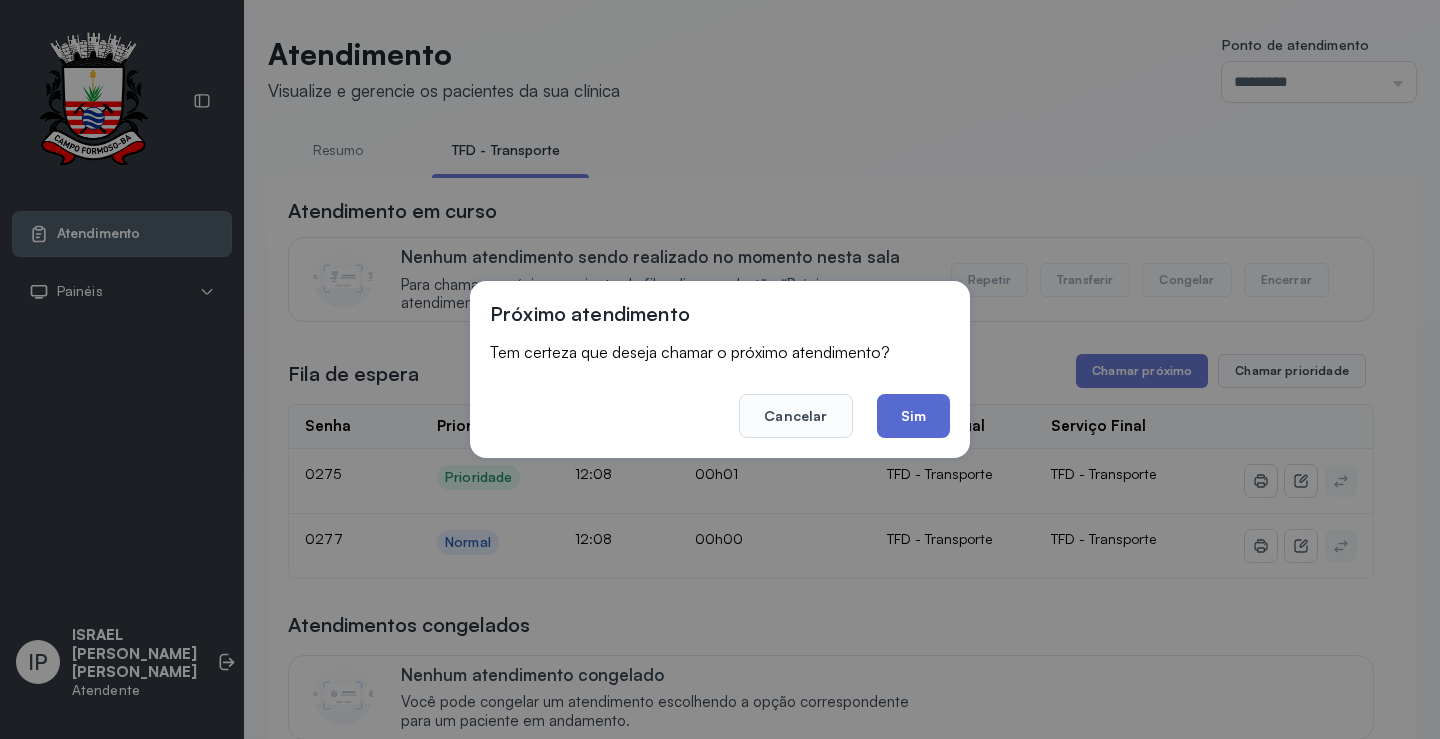 click on "Sim" 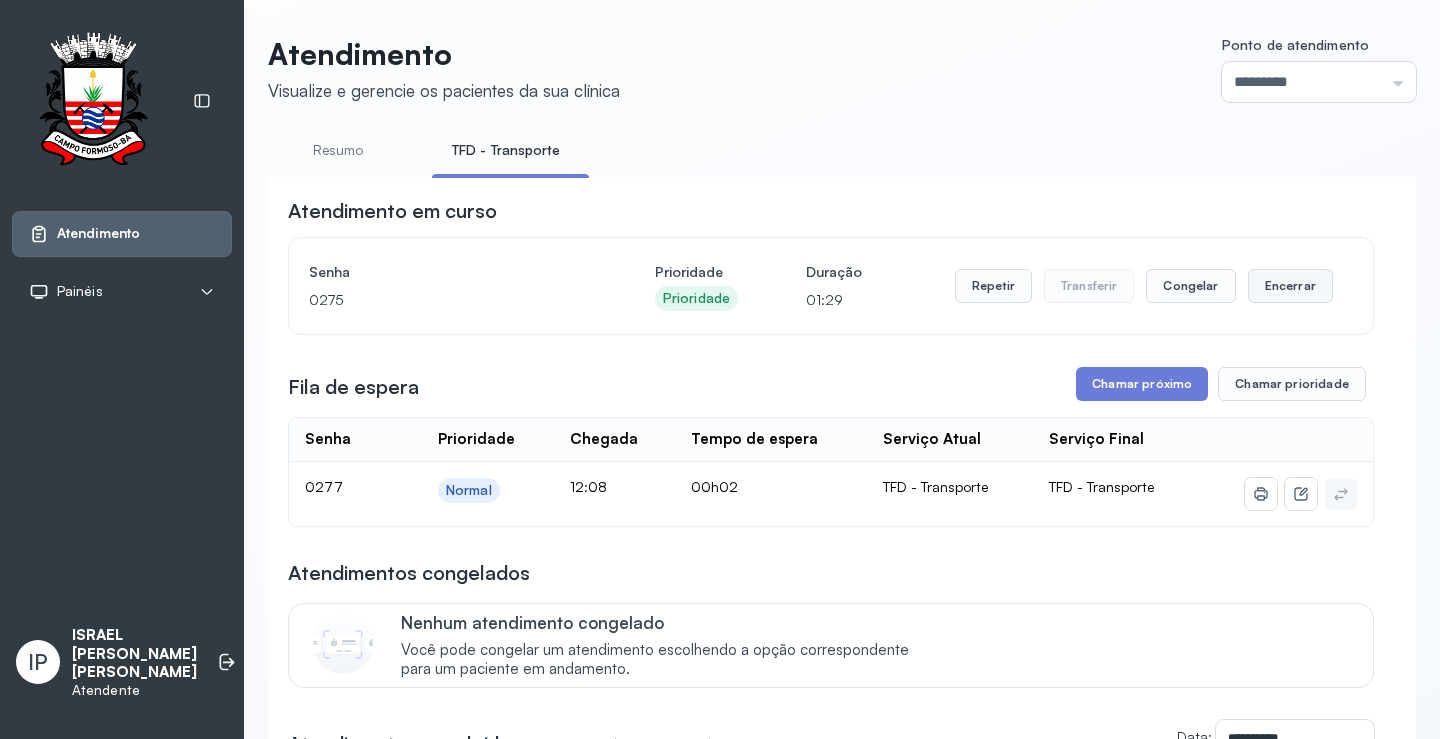click on "Encerrar" at bounding box center (1290, 286) 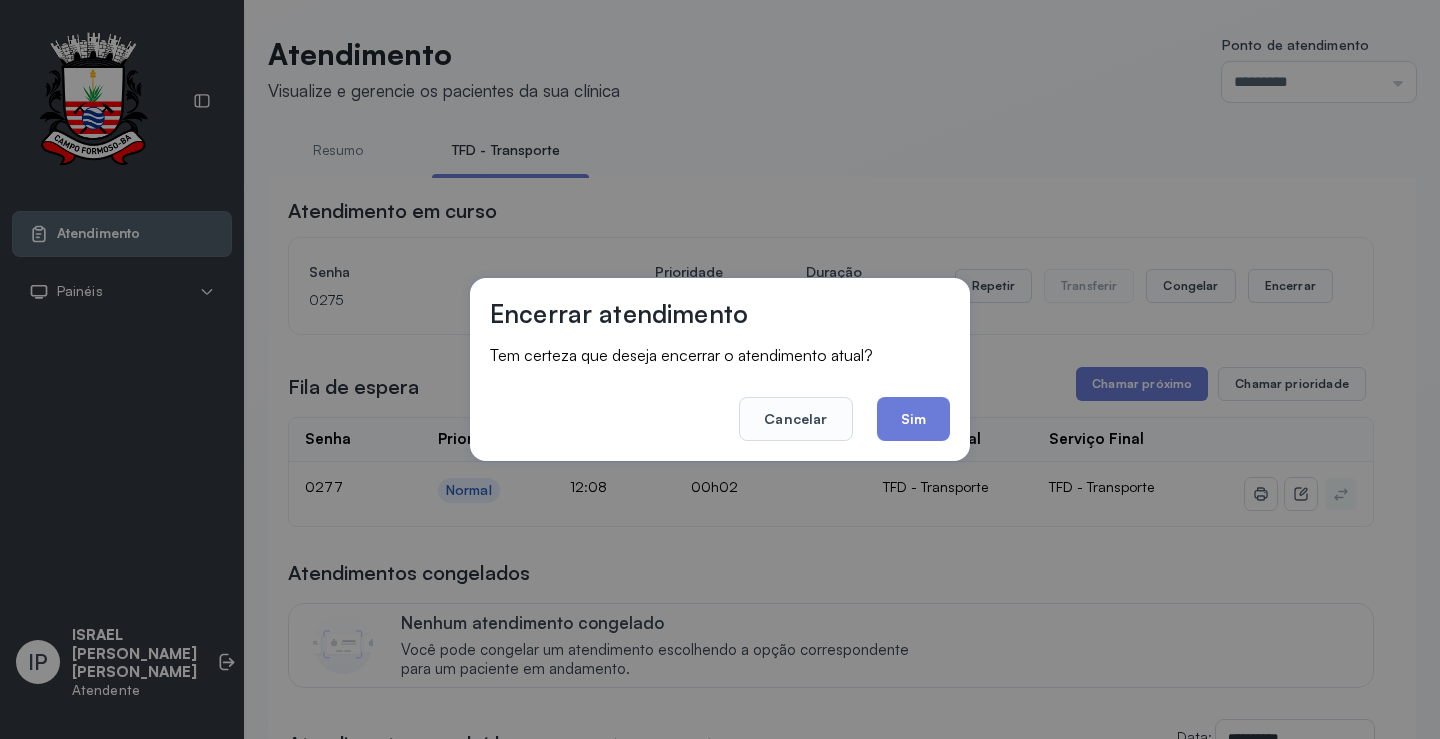 drag, startPoint x: 917, startPoint y: 417, endPoint x: 992, endPoint y: 389, distance: 80.05623 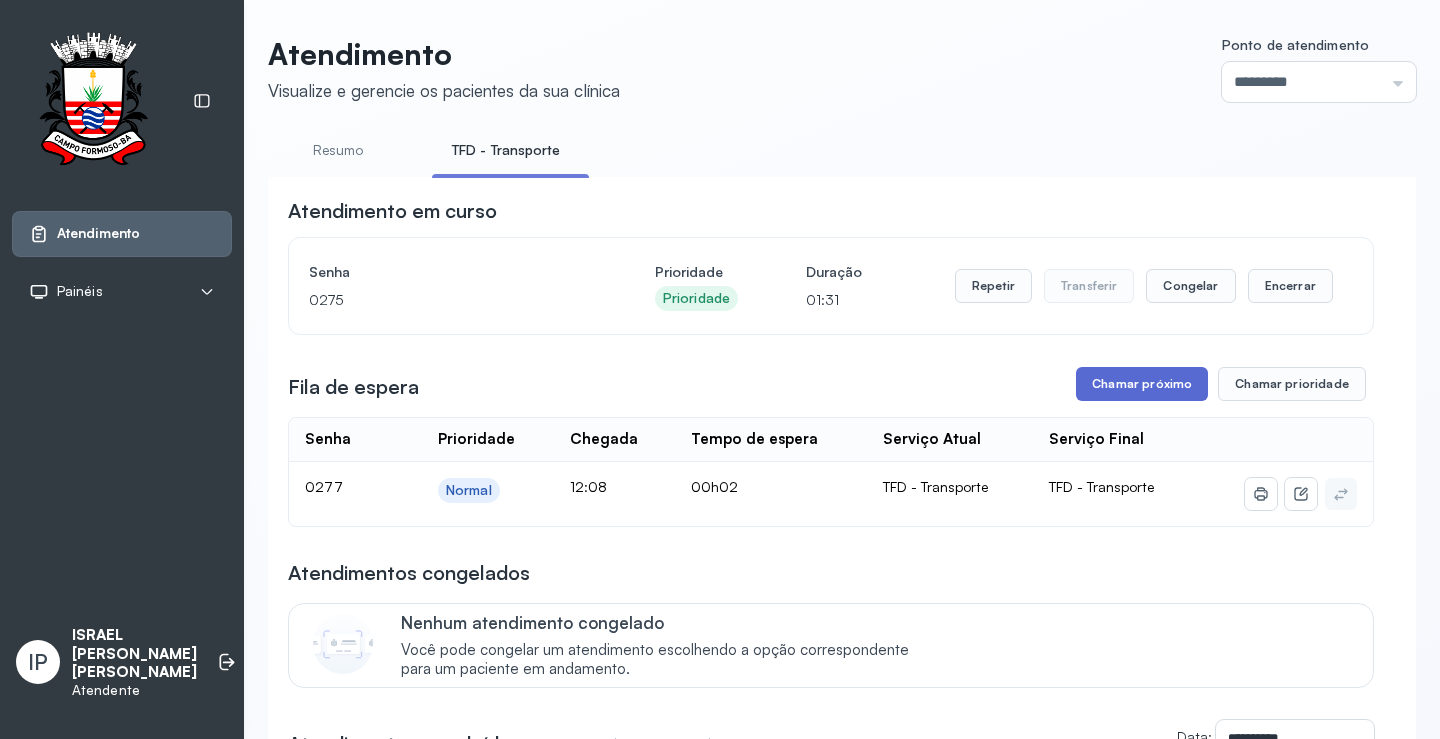 click on "Chamar próximo" at bounding box center (1142, 384) 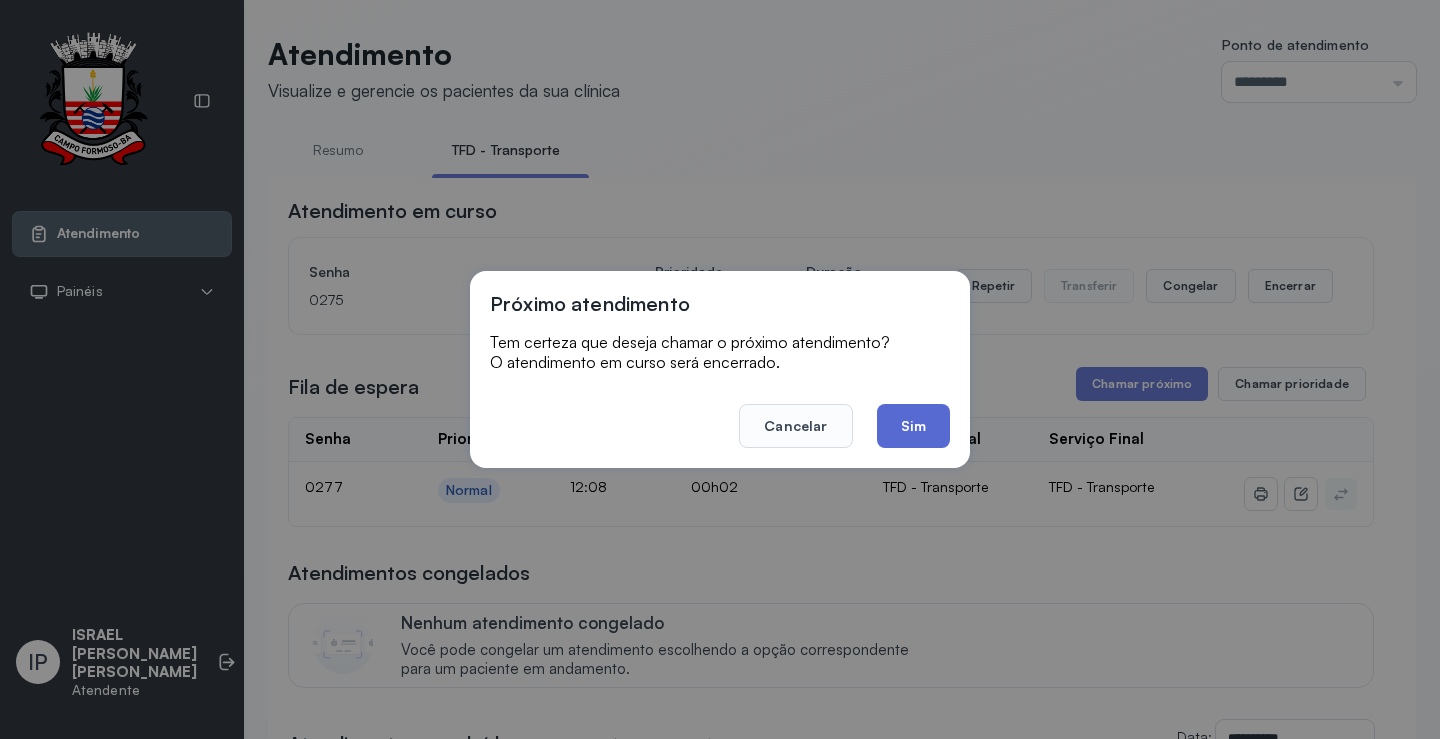 click on "Sim" 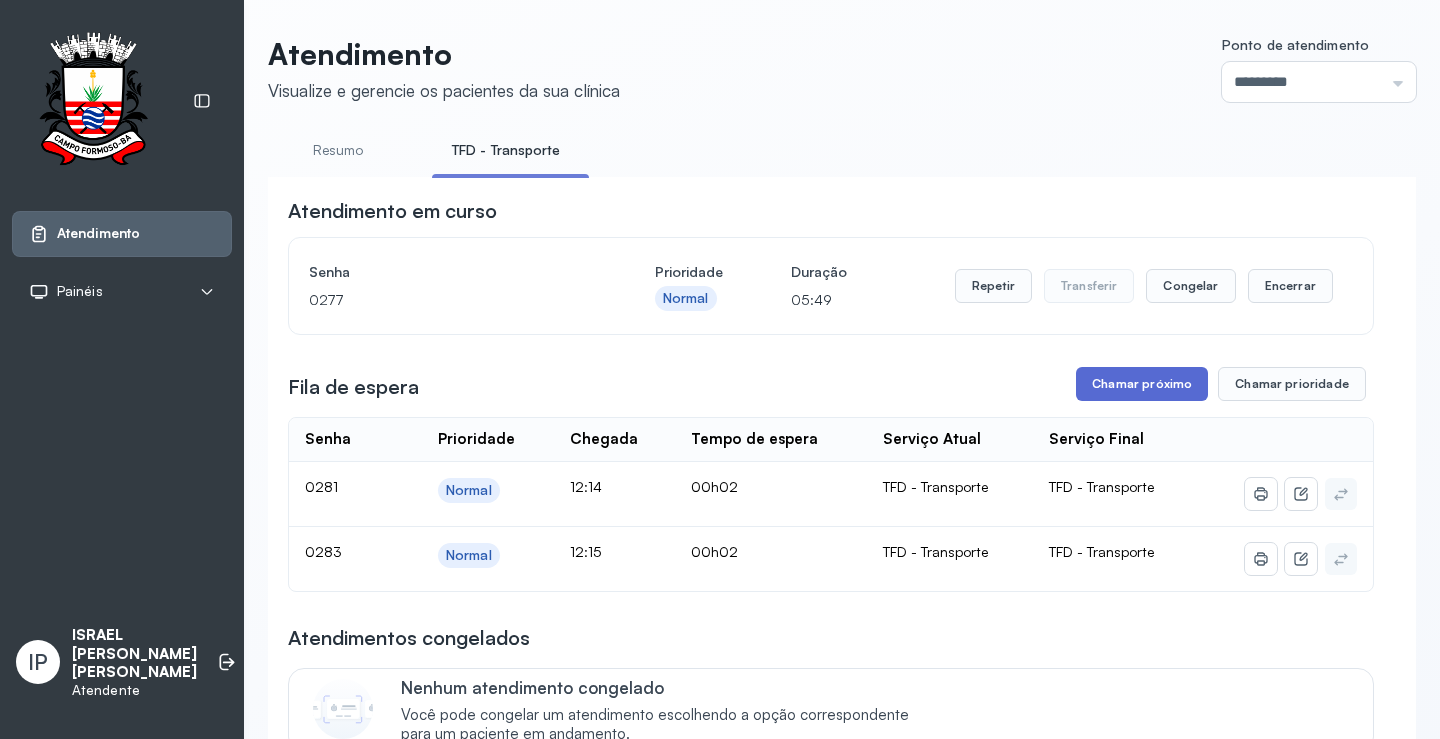 click on "Chamar próximo" at bounding box center [1142, 384] 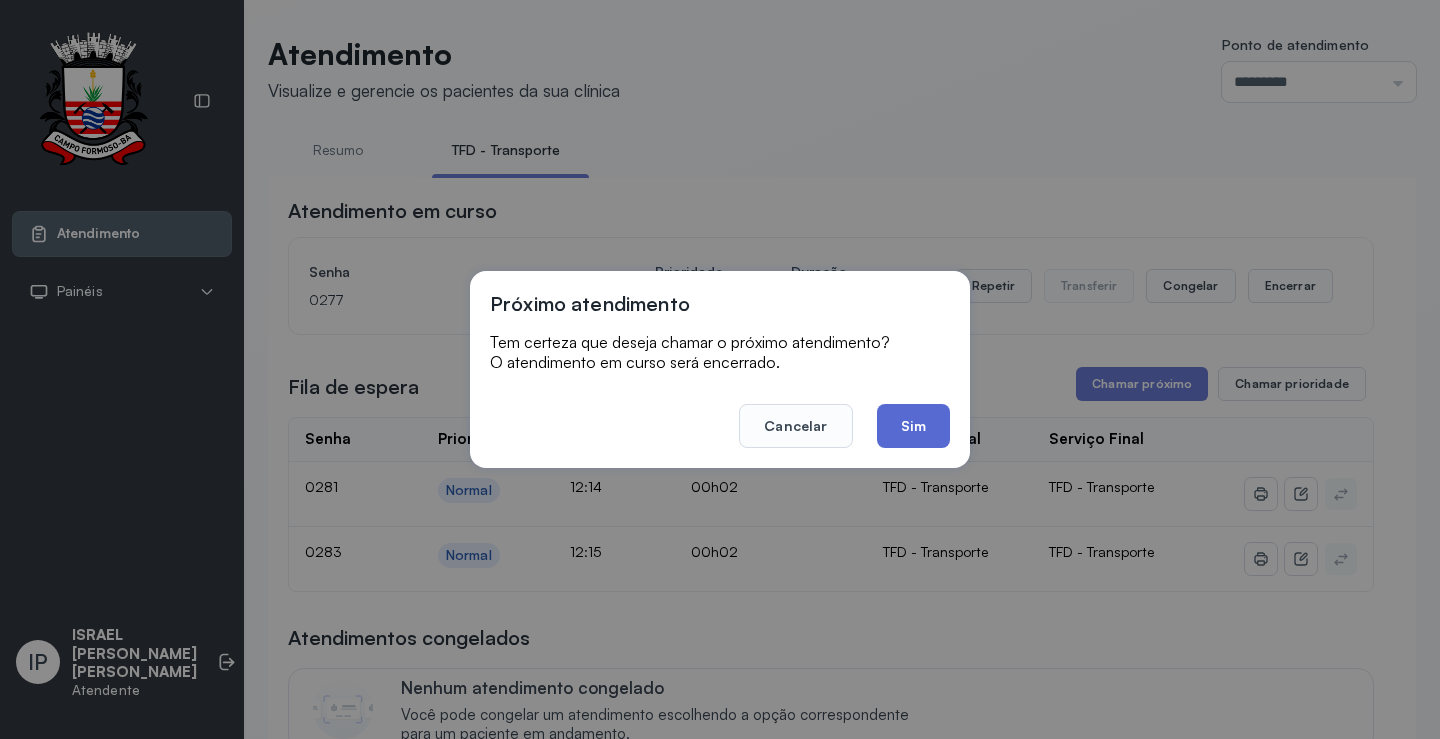 click on "Sim" 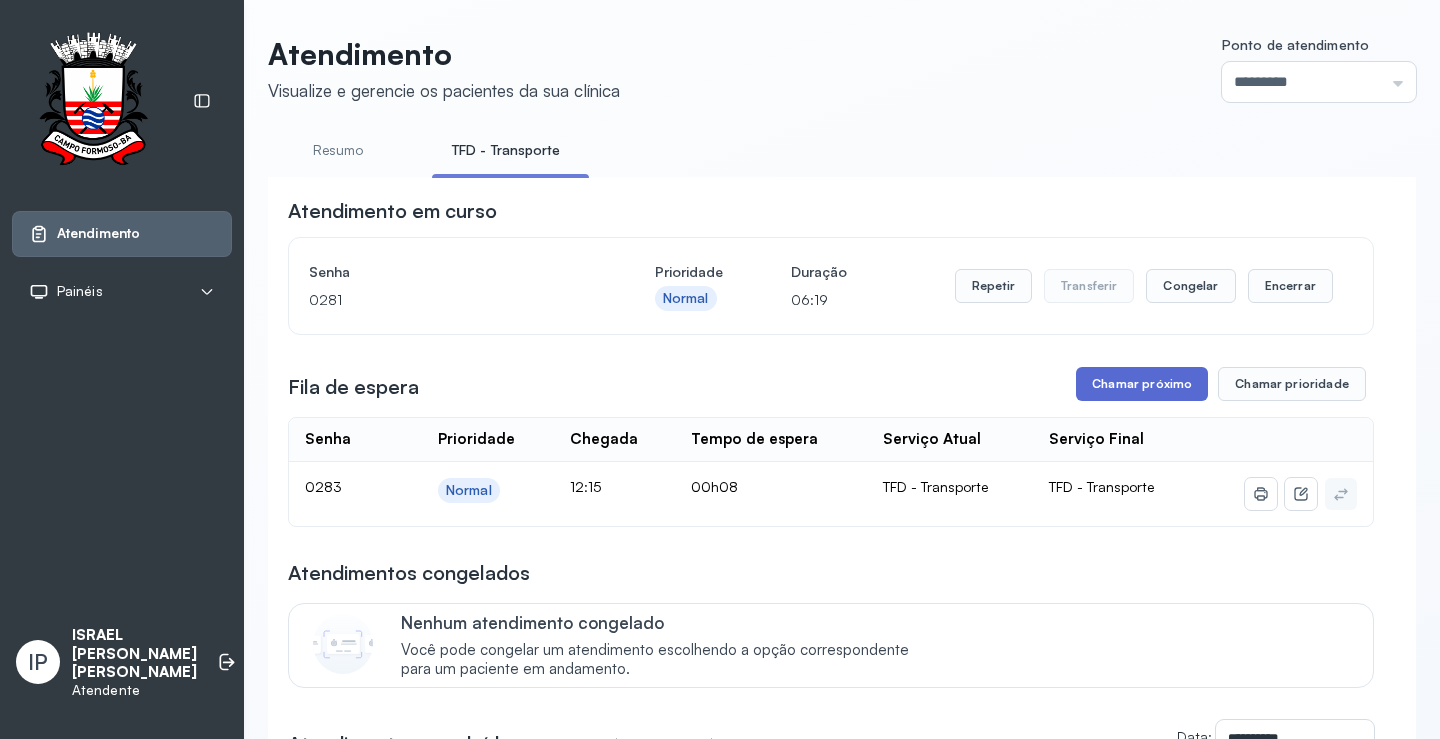 click on "Chamar próximo" at bounding box center (1142, 384) 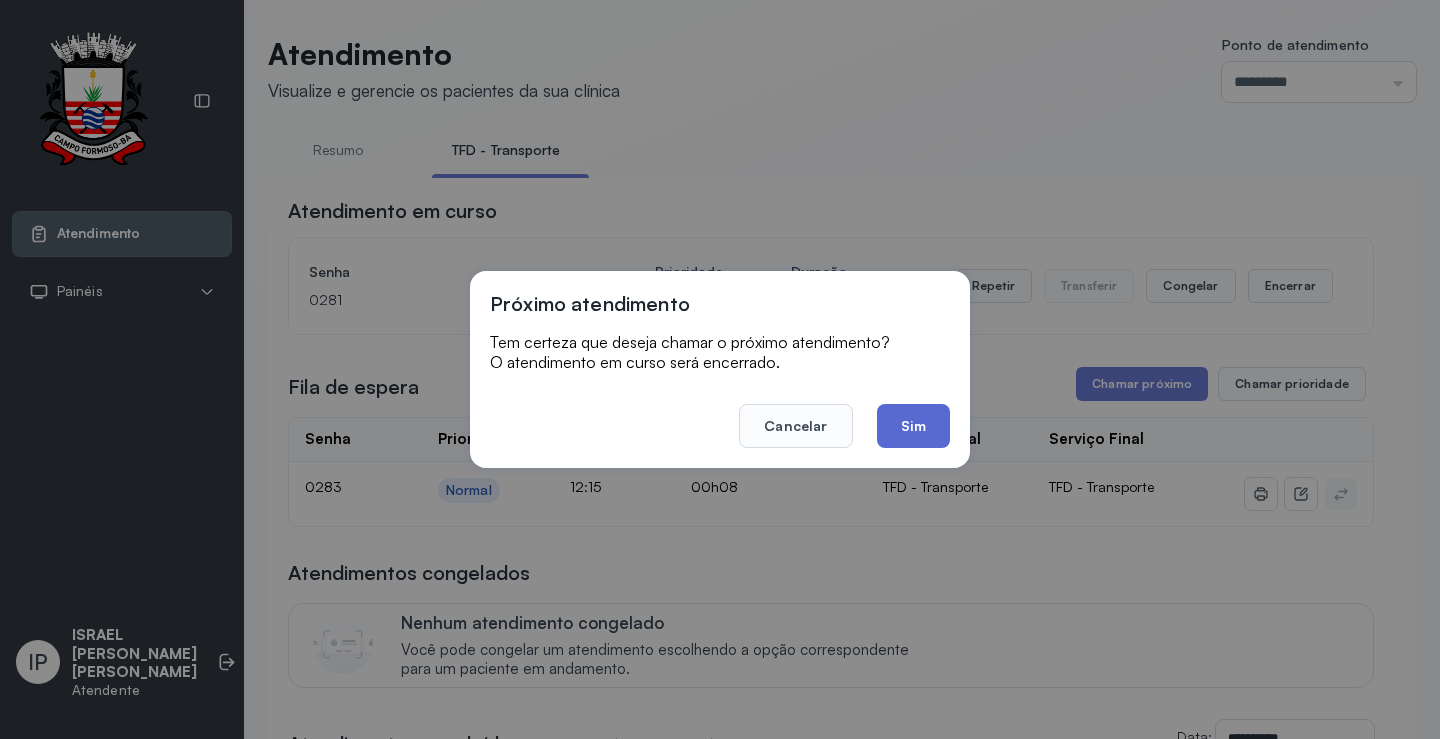 click on "Sim" 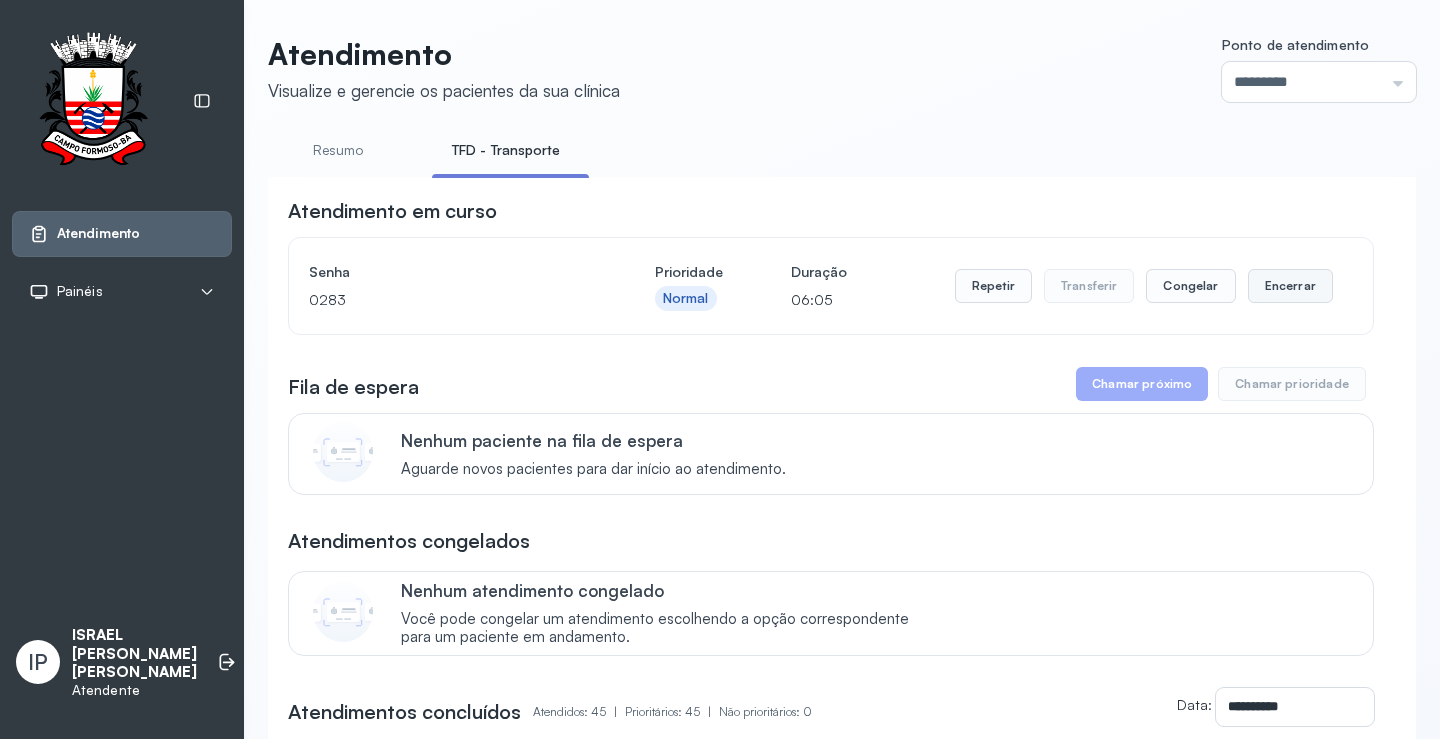 click on "Encerrar" at bounding box center (1290, 286) 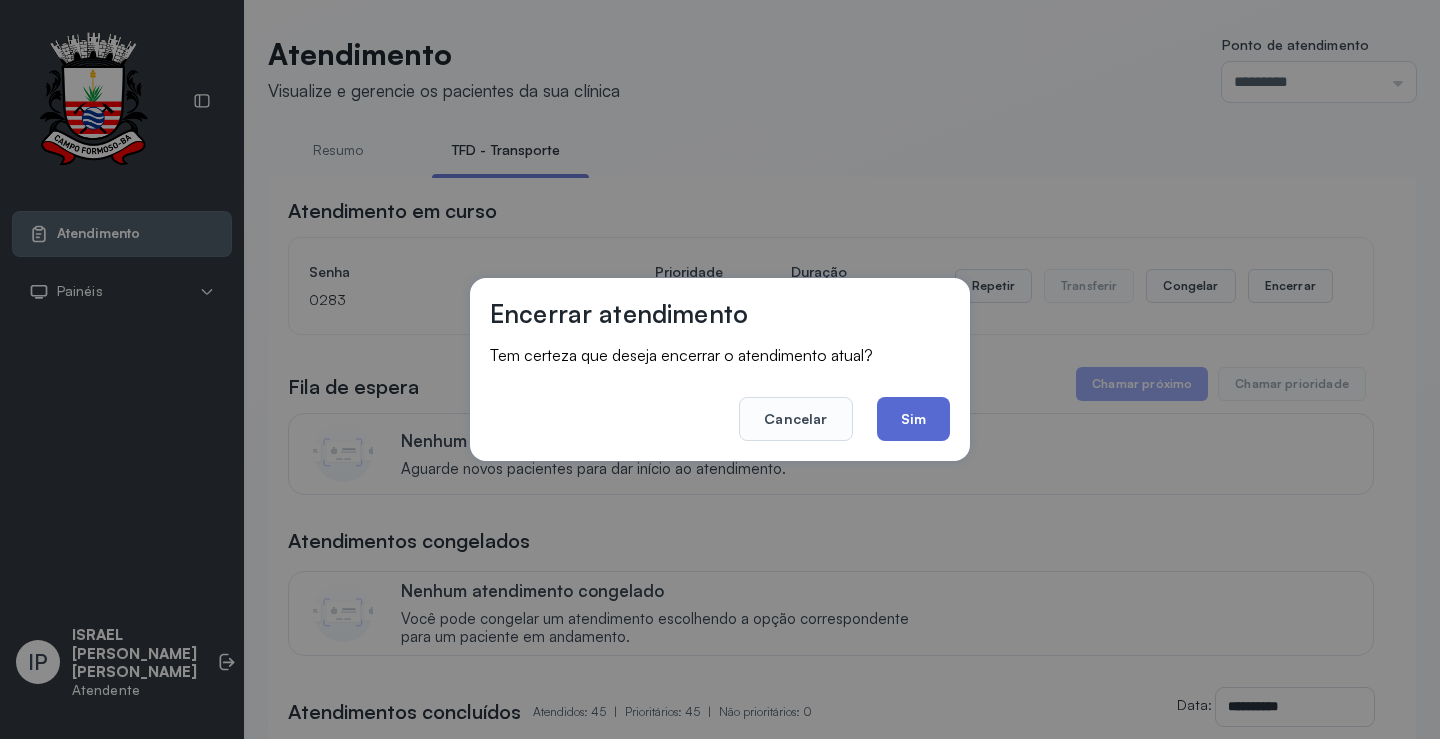 click on "Sim" 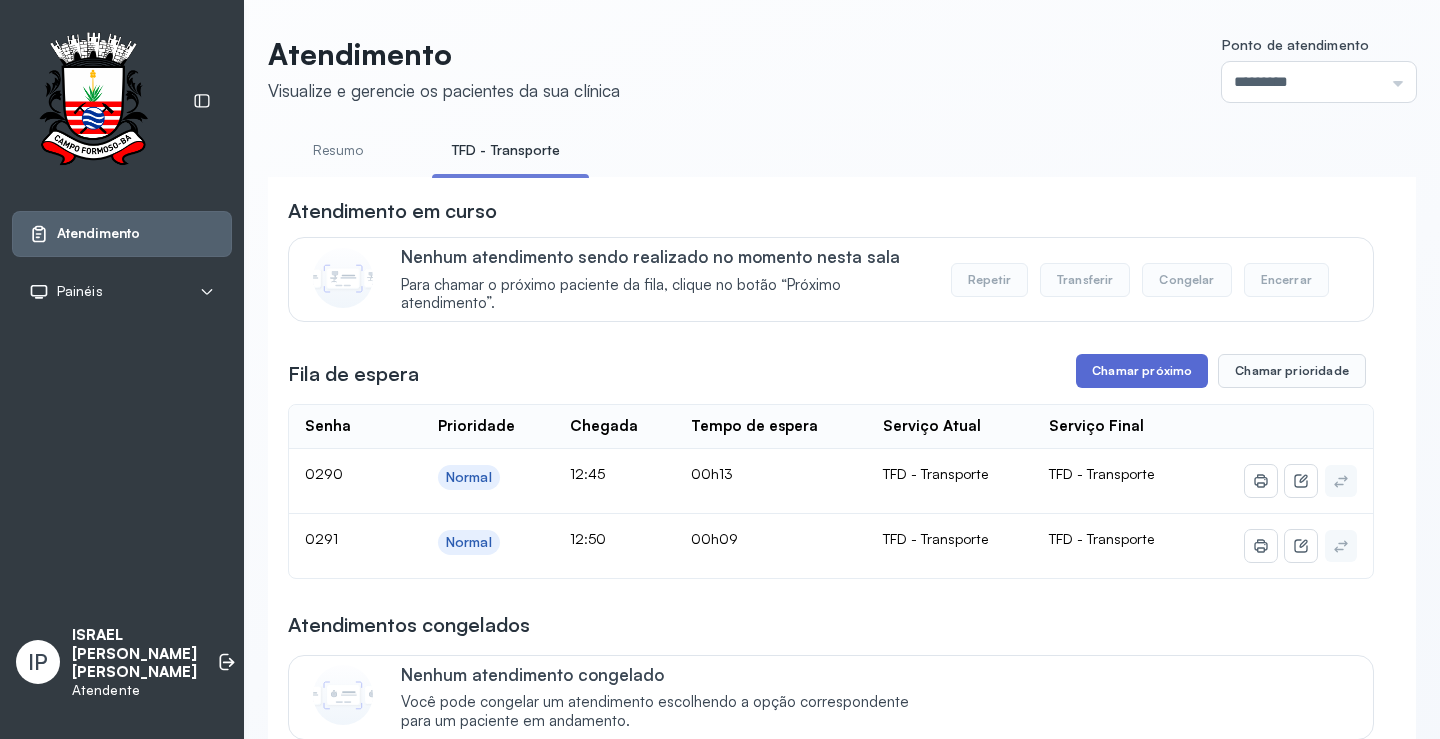 click on "Chamar próximo" at bounding box center [1142, 371] 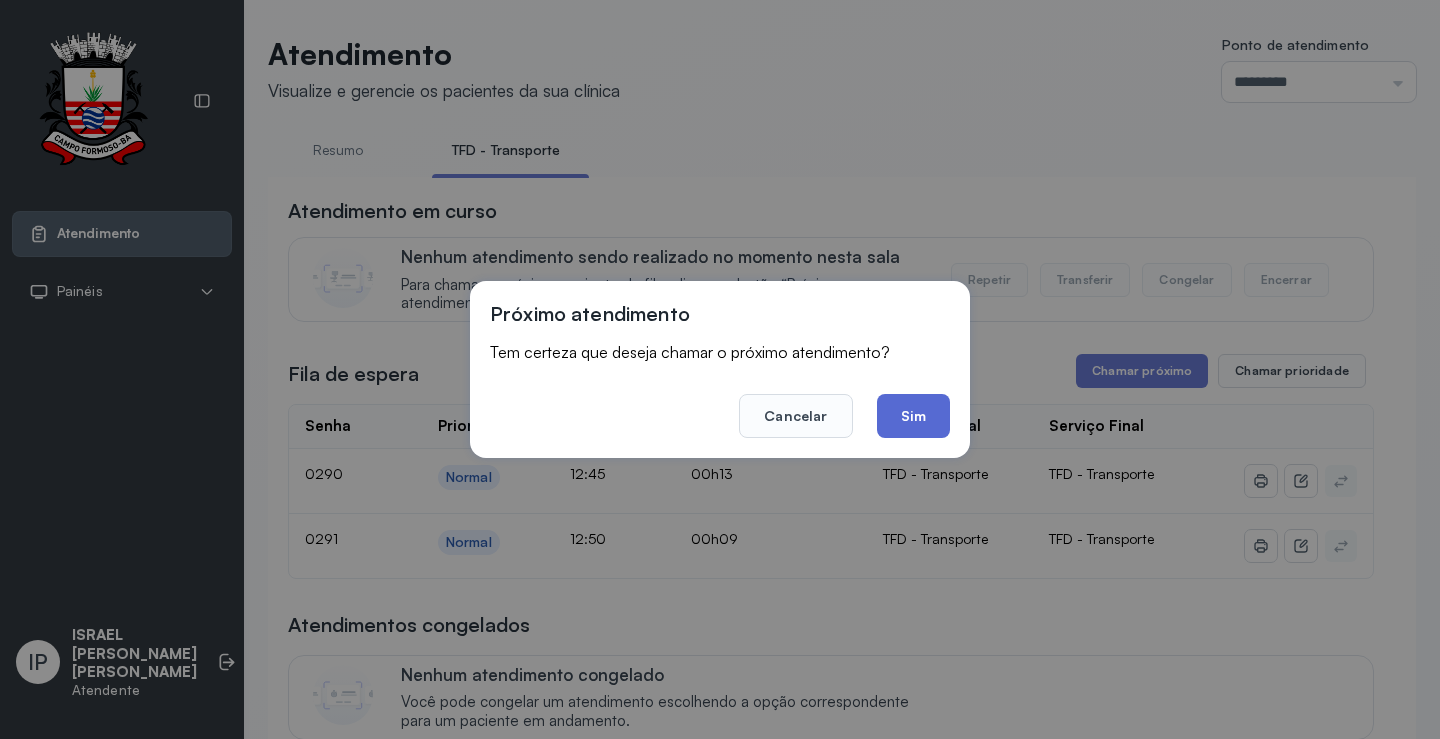 click on "Sim" 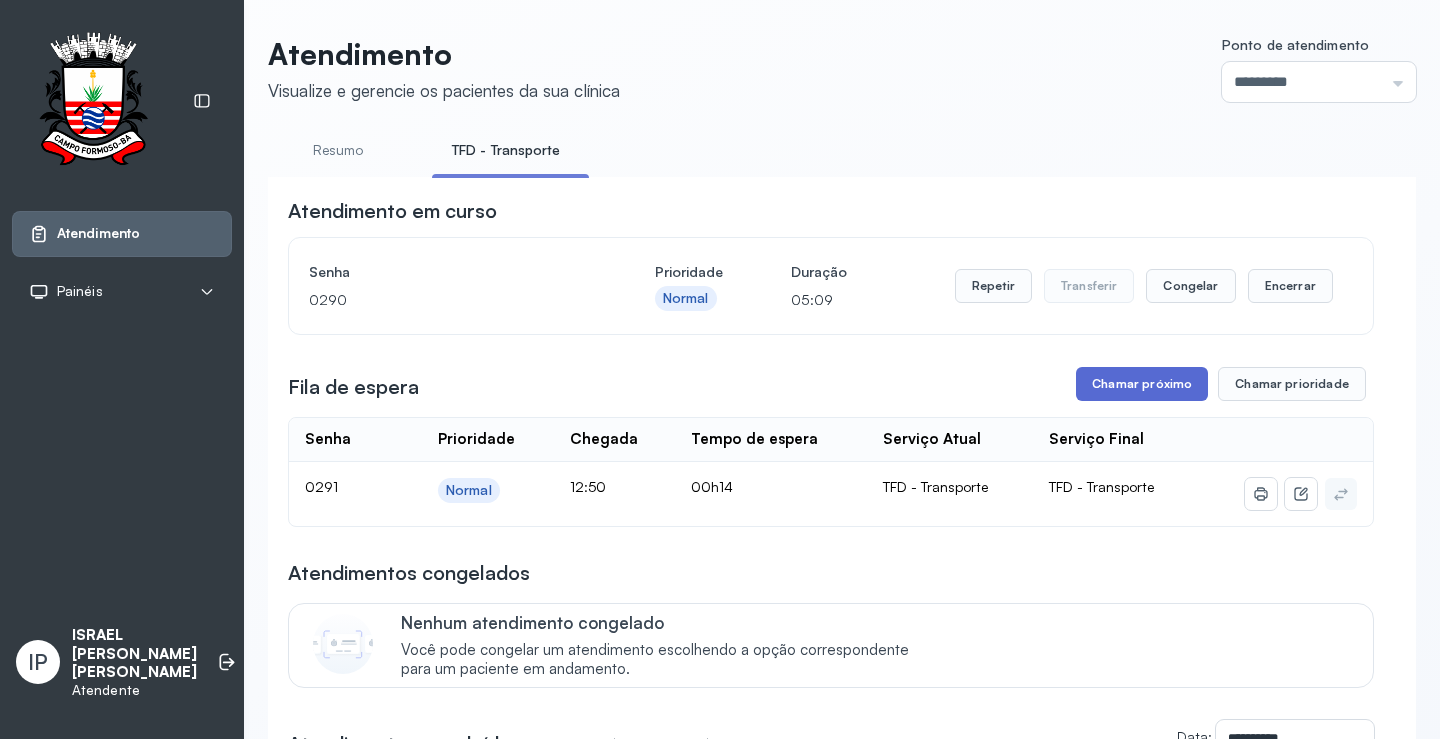 click on "Chamar próximo" at bounding box center (1142, 384) 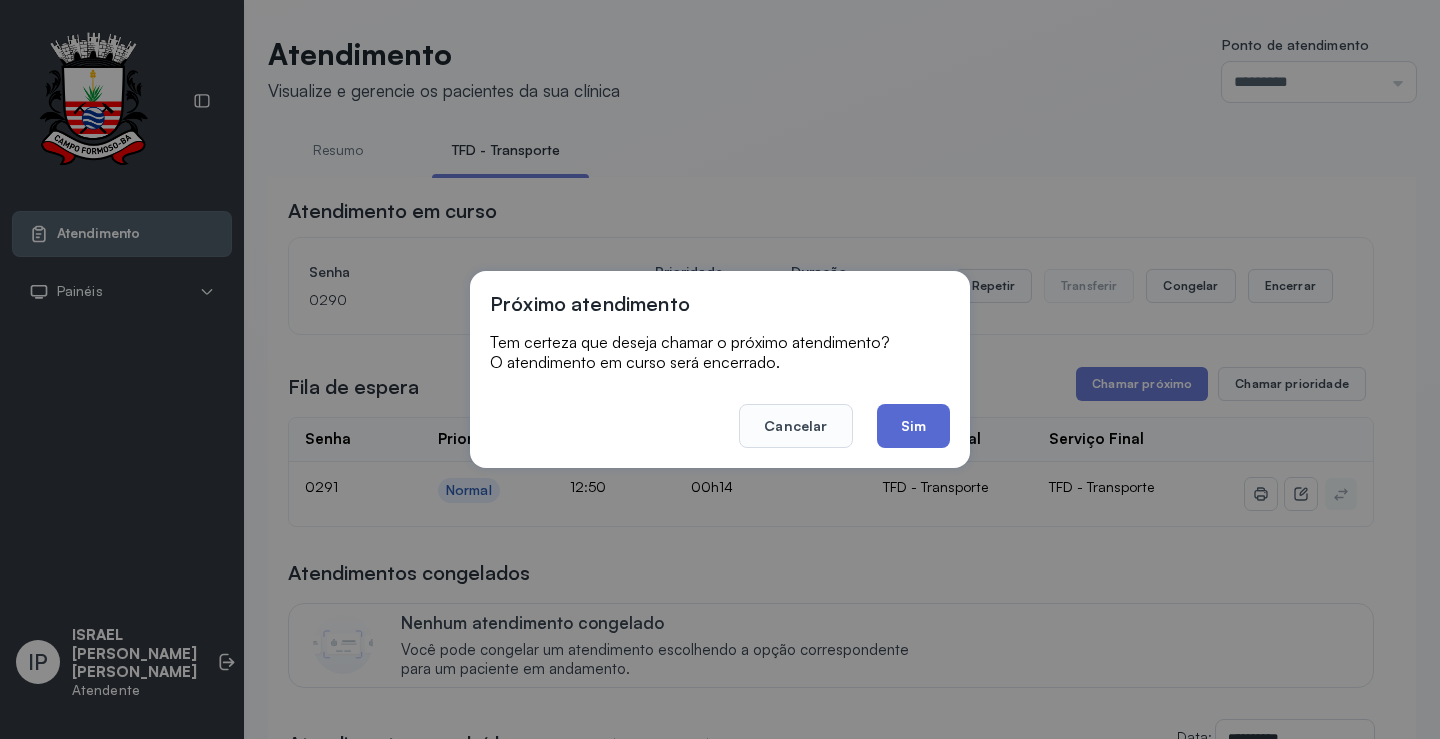 click on "Sim" 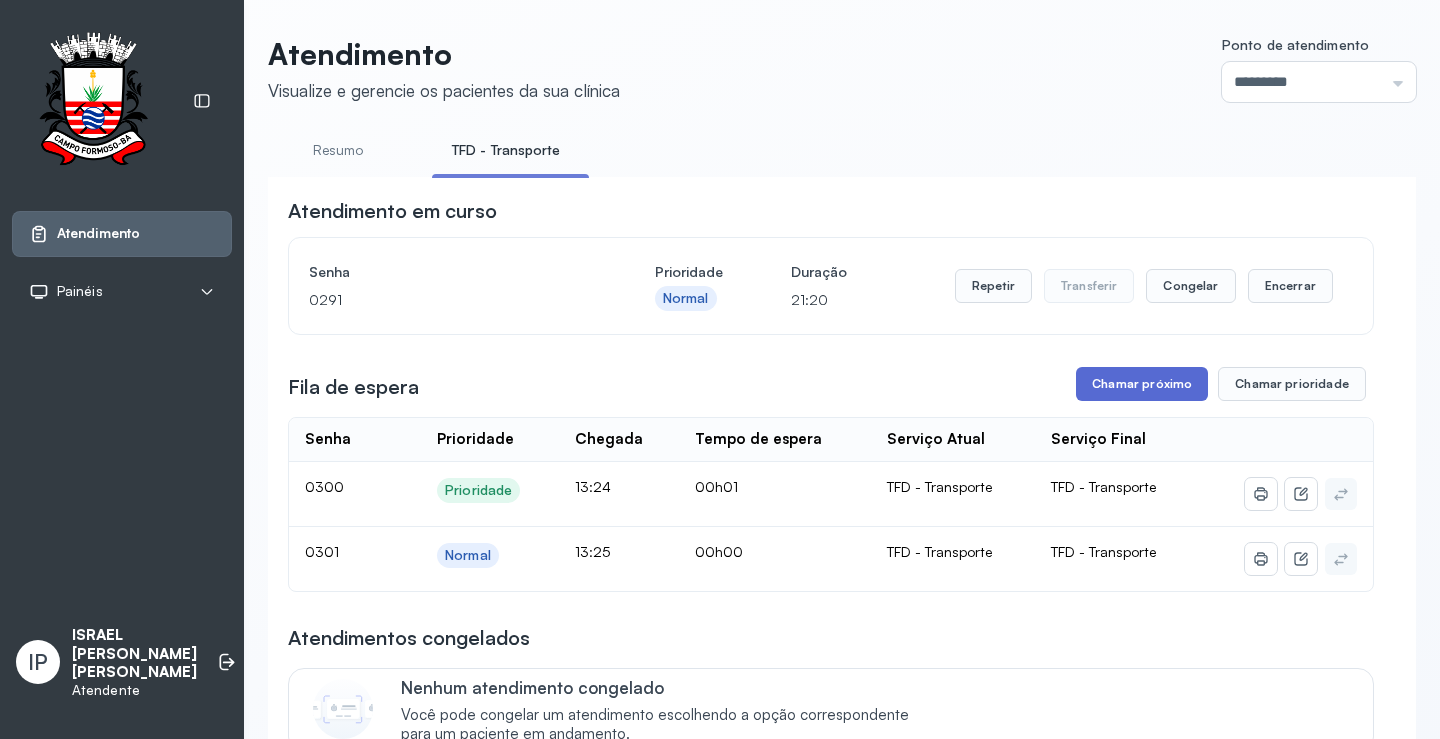 click on "Chamar próximo" at bounding box center (1142, 384) 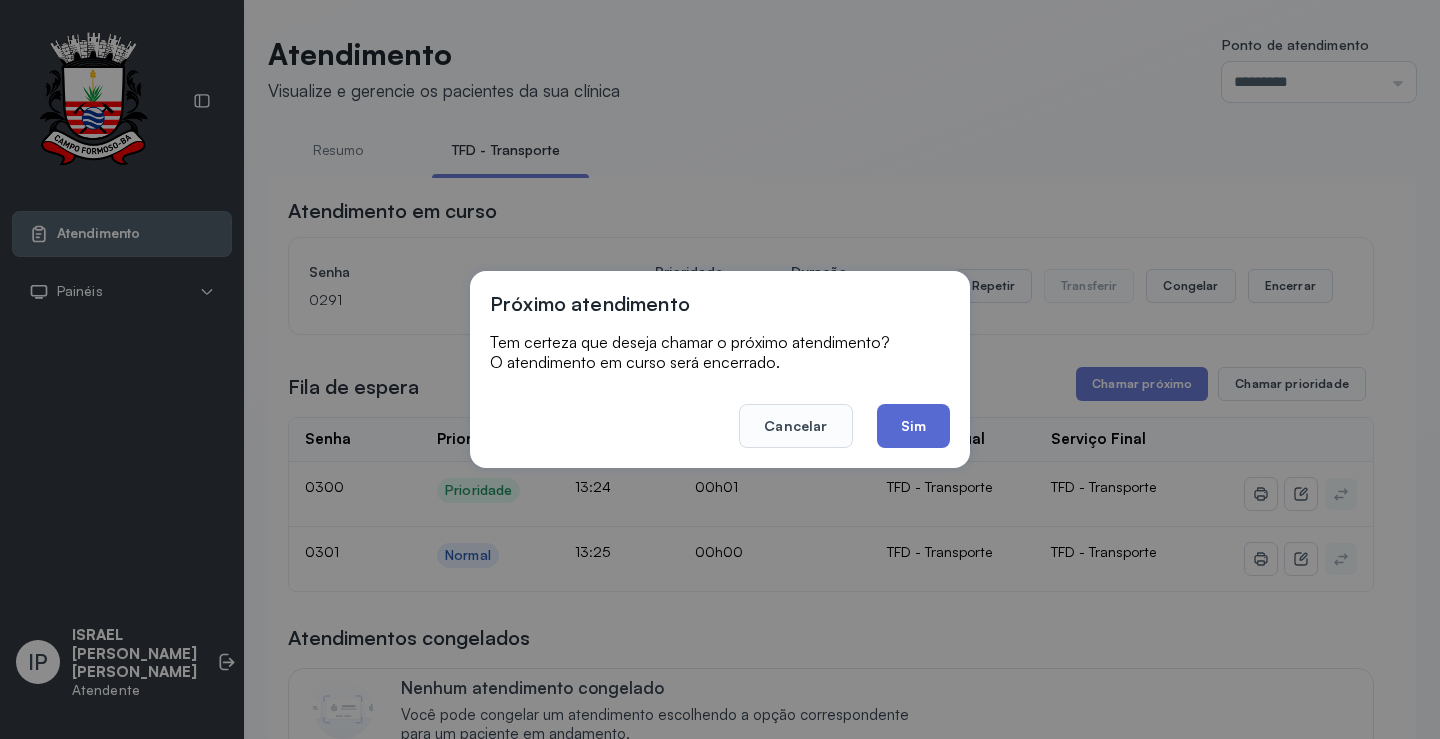 click on "Sim" 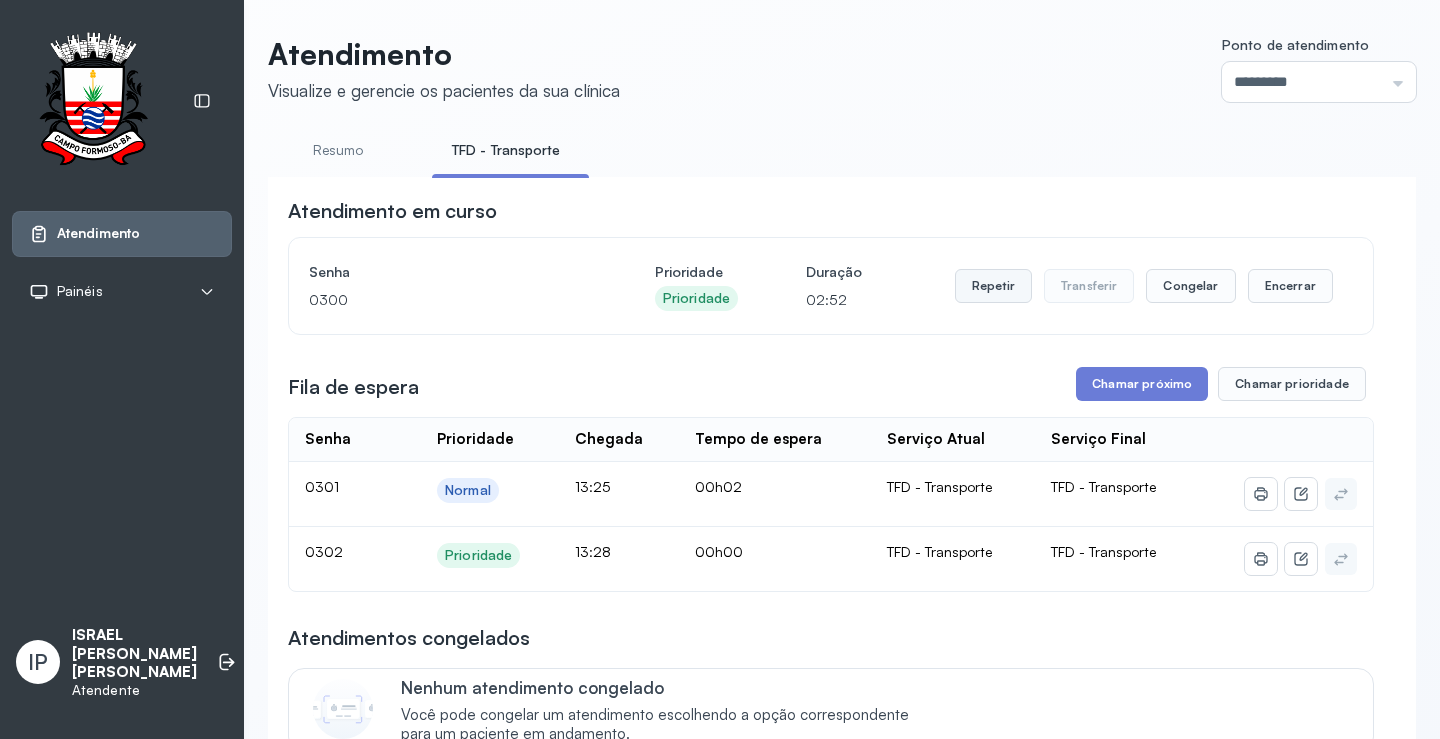 click on "Repetir" at bounding box center (993, 286) 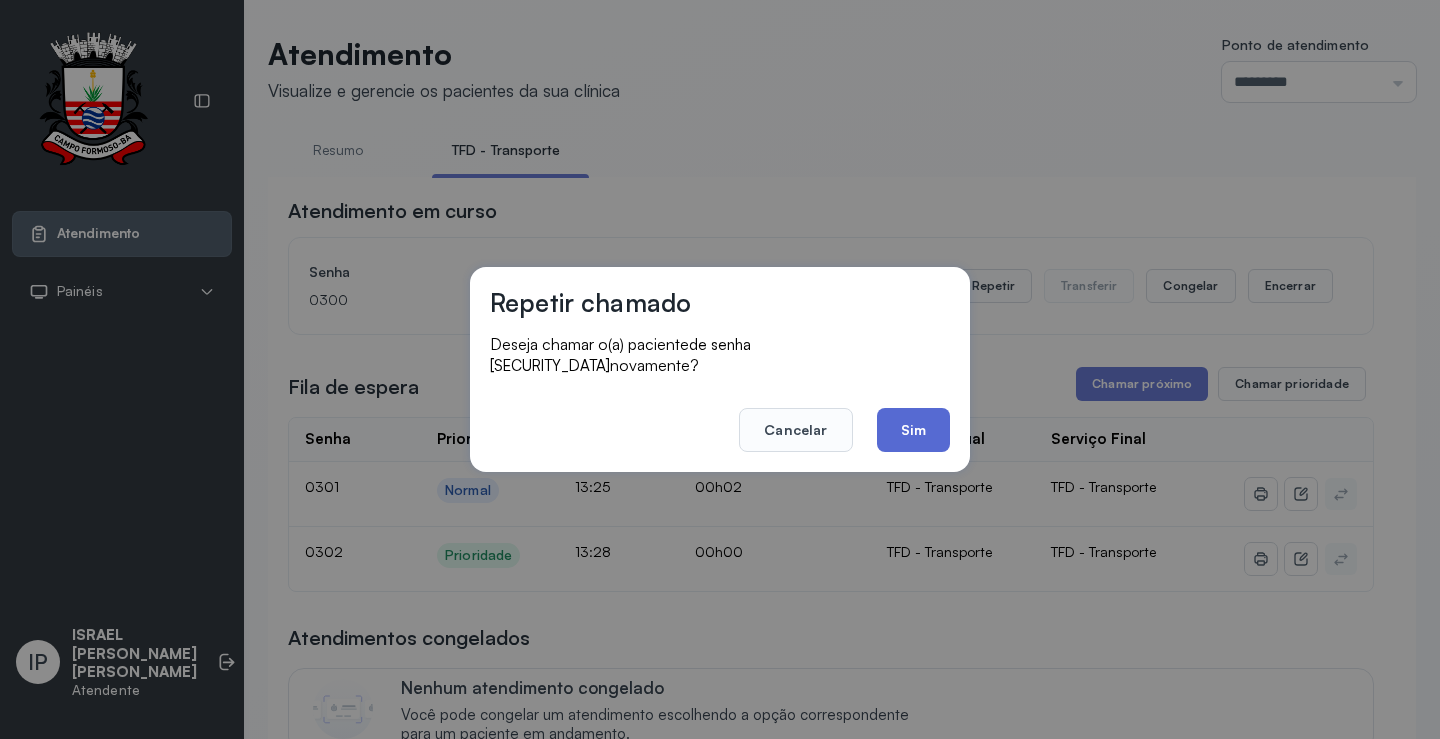 click on "Sim" 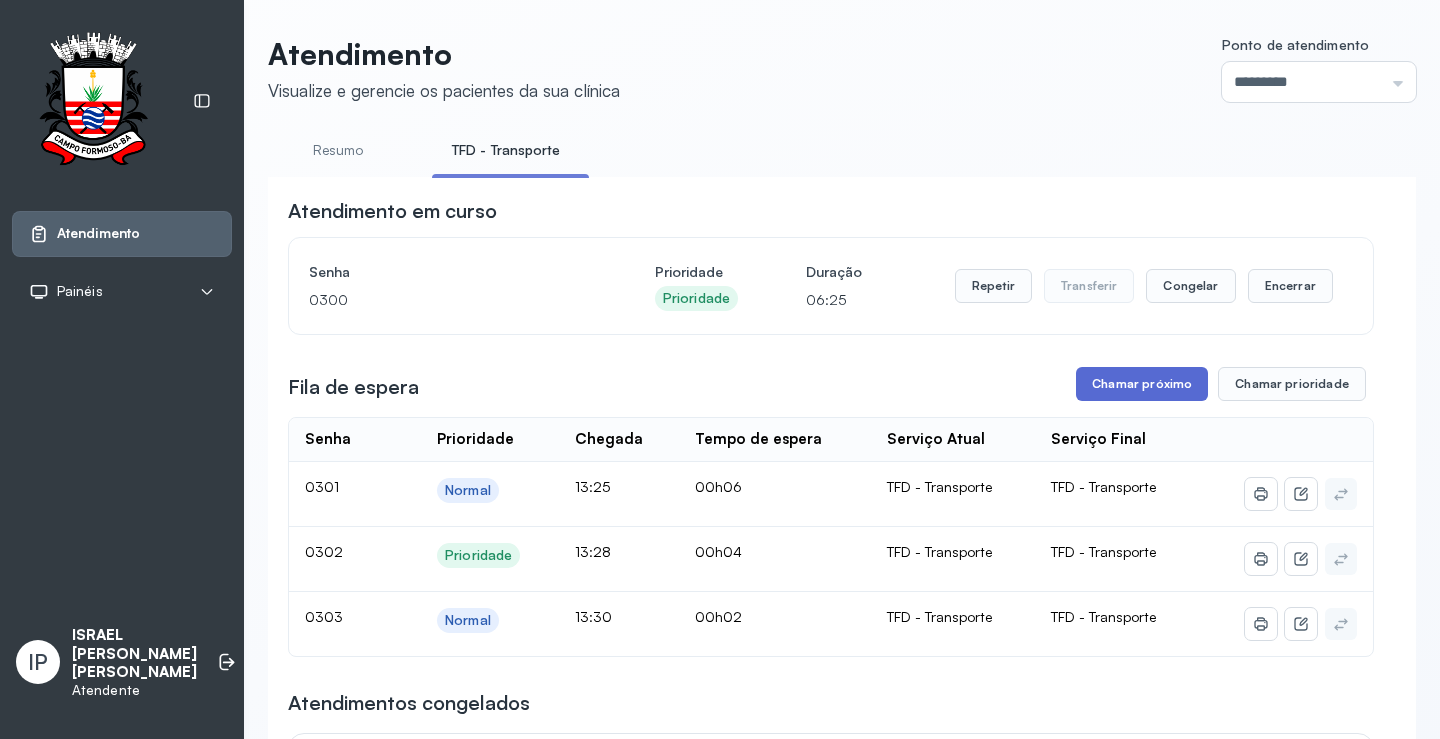 click on "Chamar próximo" at bounding box center [1142, 384] 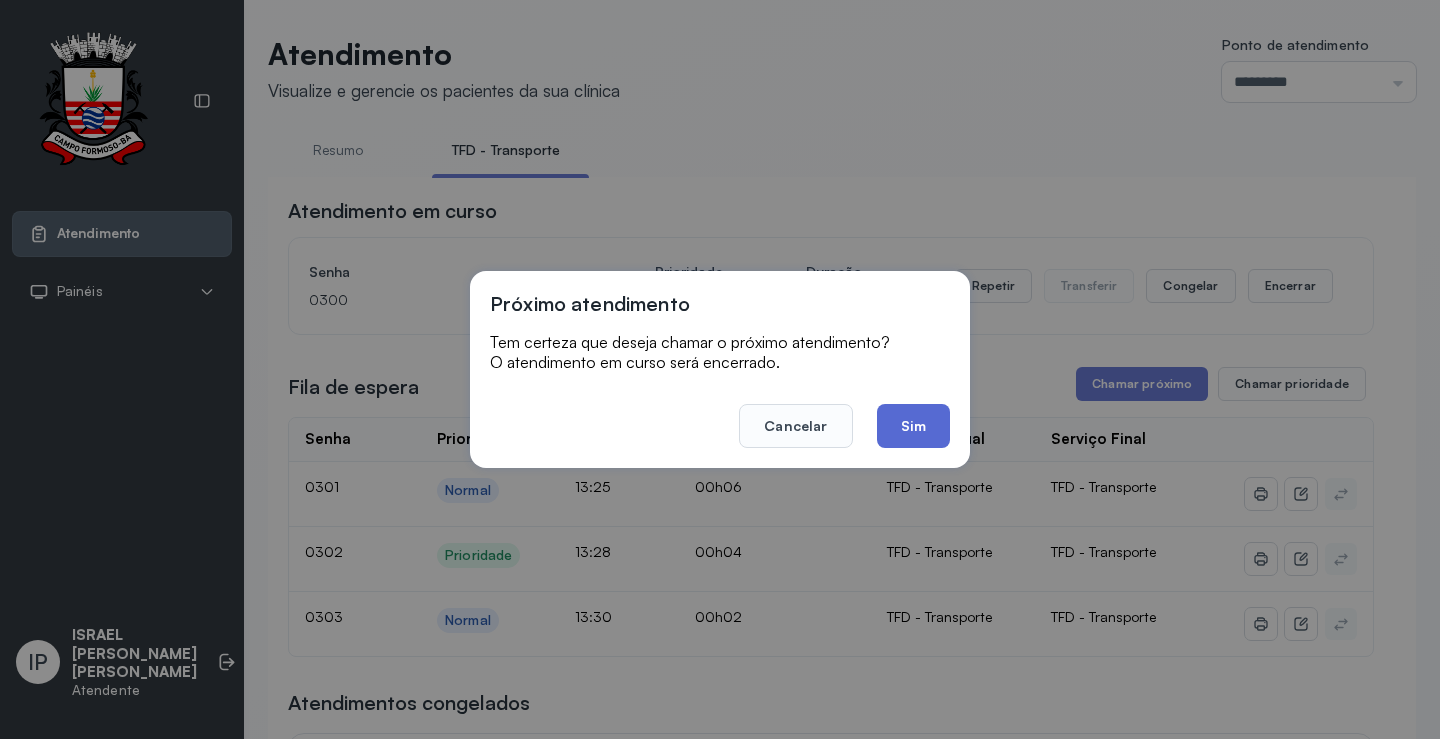 click on "Sim" 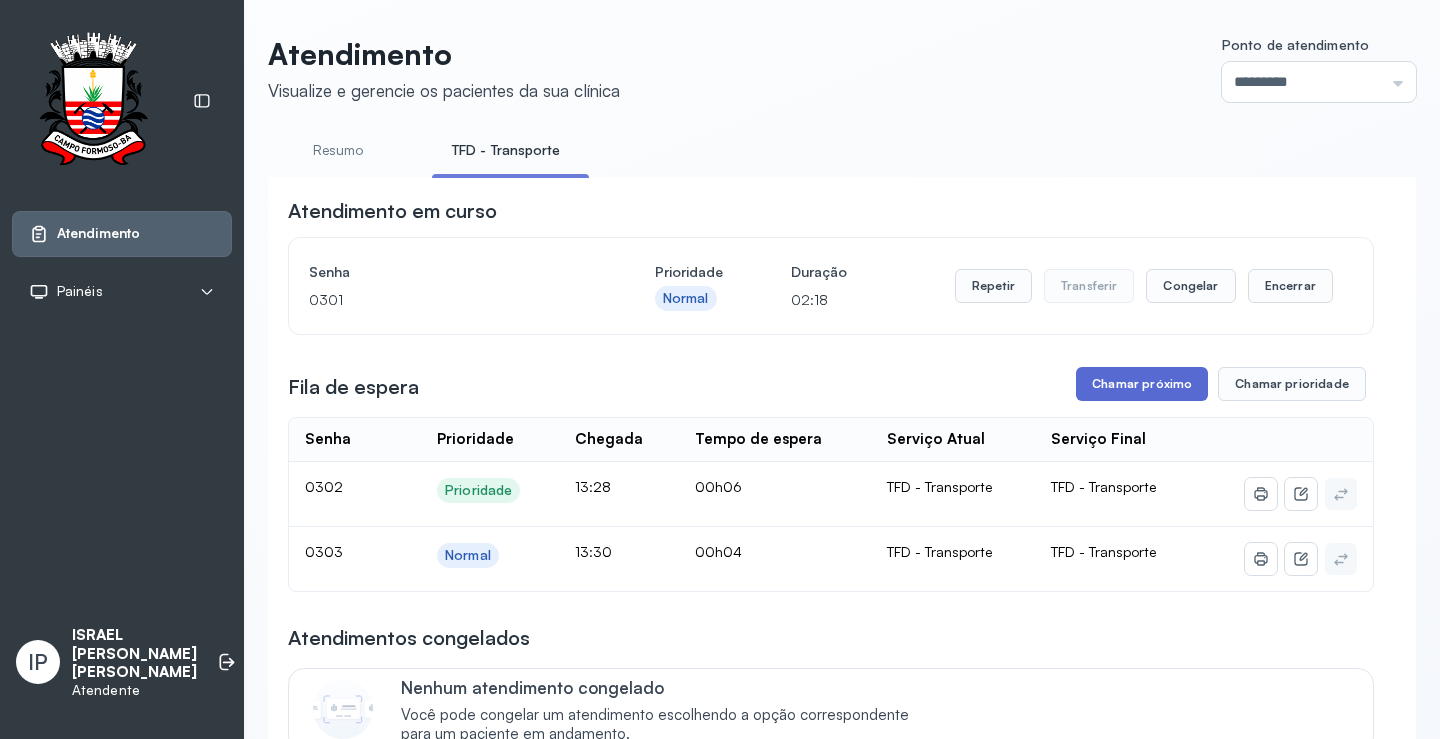 click on "Chamar próximo" at bounding box center [1142, 384] 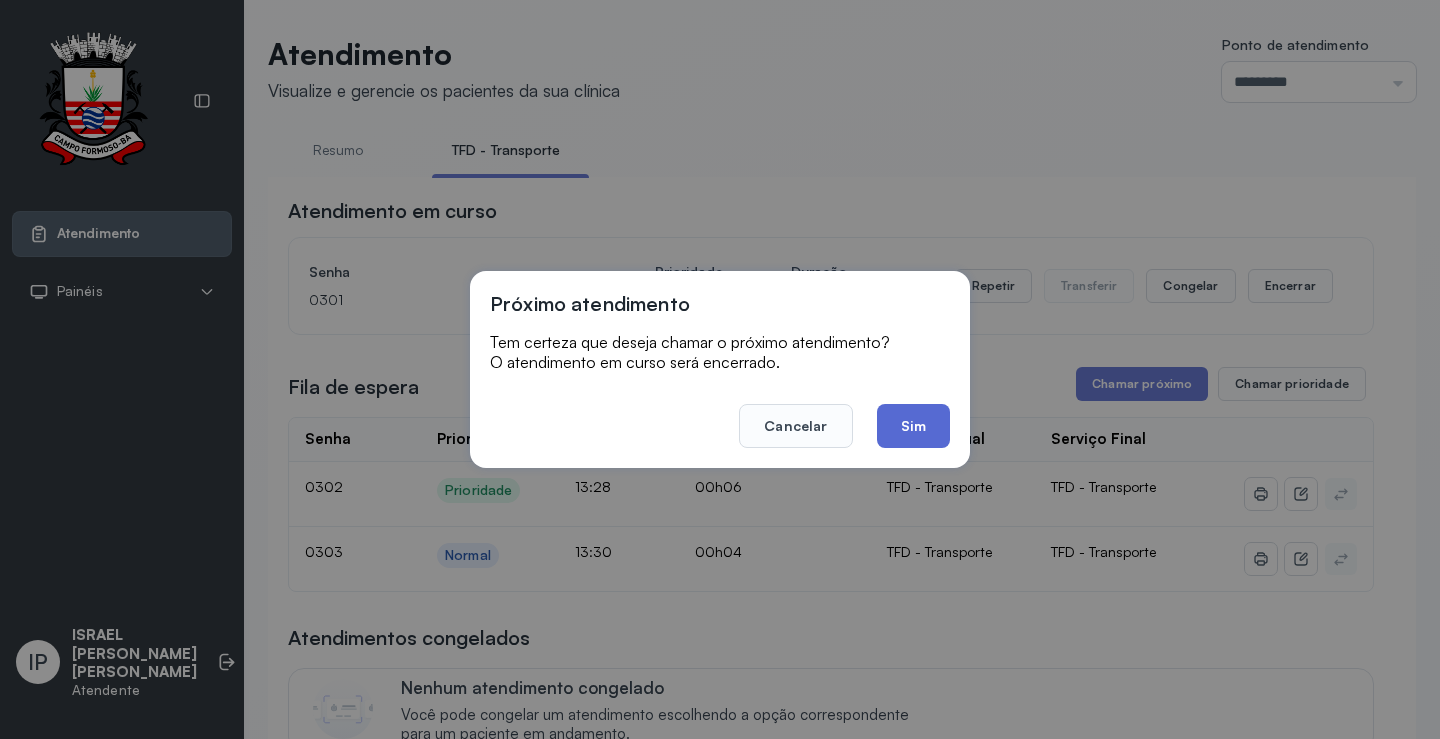 click on "Sim" 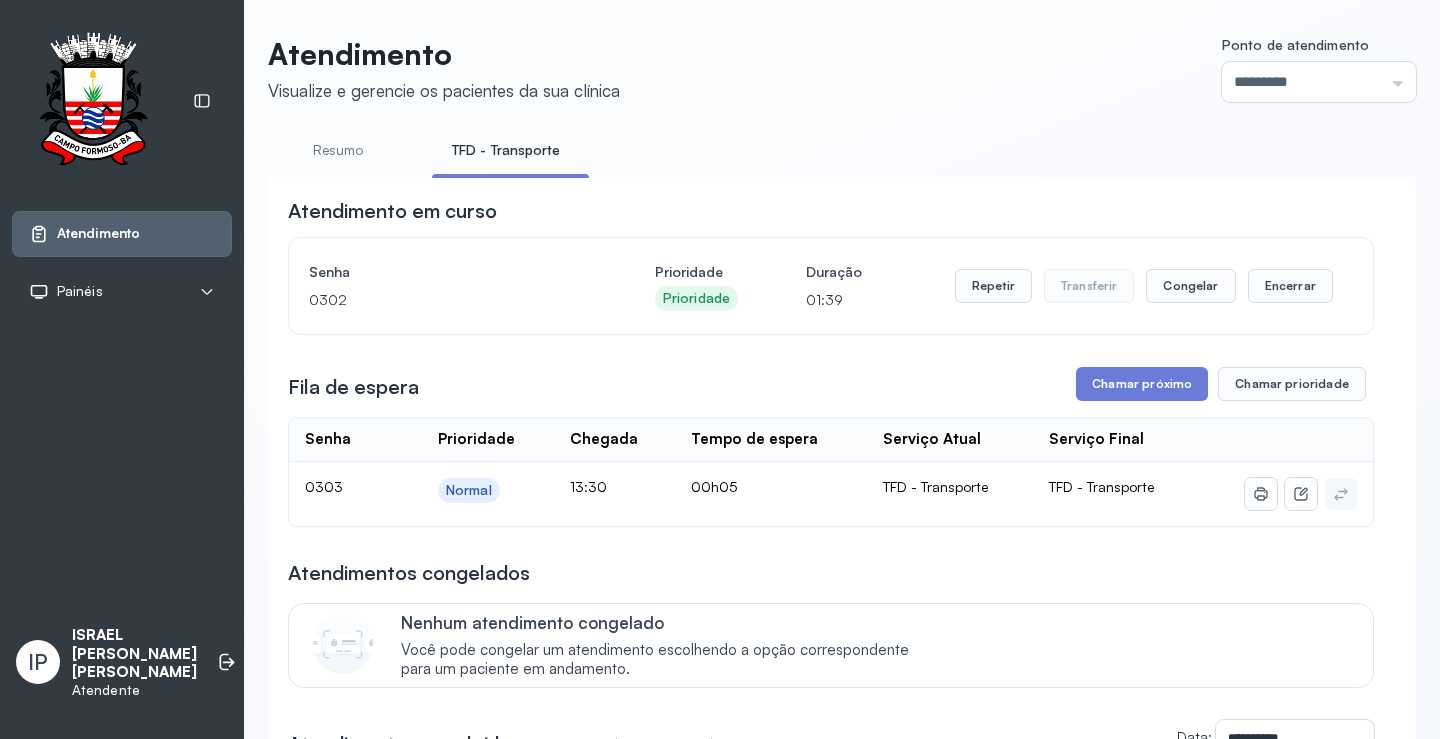 click on "**********" at bounding box center (831, 1954) 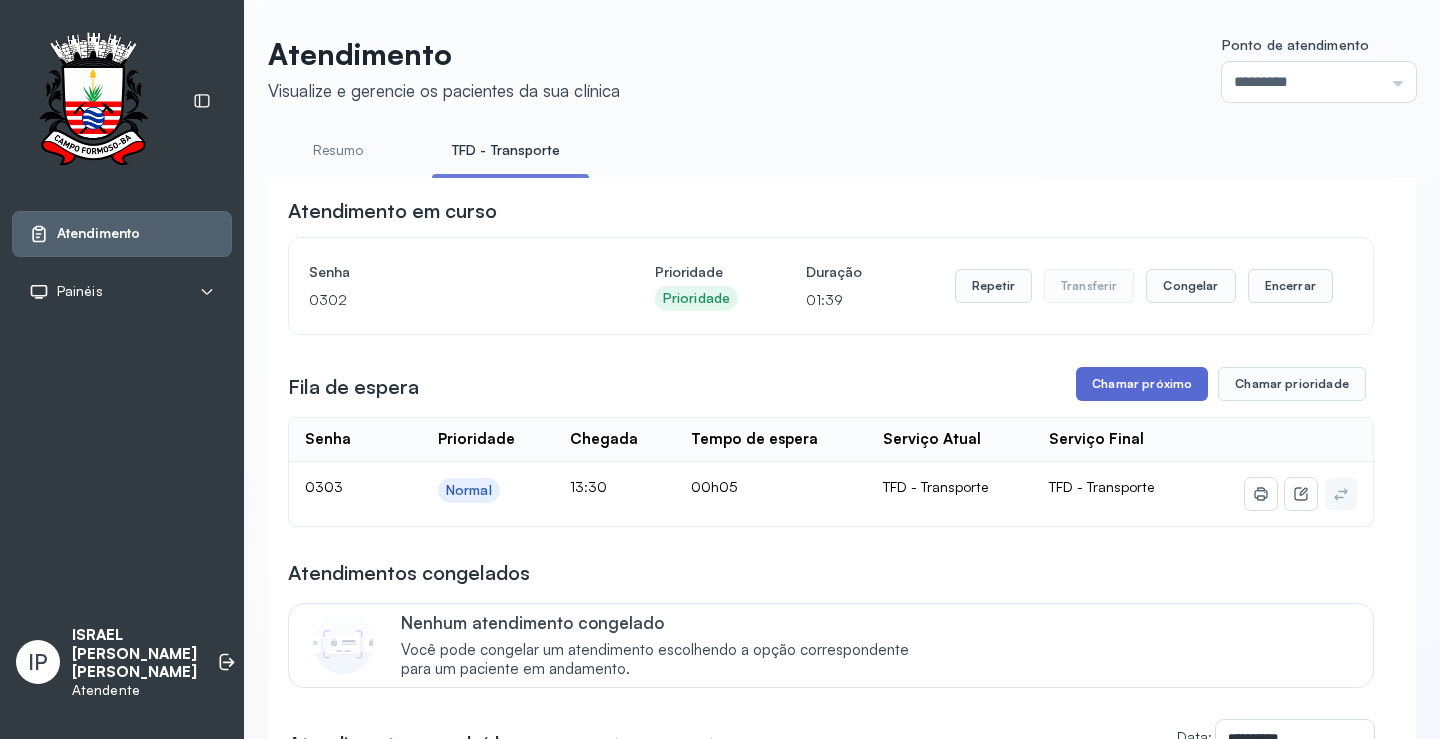 click on "Chamar próximo" at bounding box center [1142, 384] 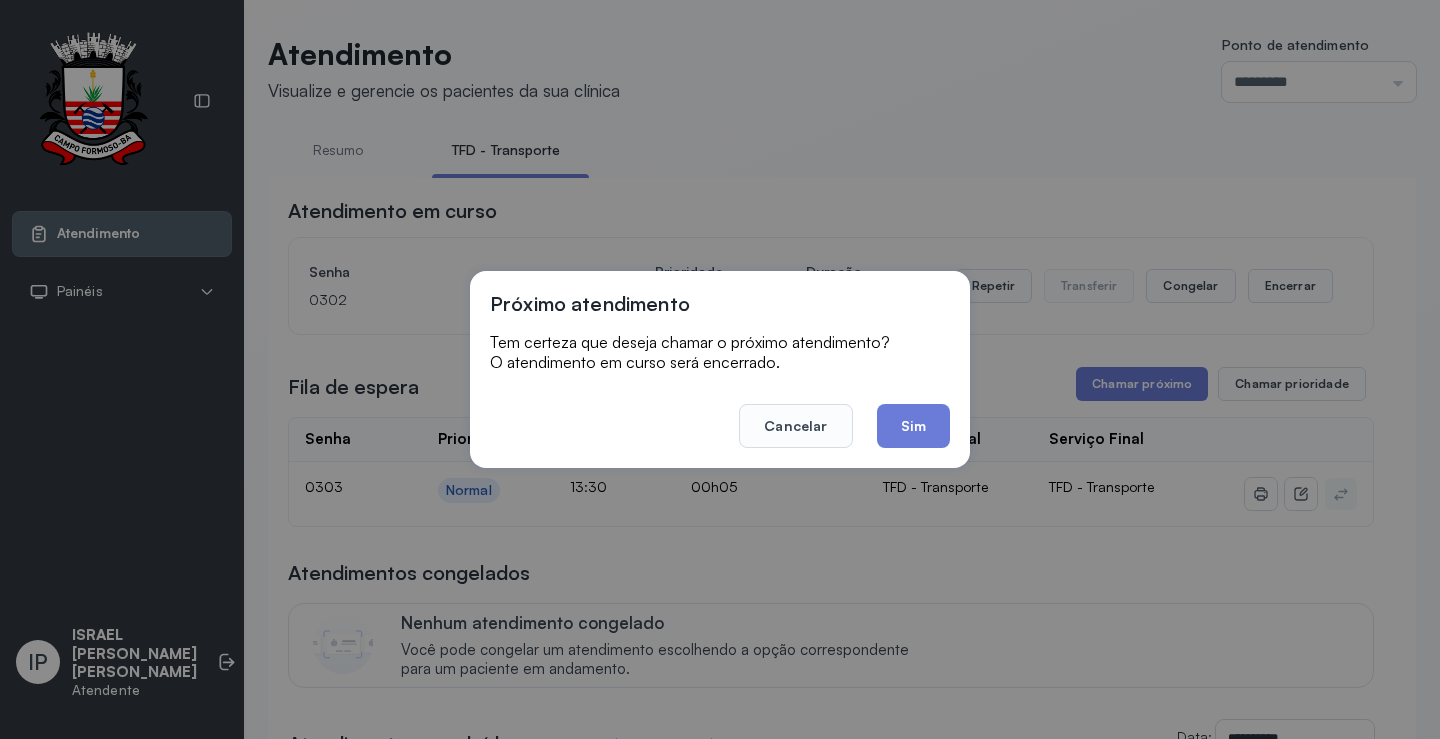 click on "Cancelar Sim" at bounding box center [720, 412] 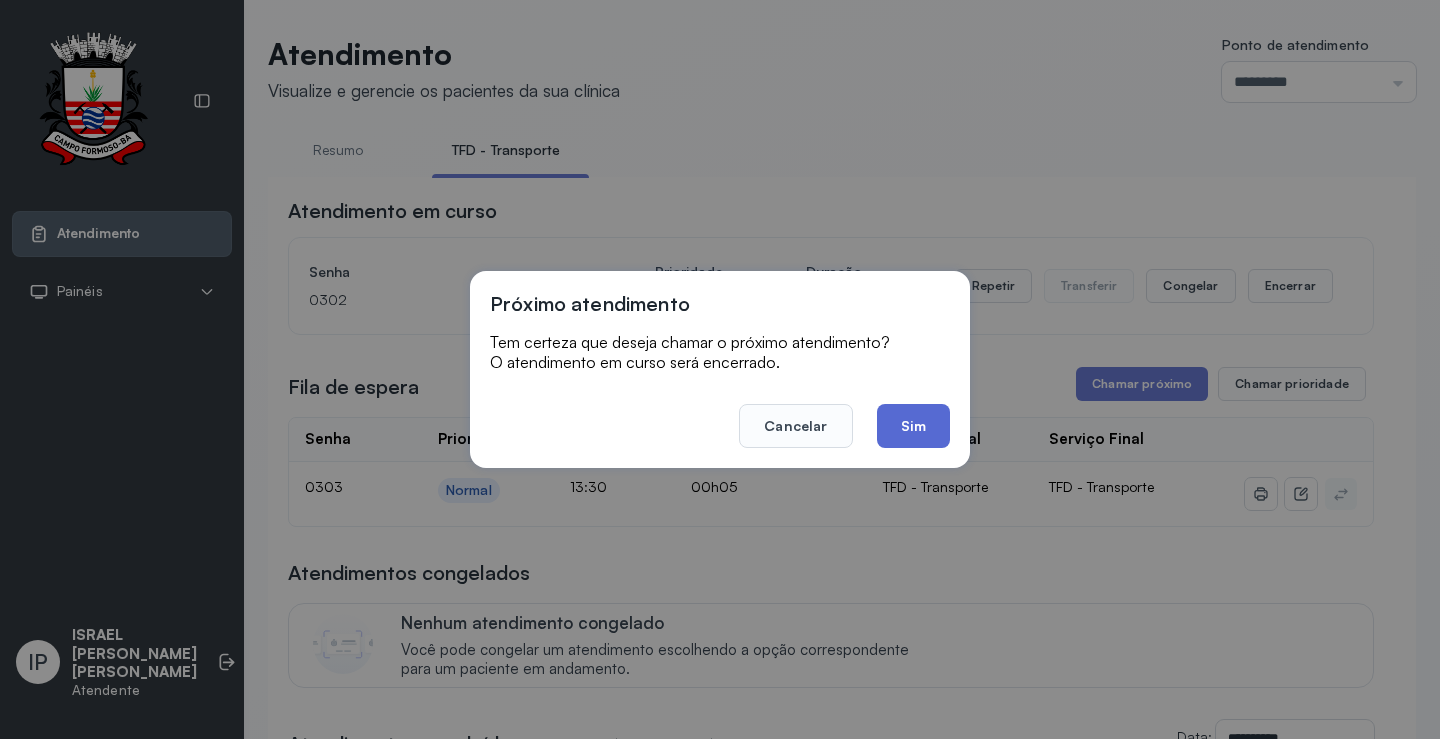 click on "Sim" 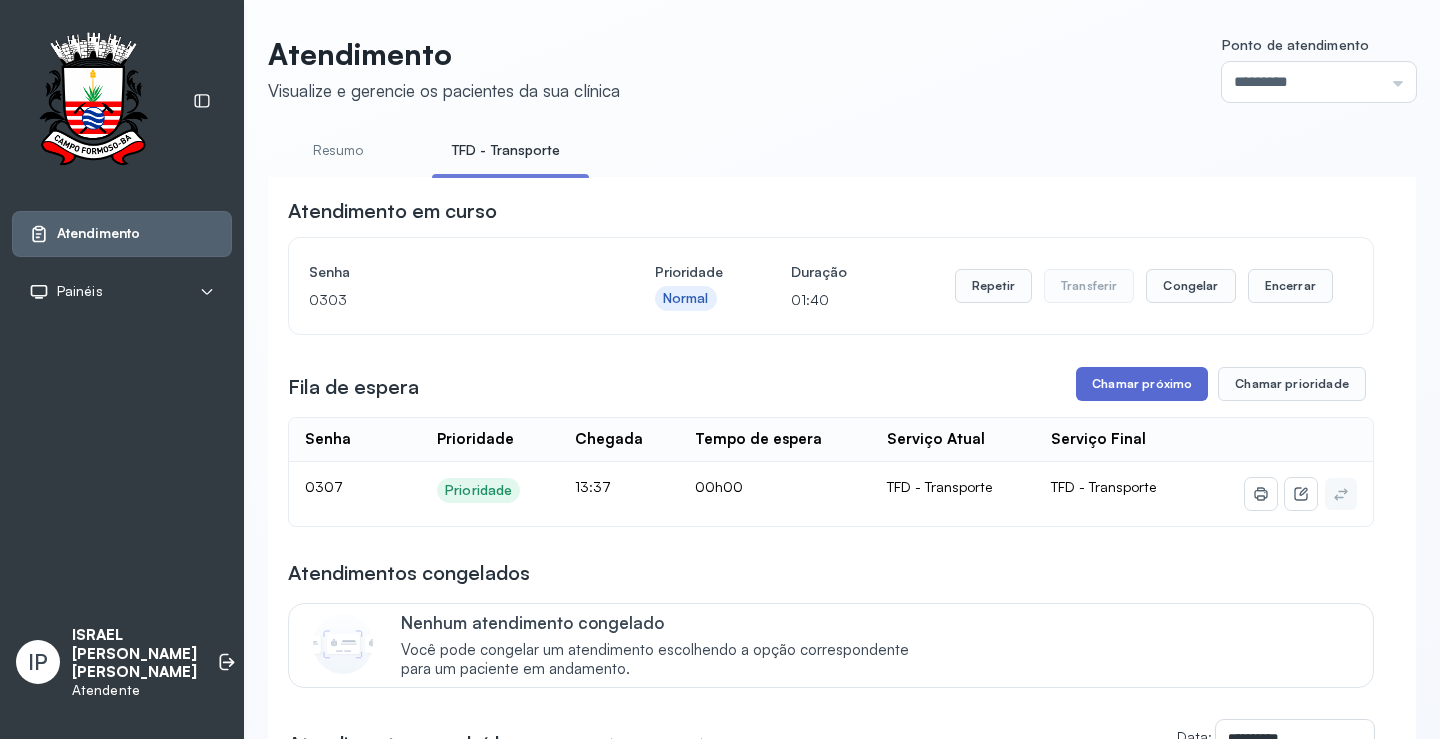 click on "Chamar próximo" at bounding box center (1142, 384) 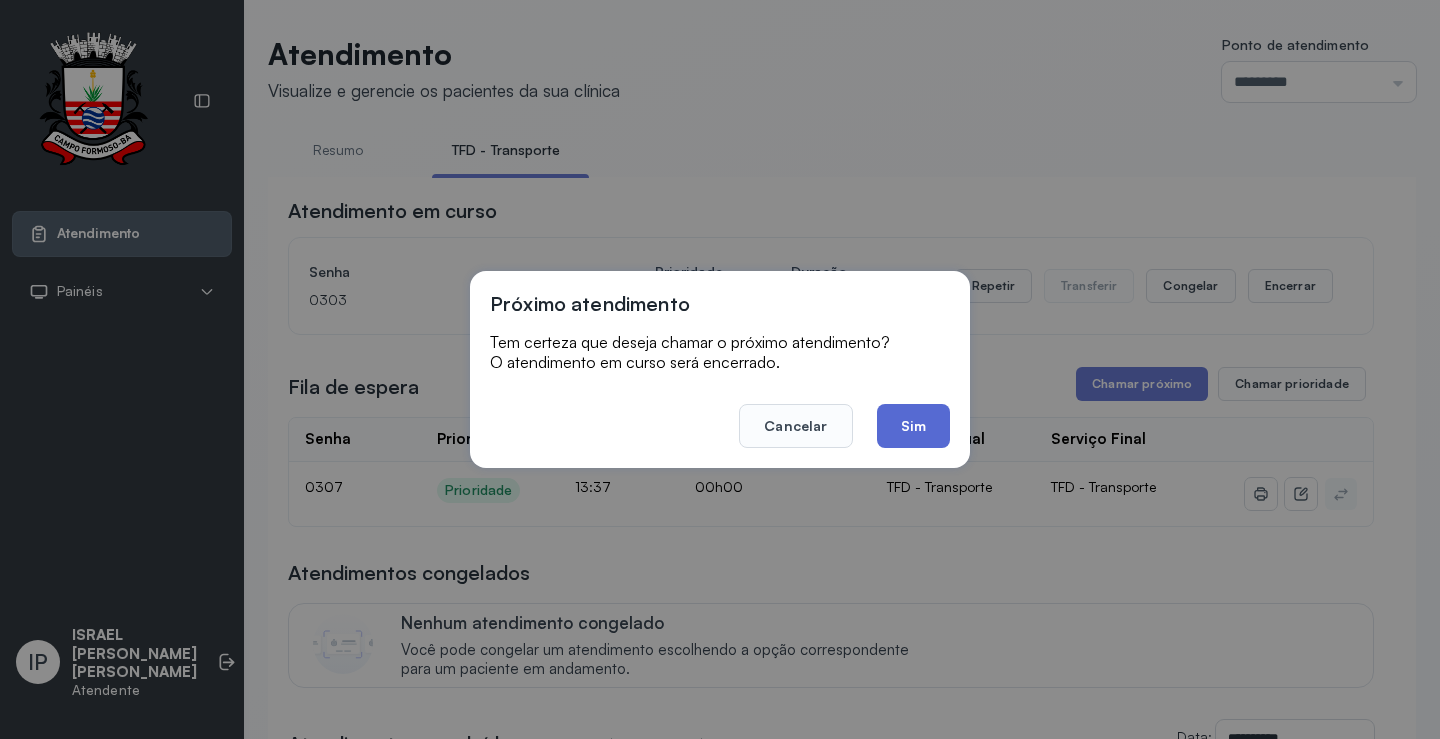 click on "Sim" 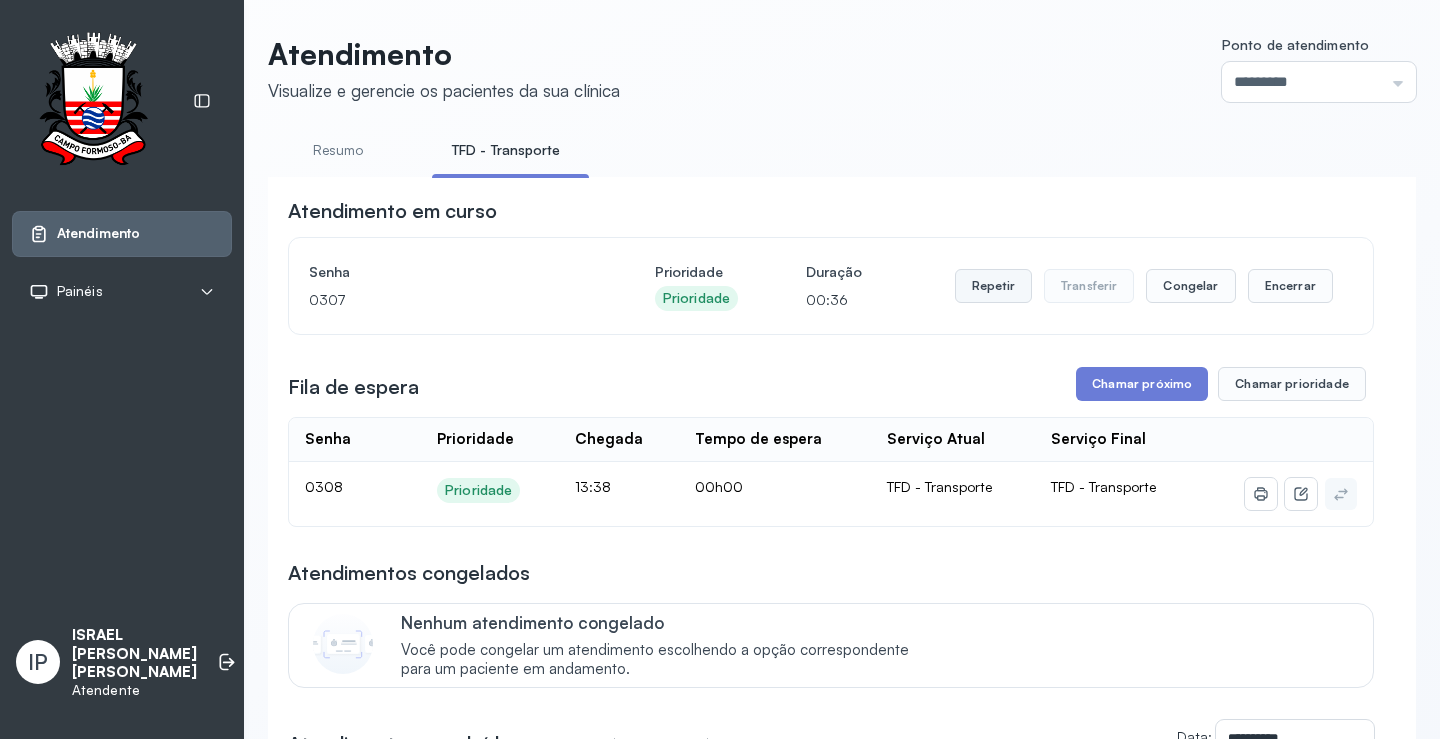 click on "Repetir" at bounding box center (993, 286) 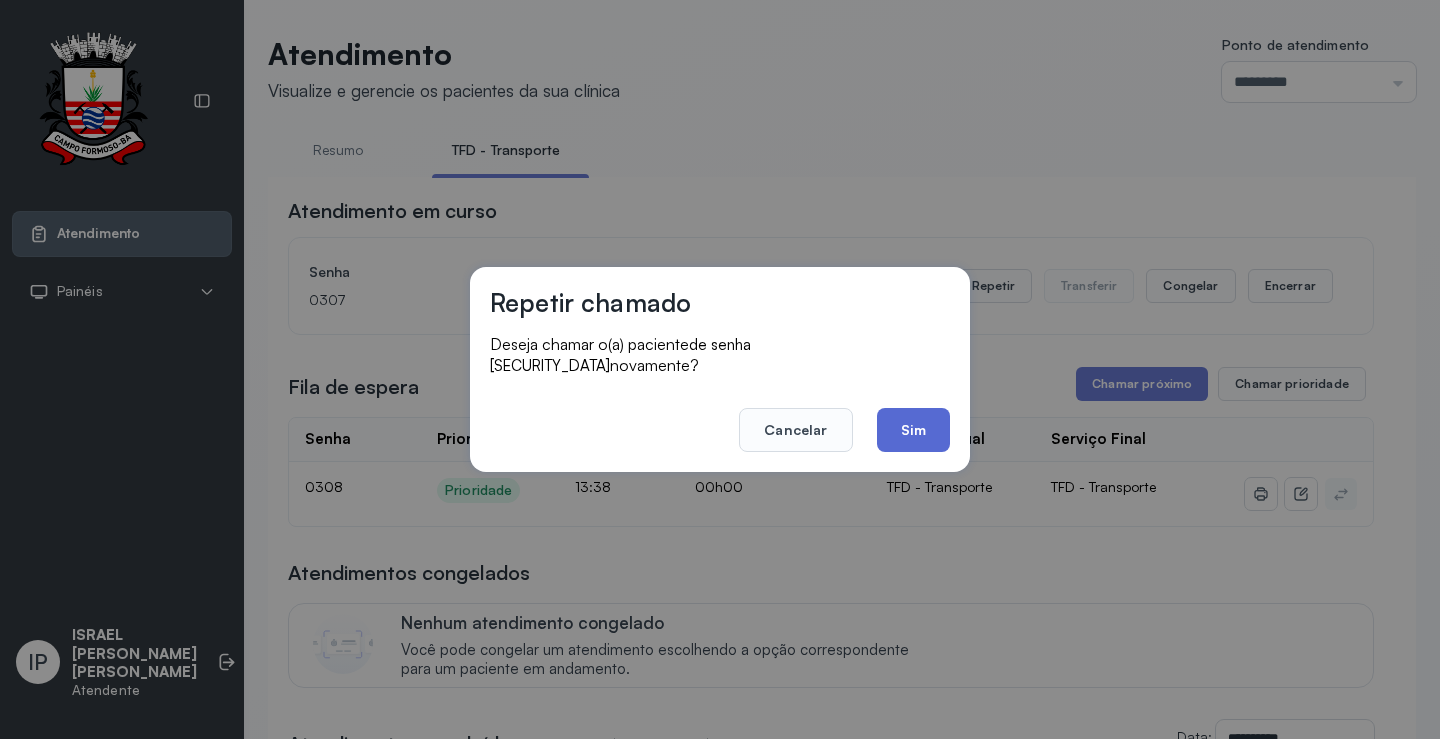 drag, startPoint x: 912, startPoint y: 440, endPoint x: 917, endPoint y: 429, distance: 12.083046 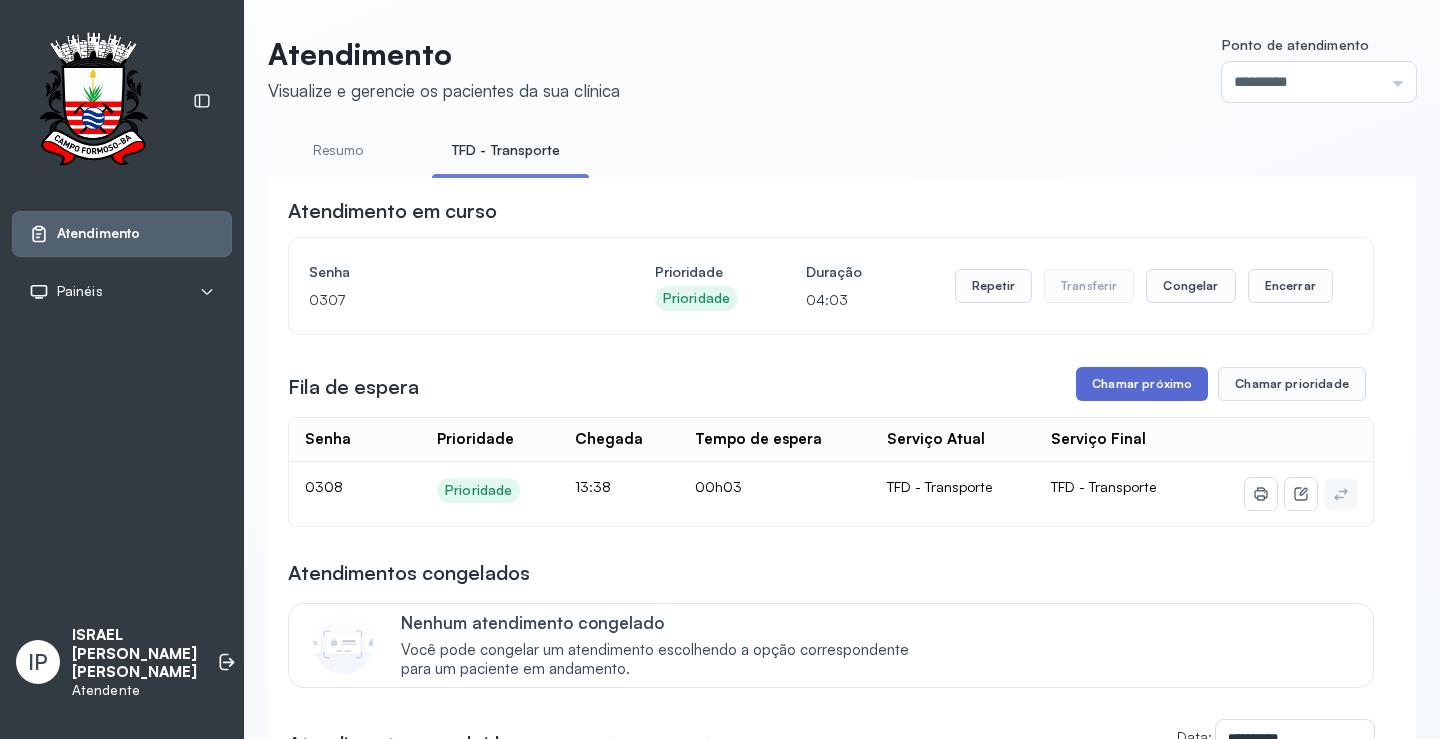 click on "Chamar próximo" at bounding box center (1142, 384) 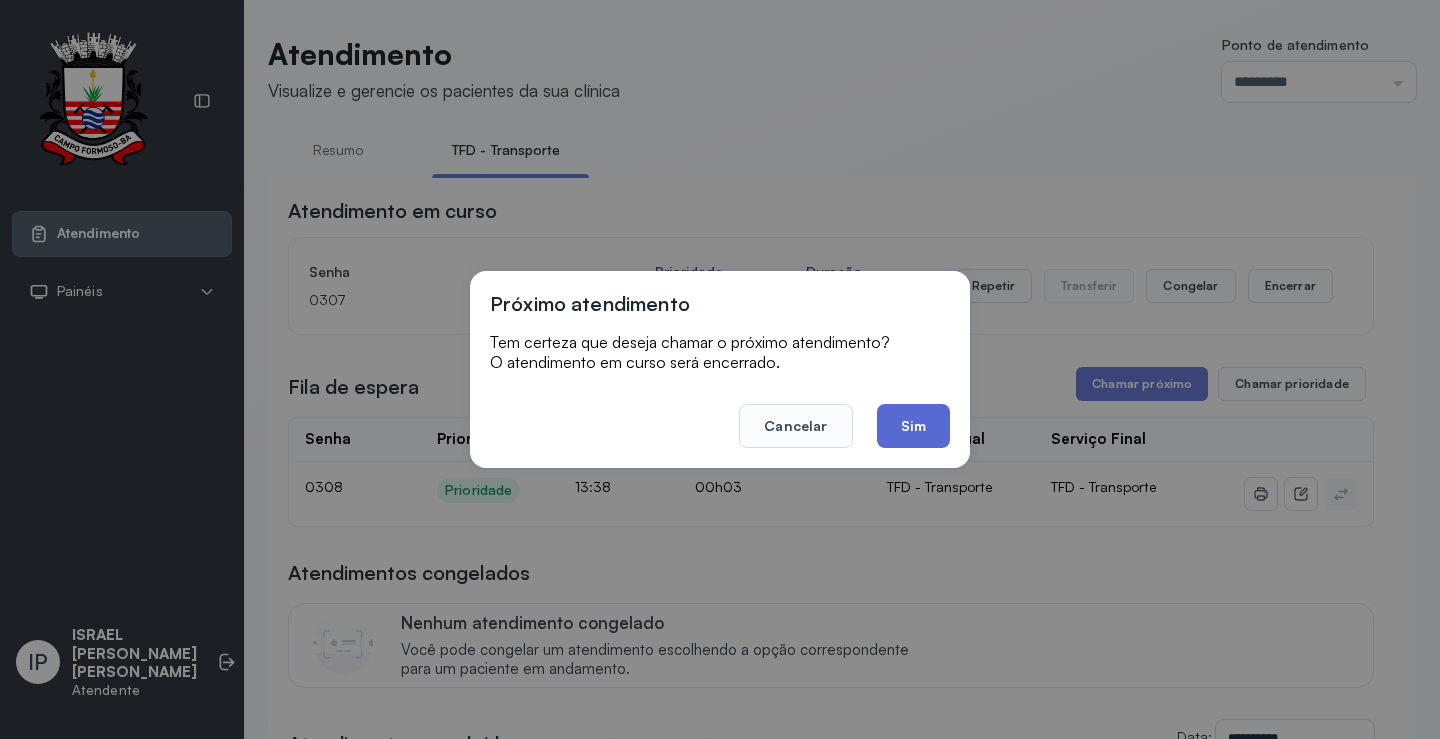 click on "Sim" 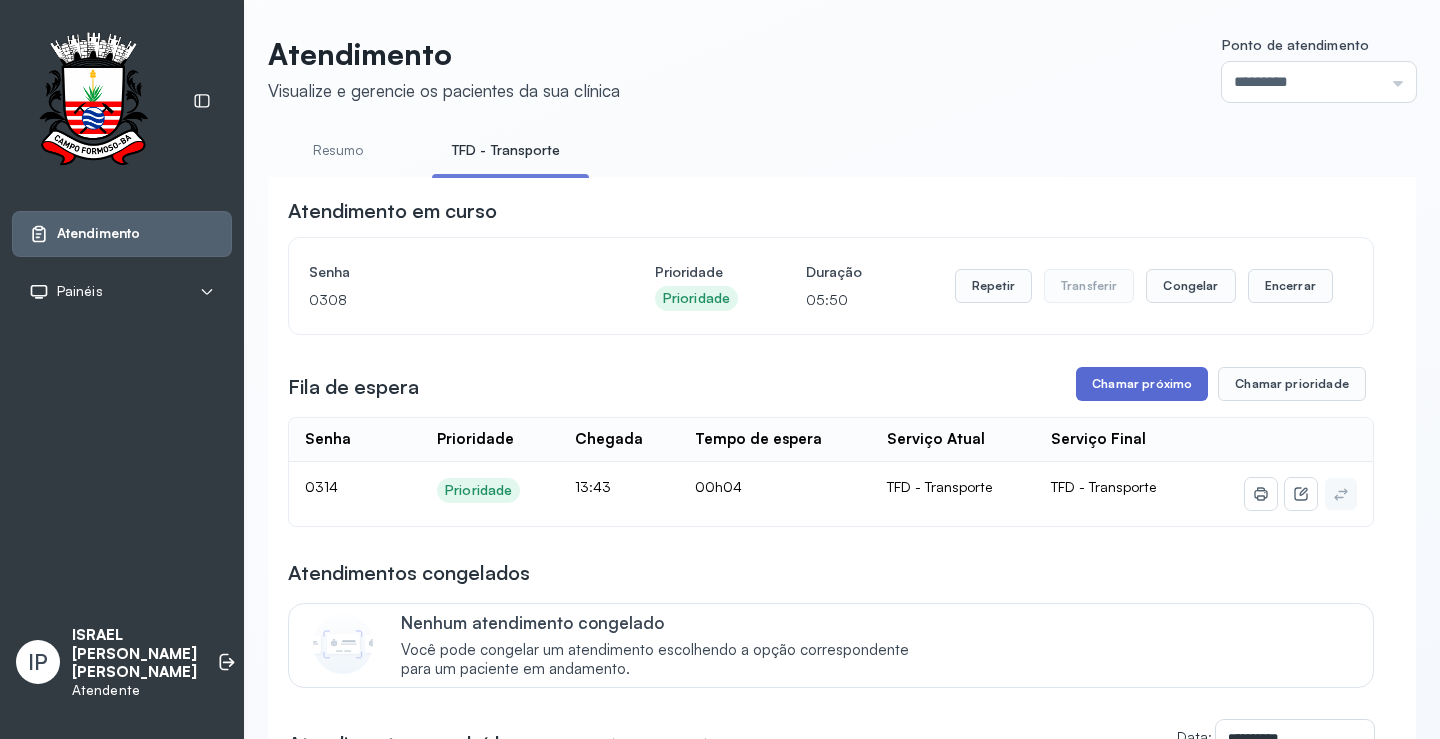 click on "Chamar próximo" at bounding box center (1142, 384) 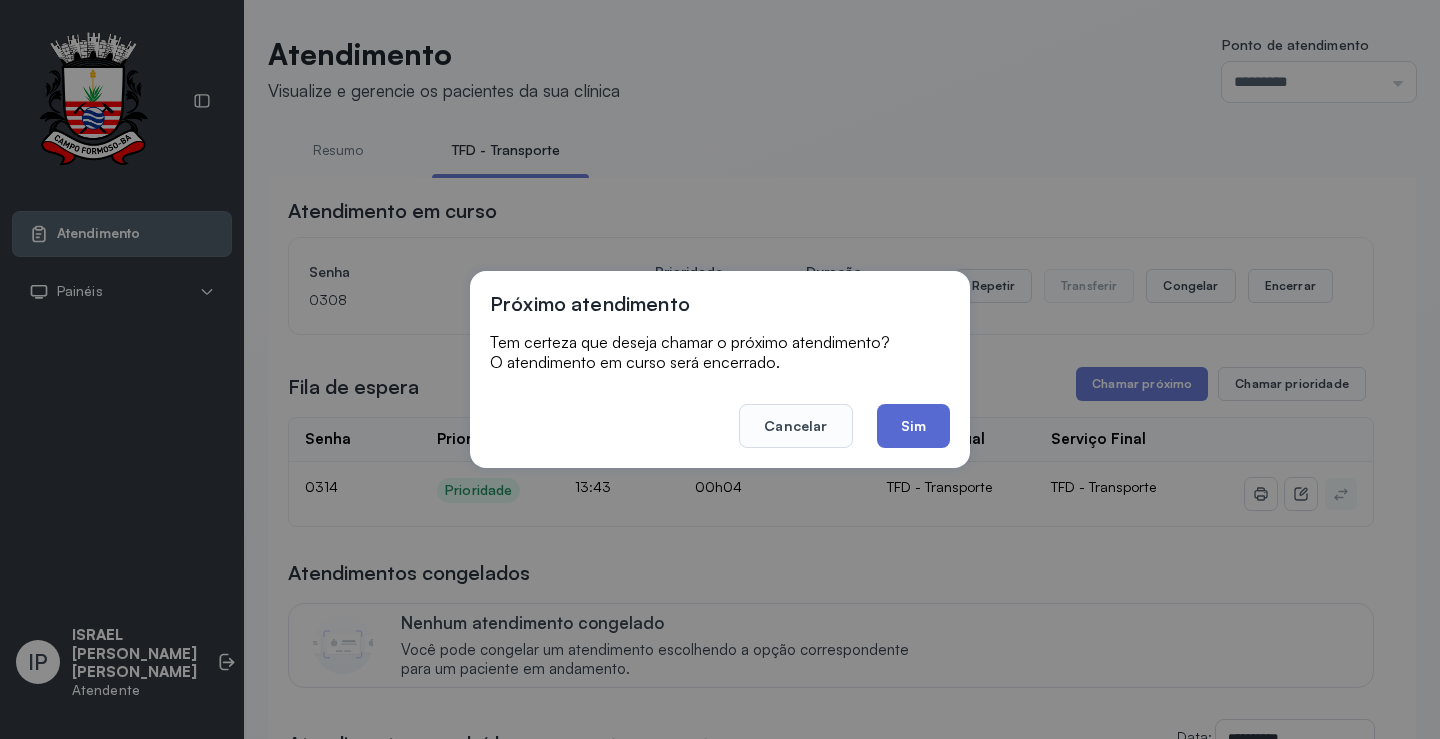 click on "Sim" 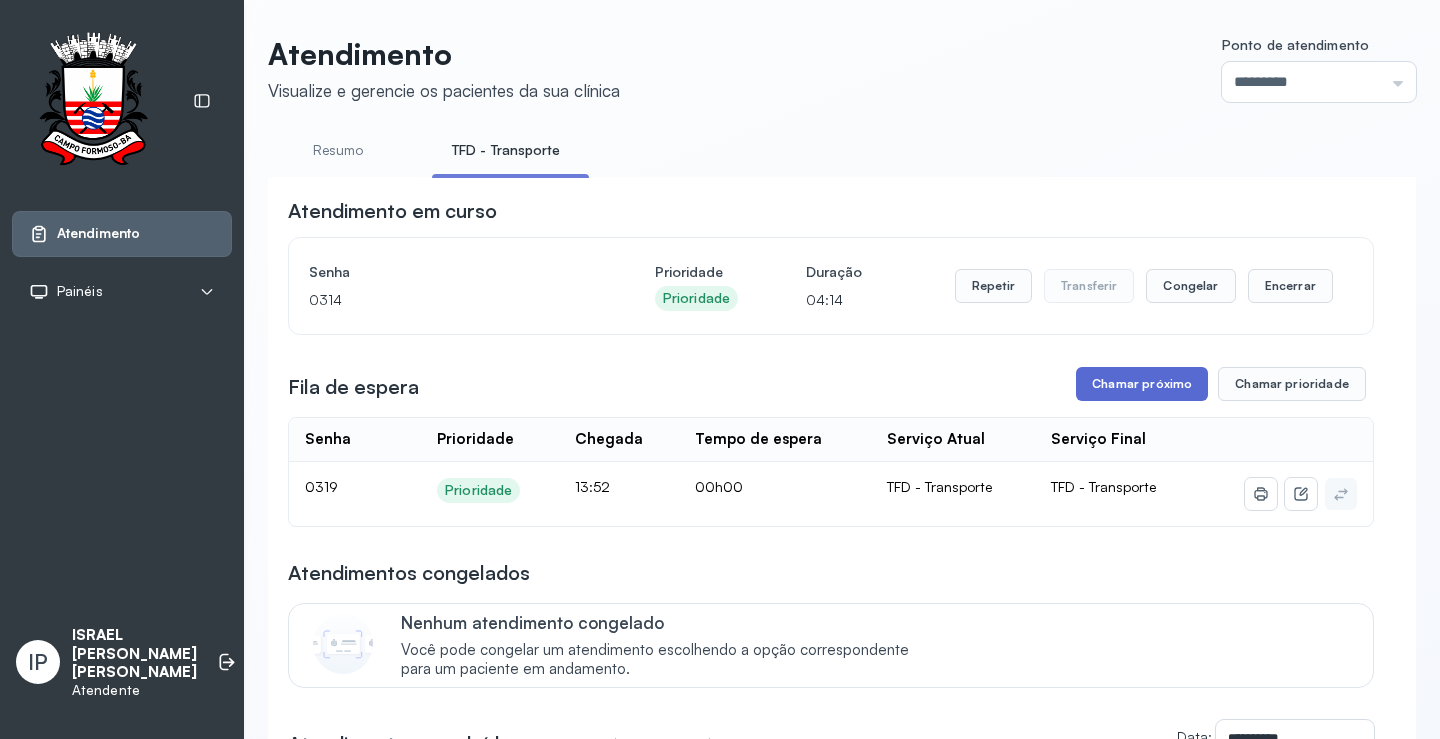 click on "Chamar próximo" at bounding box center (1142, 384) 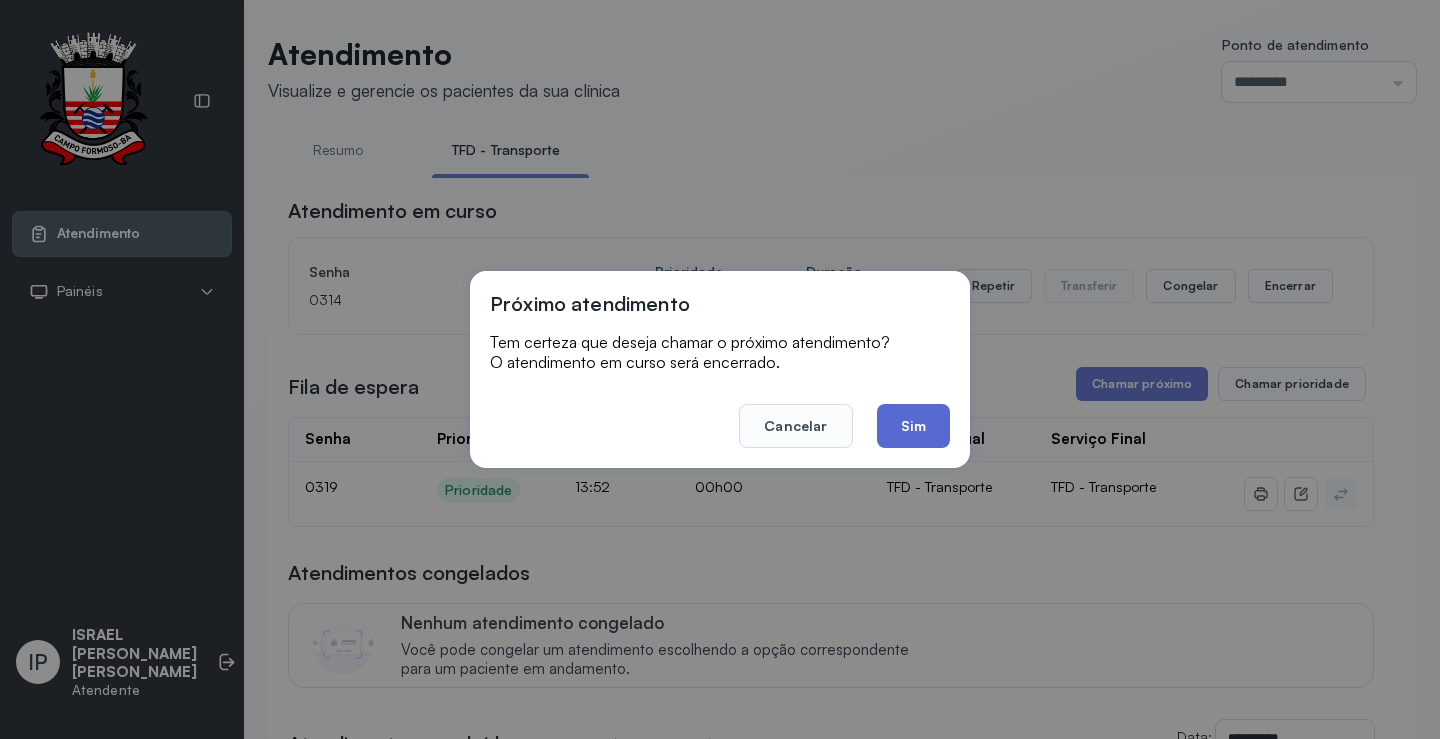 click on "Sim" 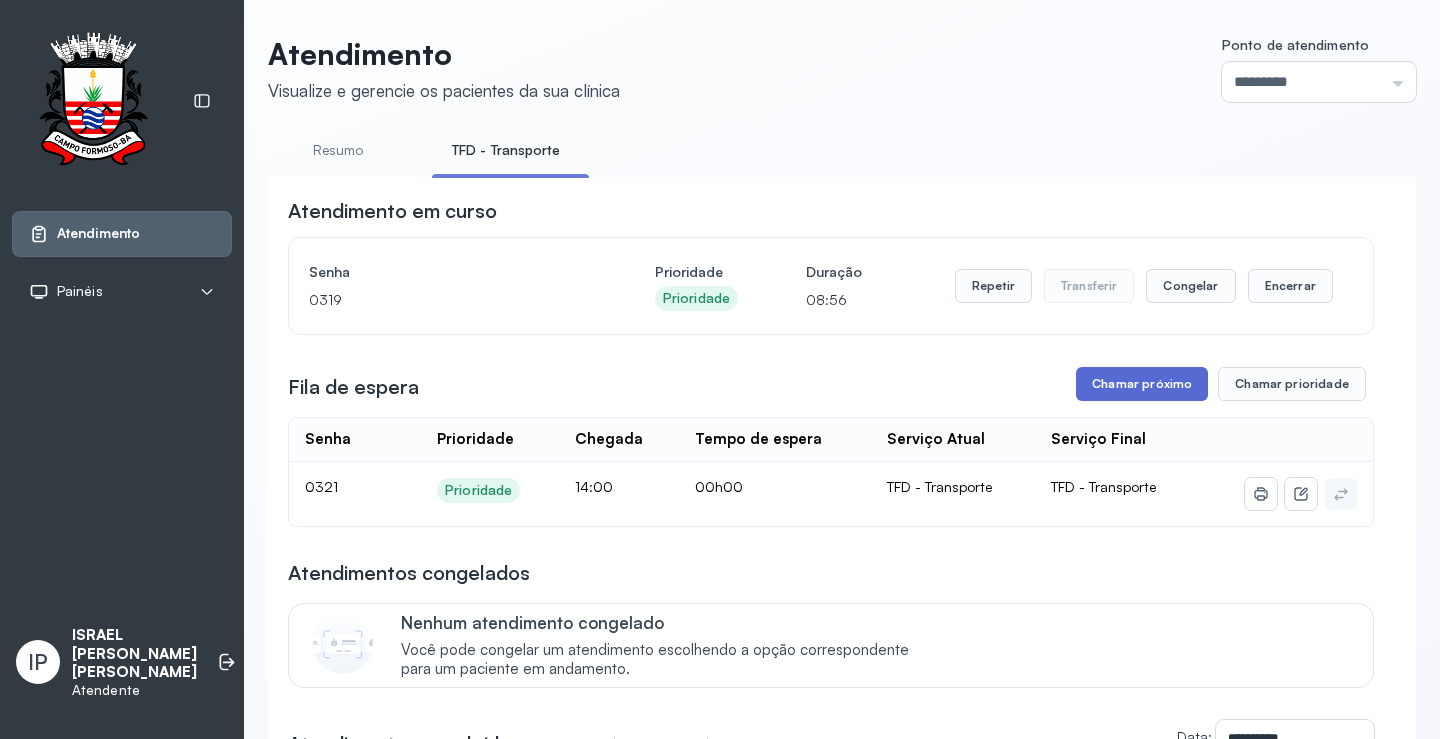 click on "Chamar próximo" at bounding box center [1142, 384] 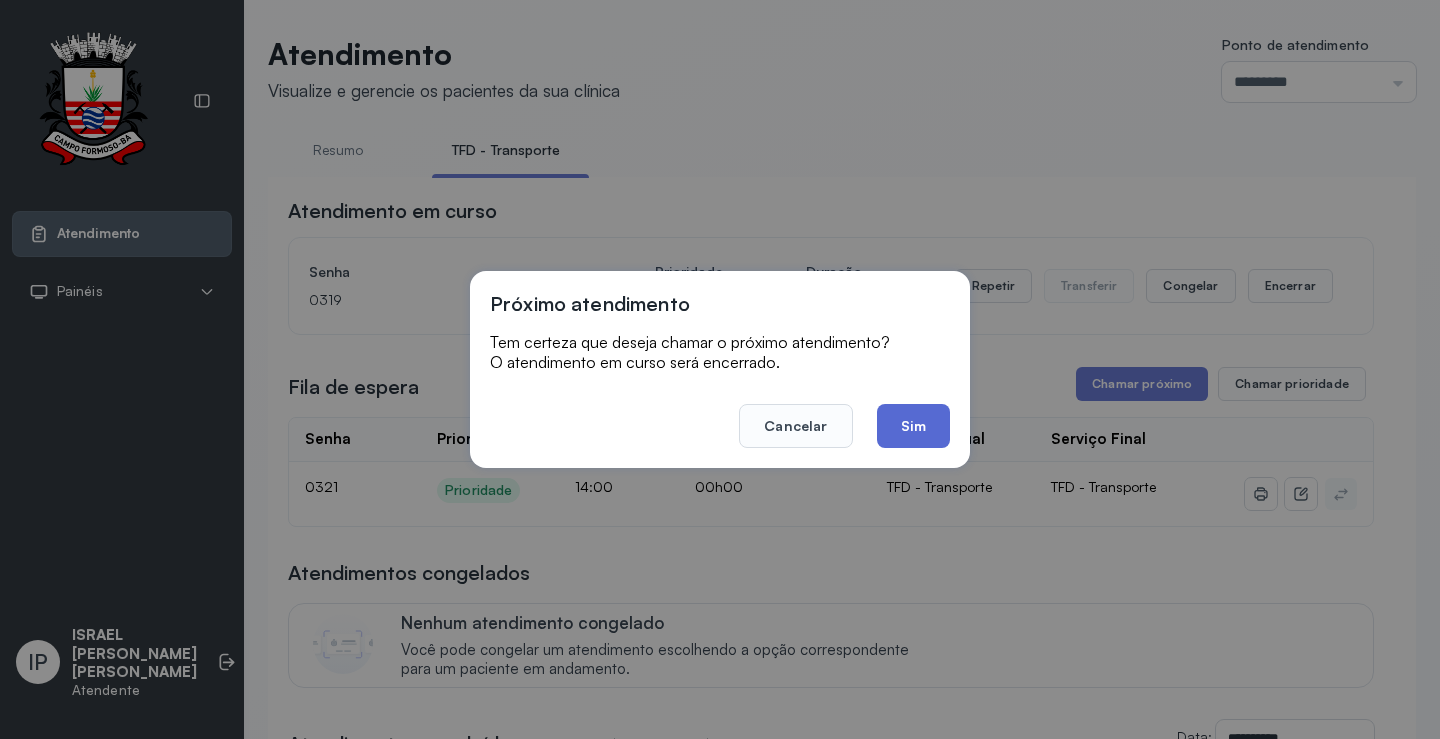 click on "Sim" 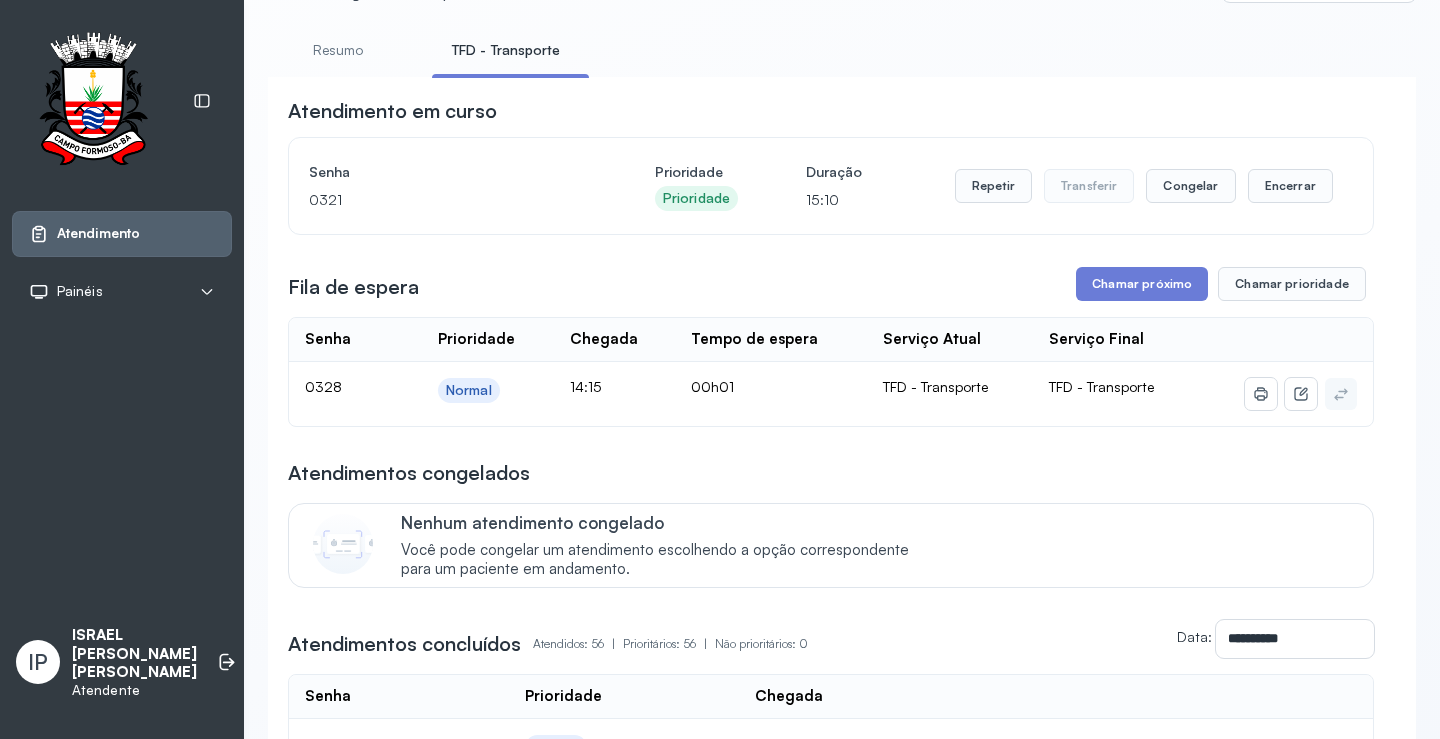 scroll, scrollTop: 0, scrollLeft: 0, axis: both 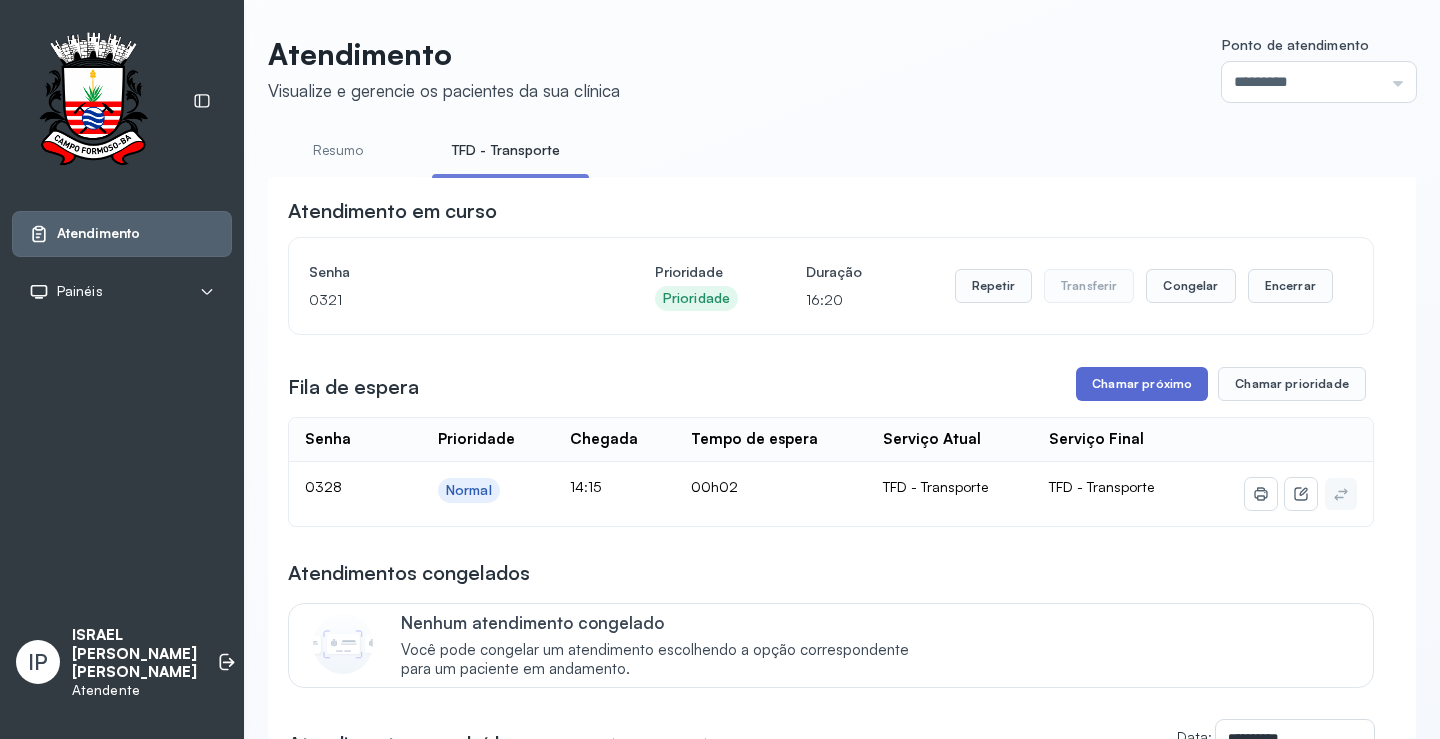 click on "Chamar próximo" at bounding box center (1142, 384) 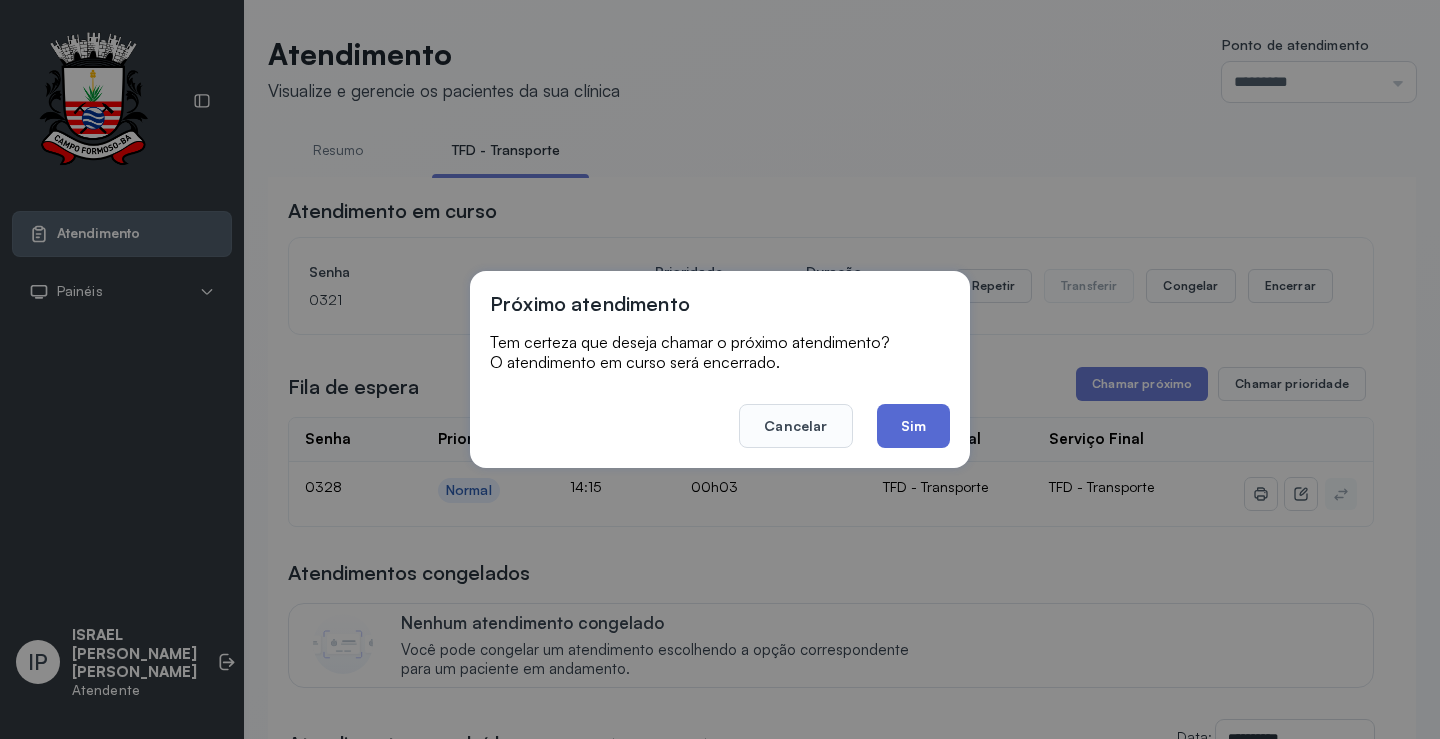 click on "Sim" 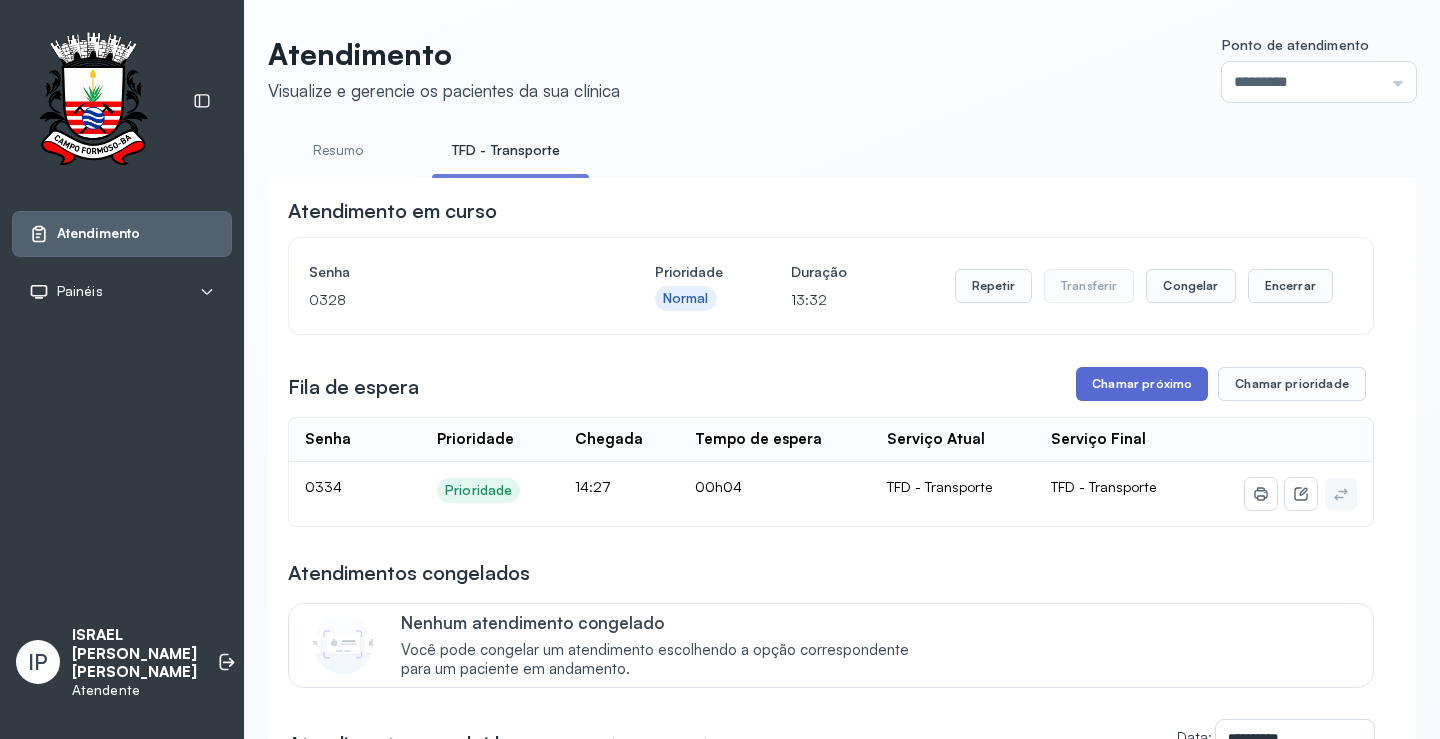 click on "Chamar próximo" at bounding box center (1142, 384) 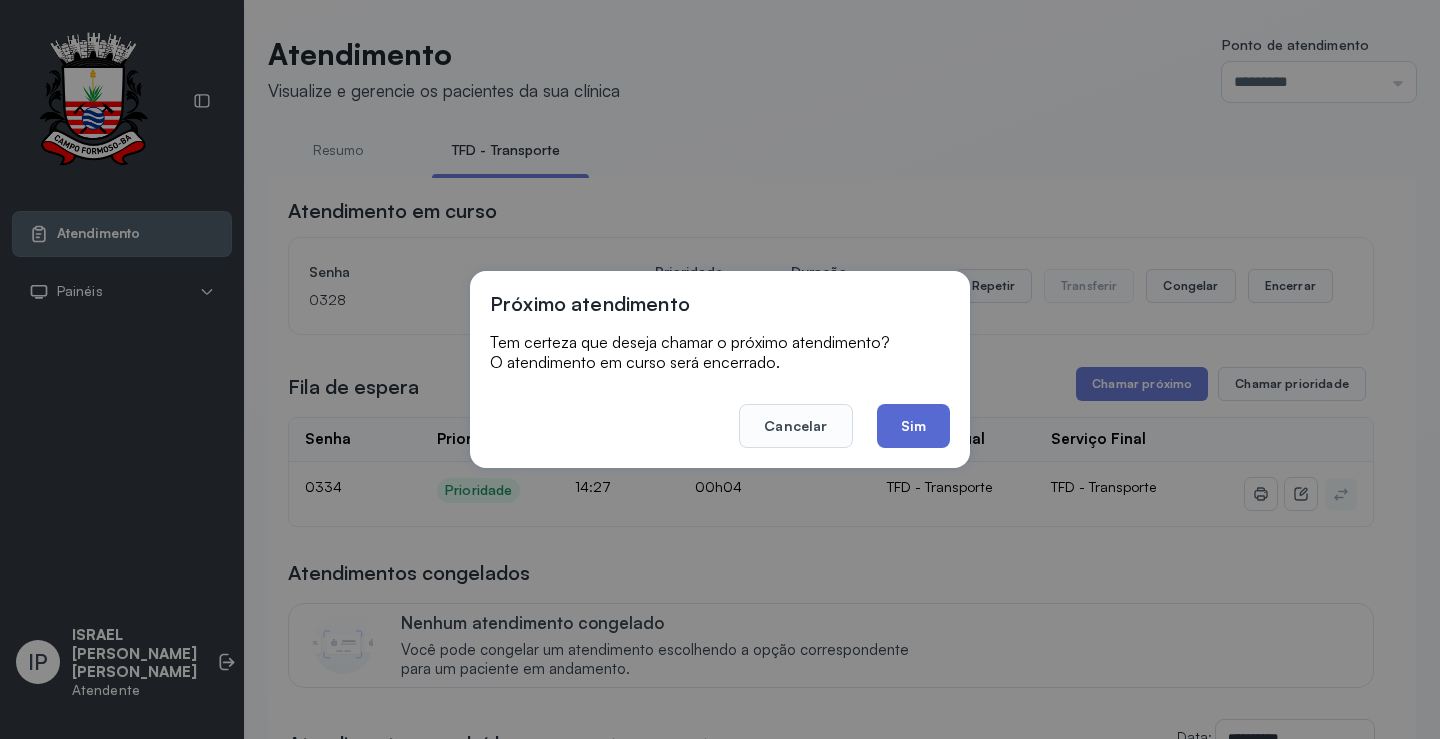 click on "Sim" 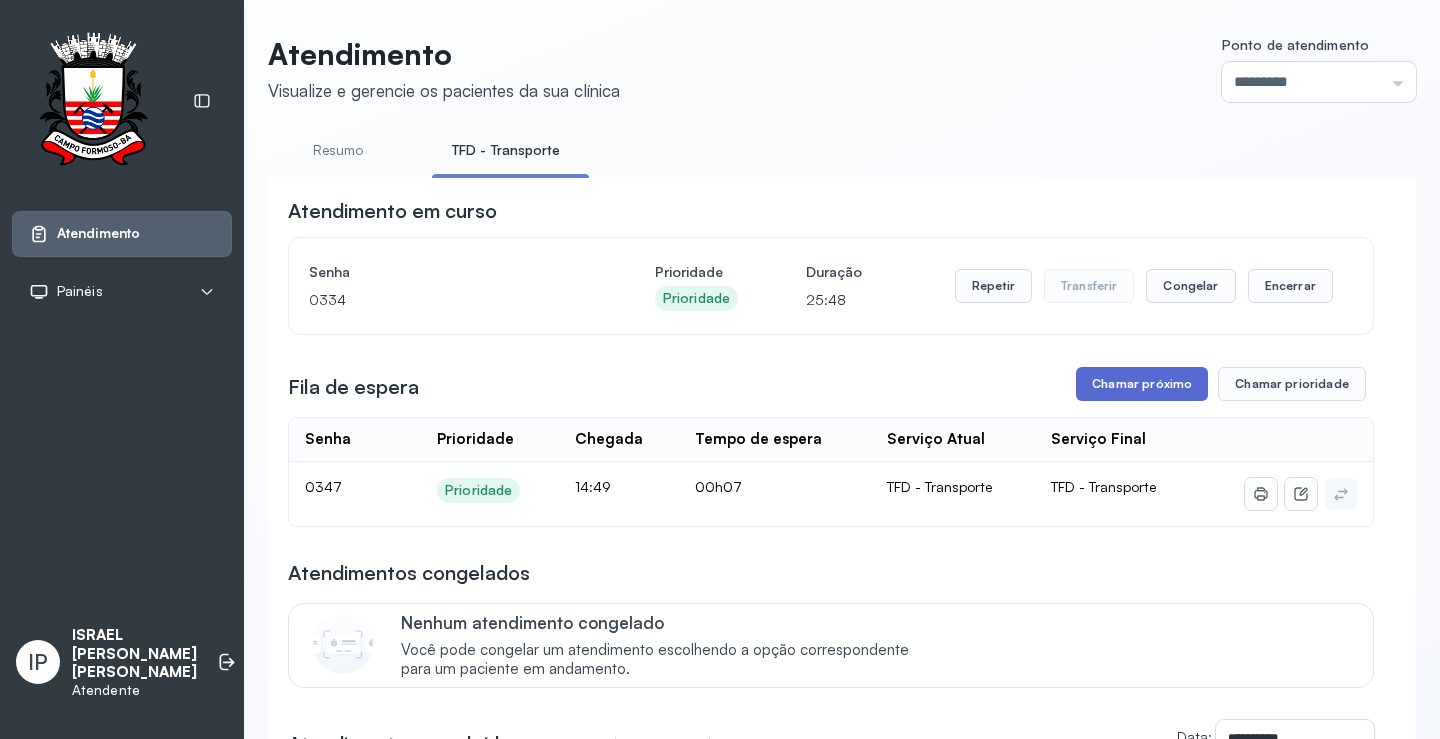 click on "Chamar próximo" at bounding box center [1142, 384] 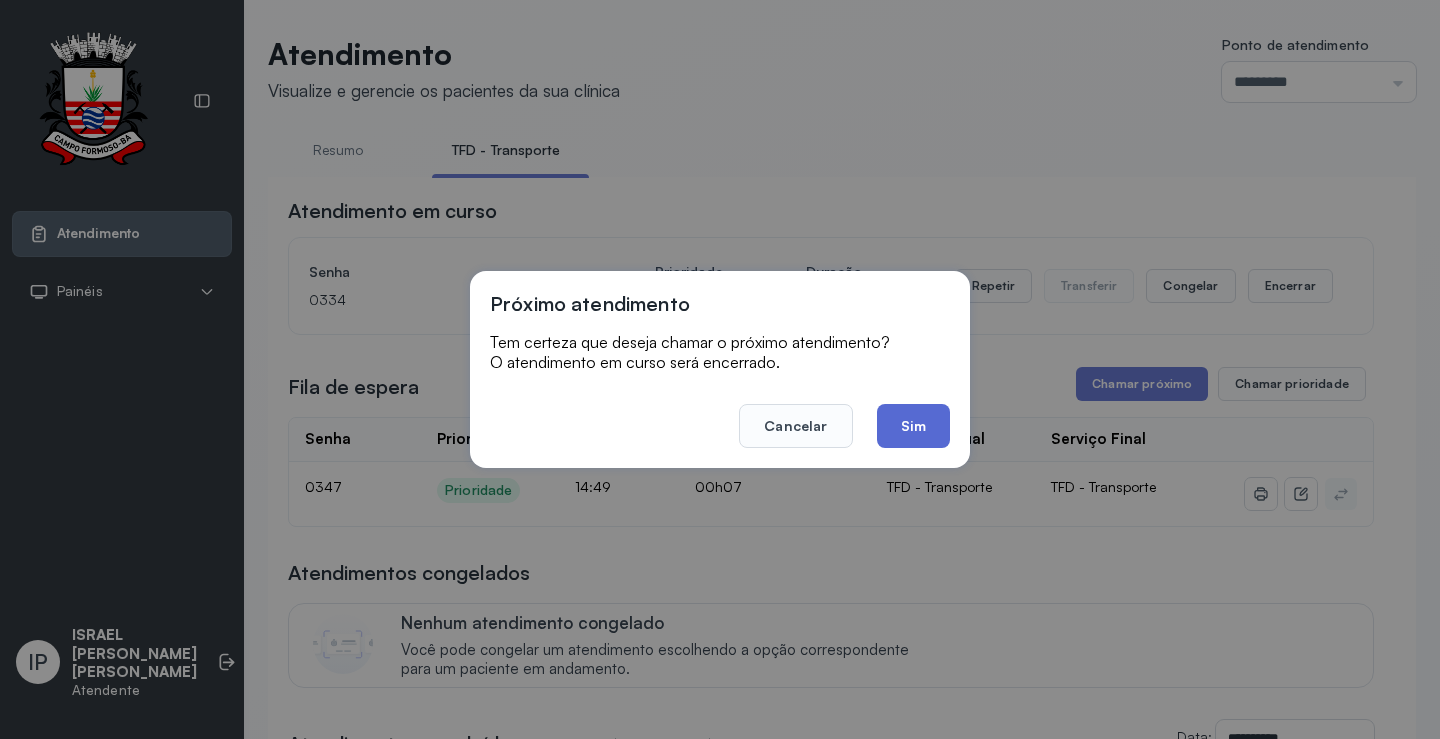 click on "Sim" 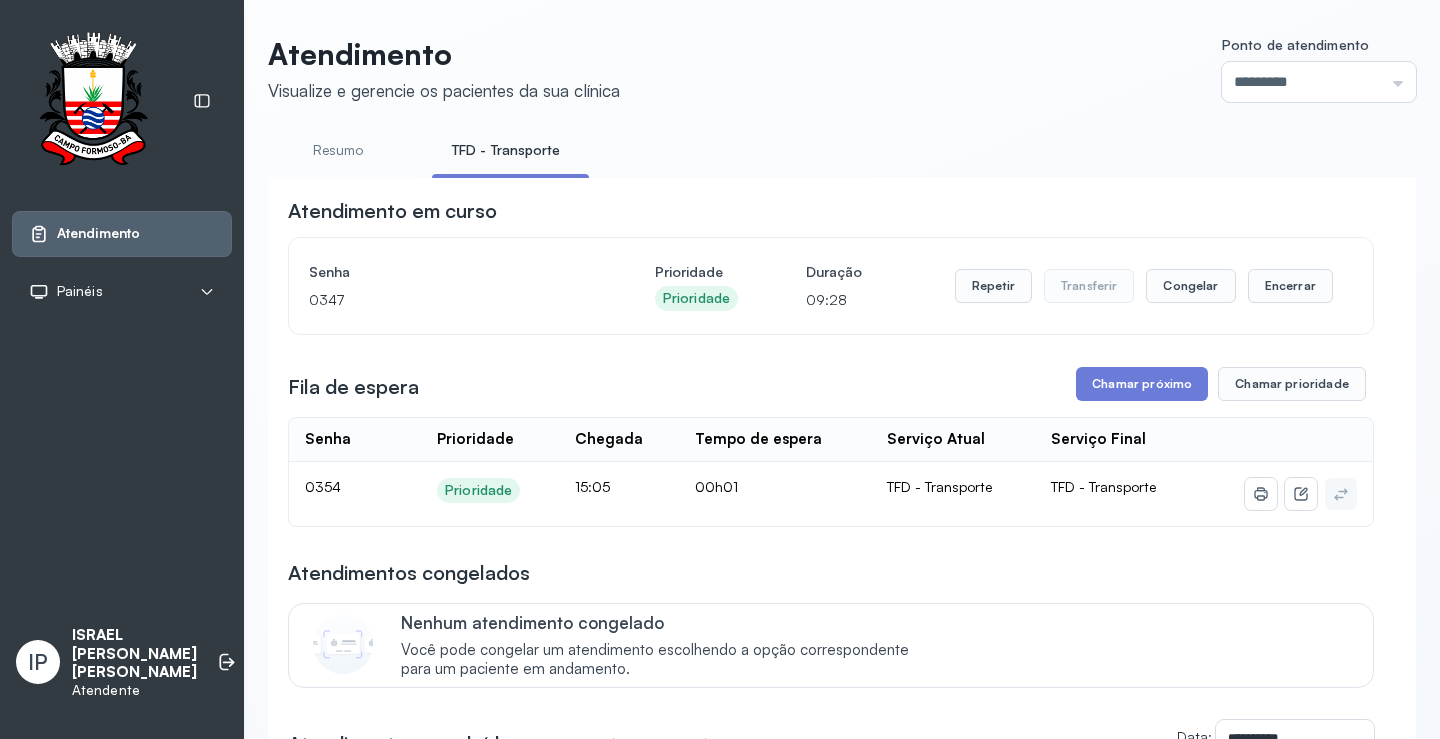 drag, startPoint x: 1162, startPoint y: 368, endPoint x: 1158, endPoint y: 379, distance: 11.7046995 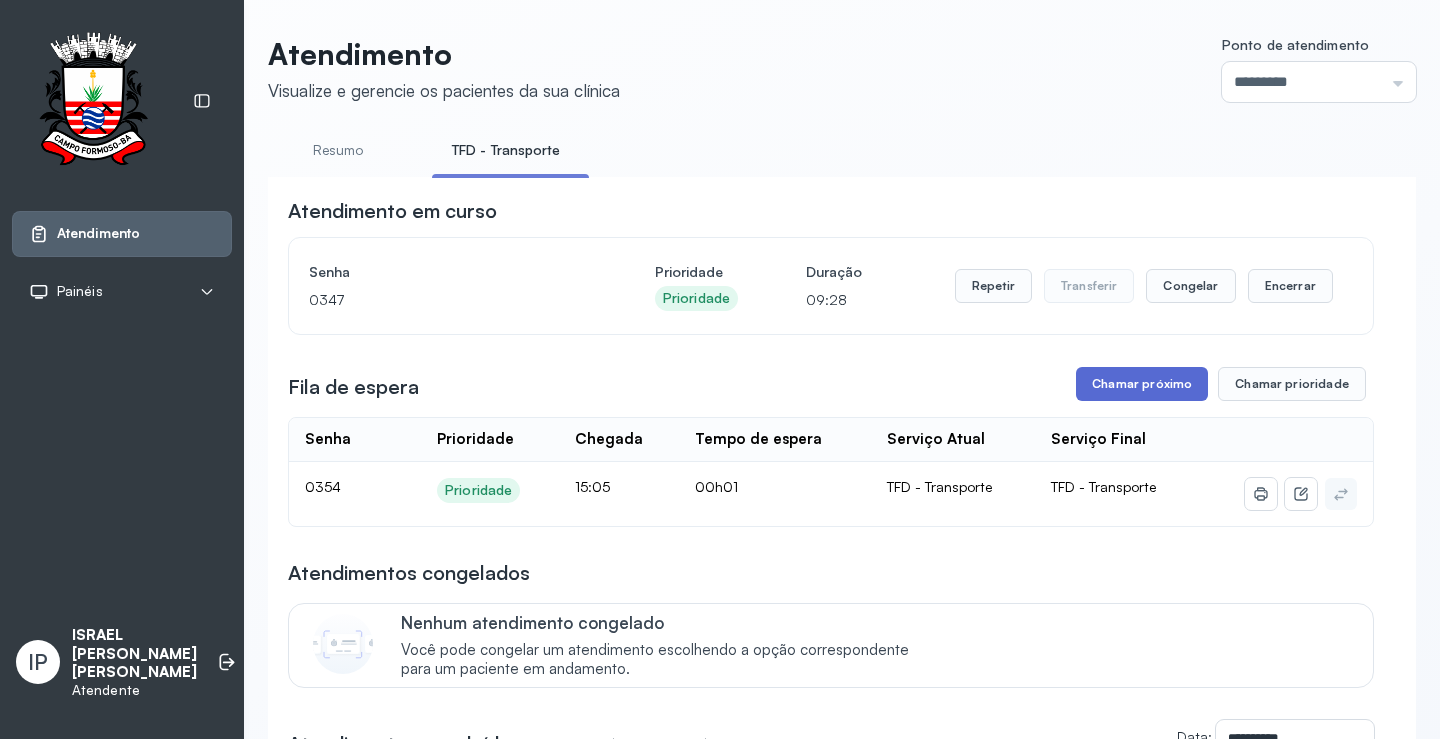 click on "**********" at bounding box center [831, 2215] 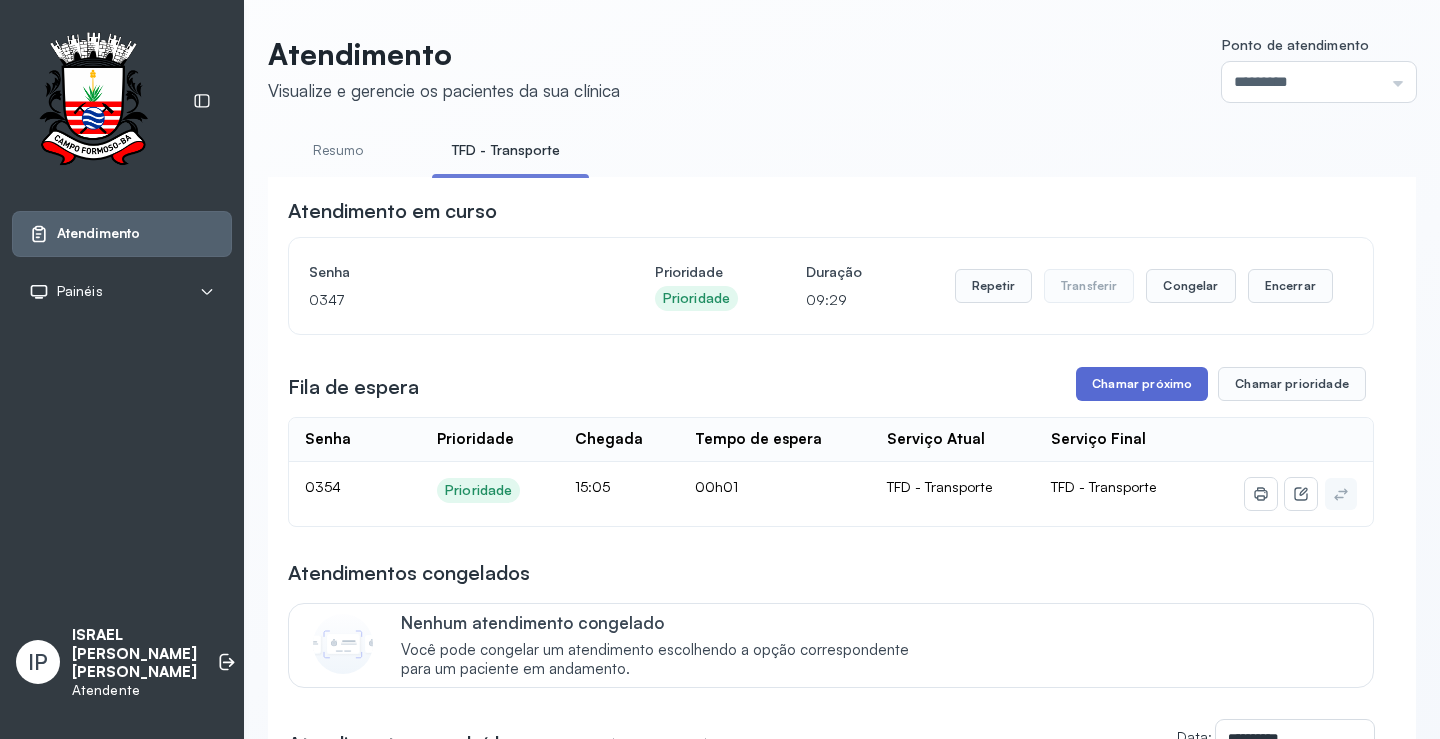 click on "Chamar próximo" at bounding box center [1142, 384] 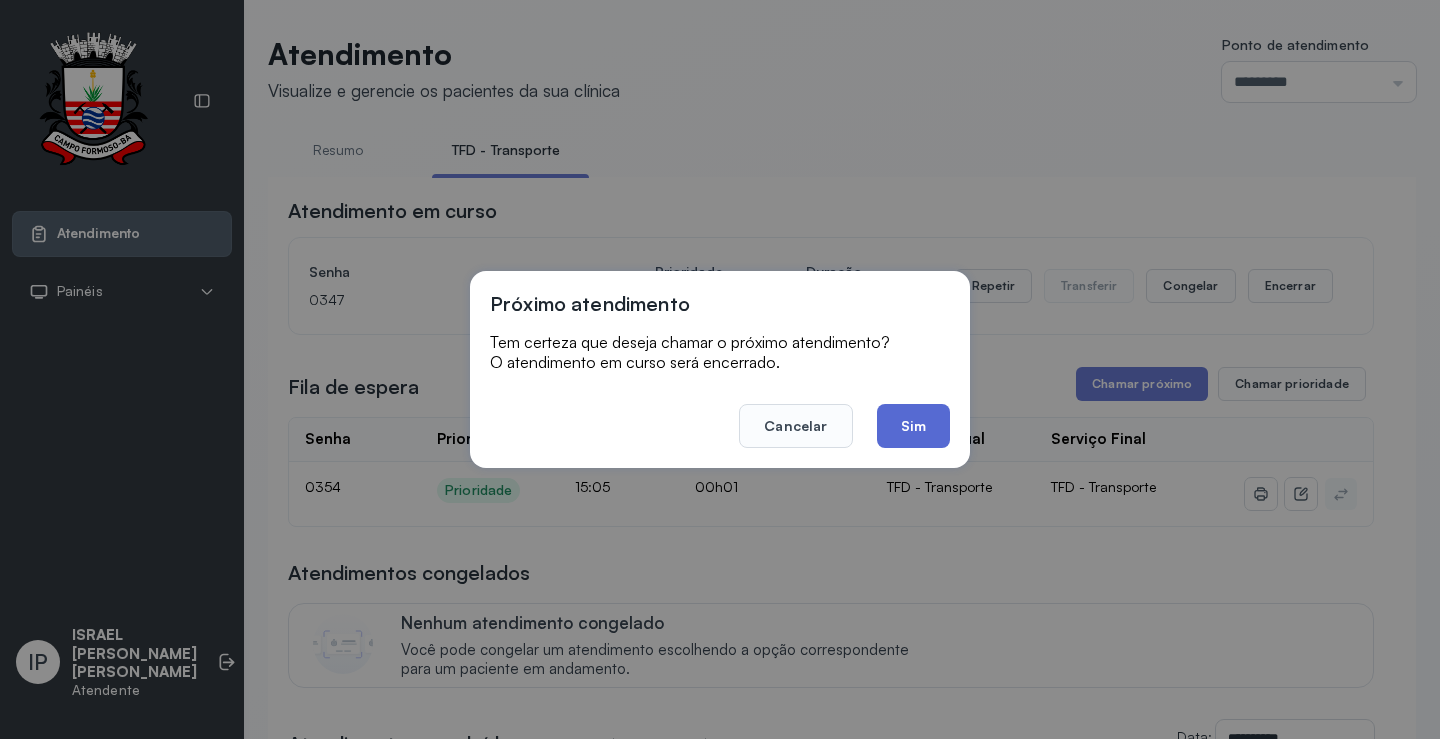click on "Sim" 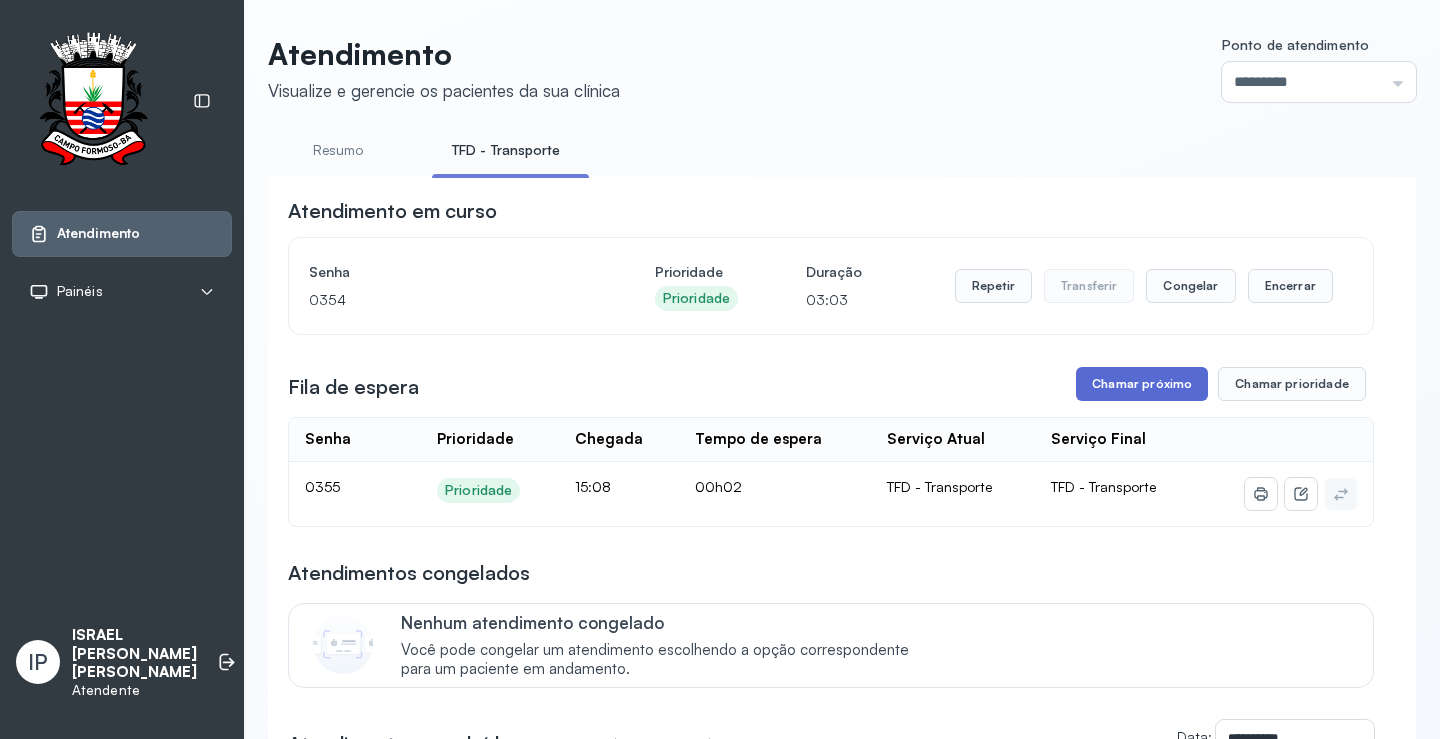 click on "Chamar próximo" at bounding box center [1142, 384] 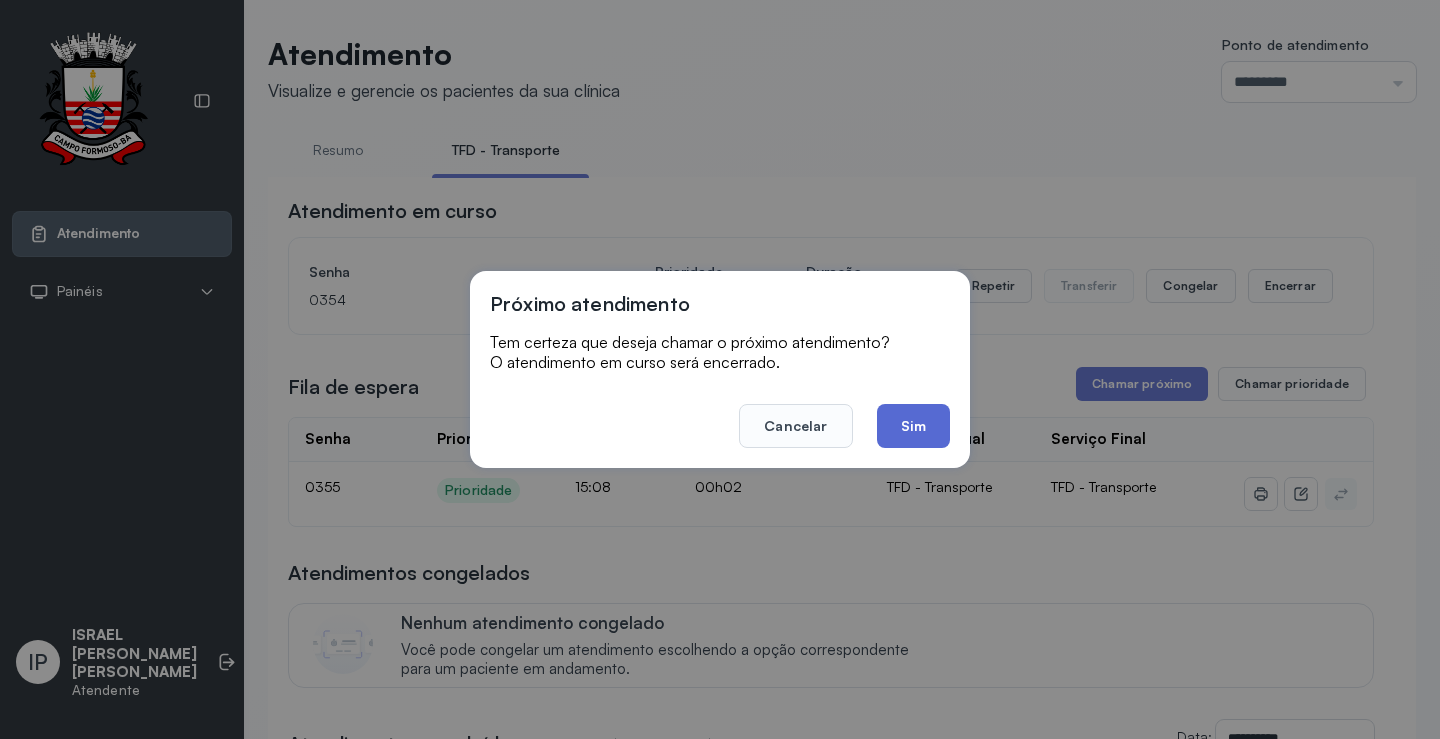 click on "Sim" 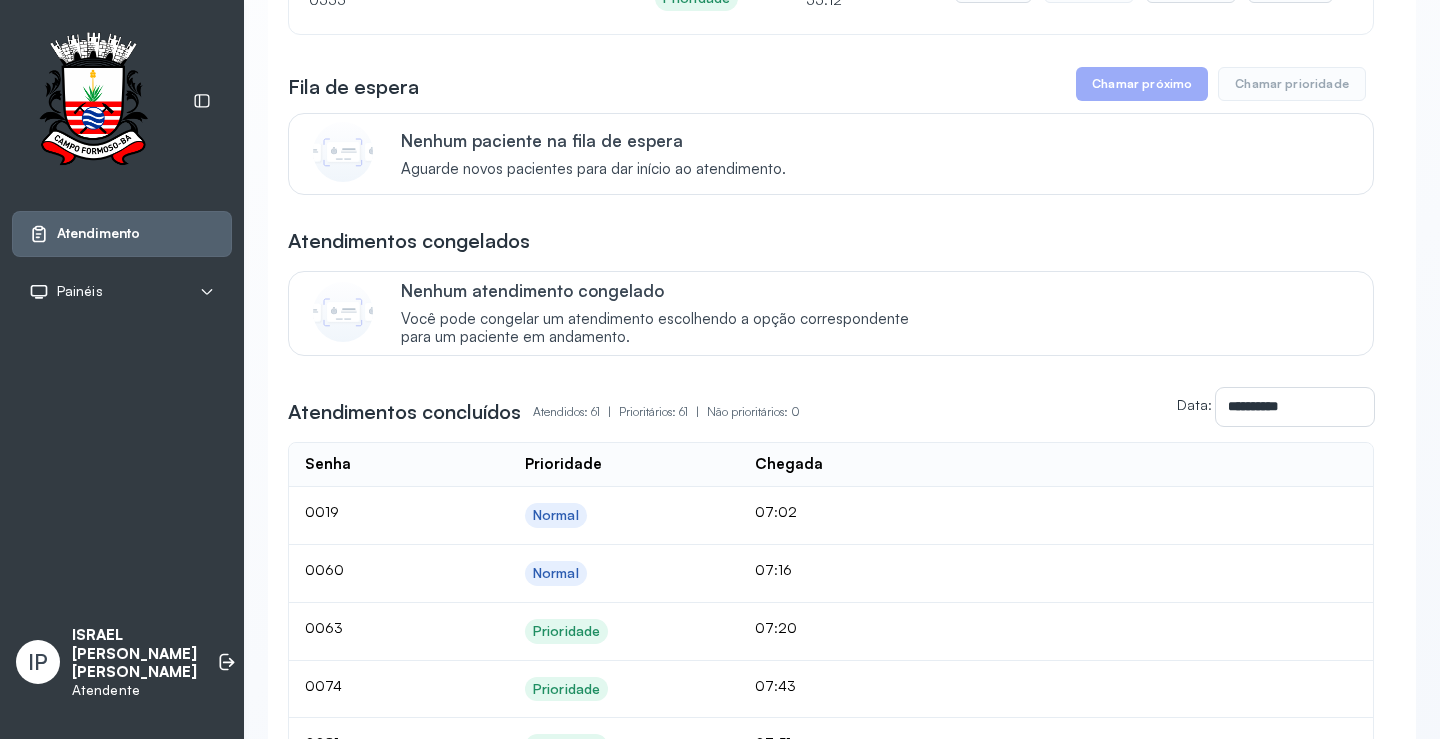 scroll, scrollTop: 0, scrollLeft: 0, axis: both 